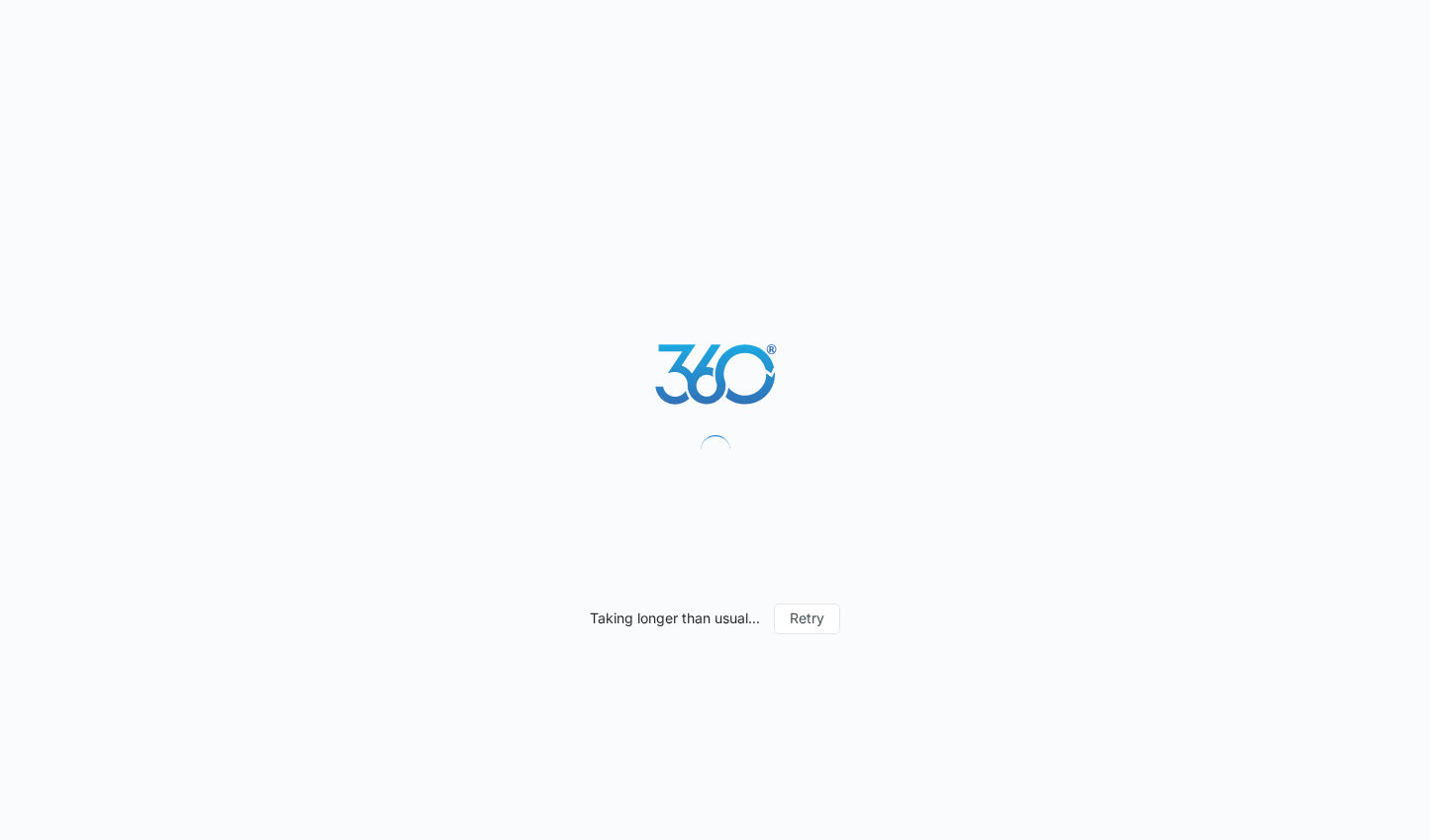 scroll, scrollTop: 0, scrollLeft: 0, axis: both 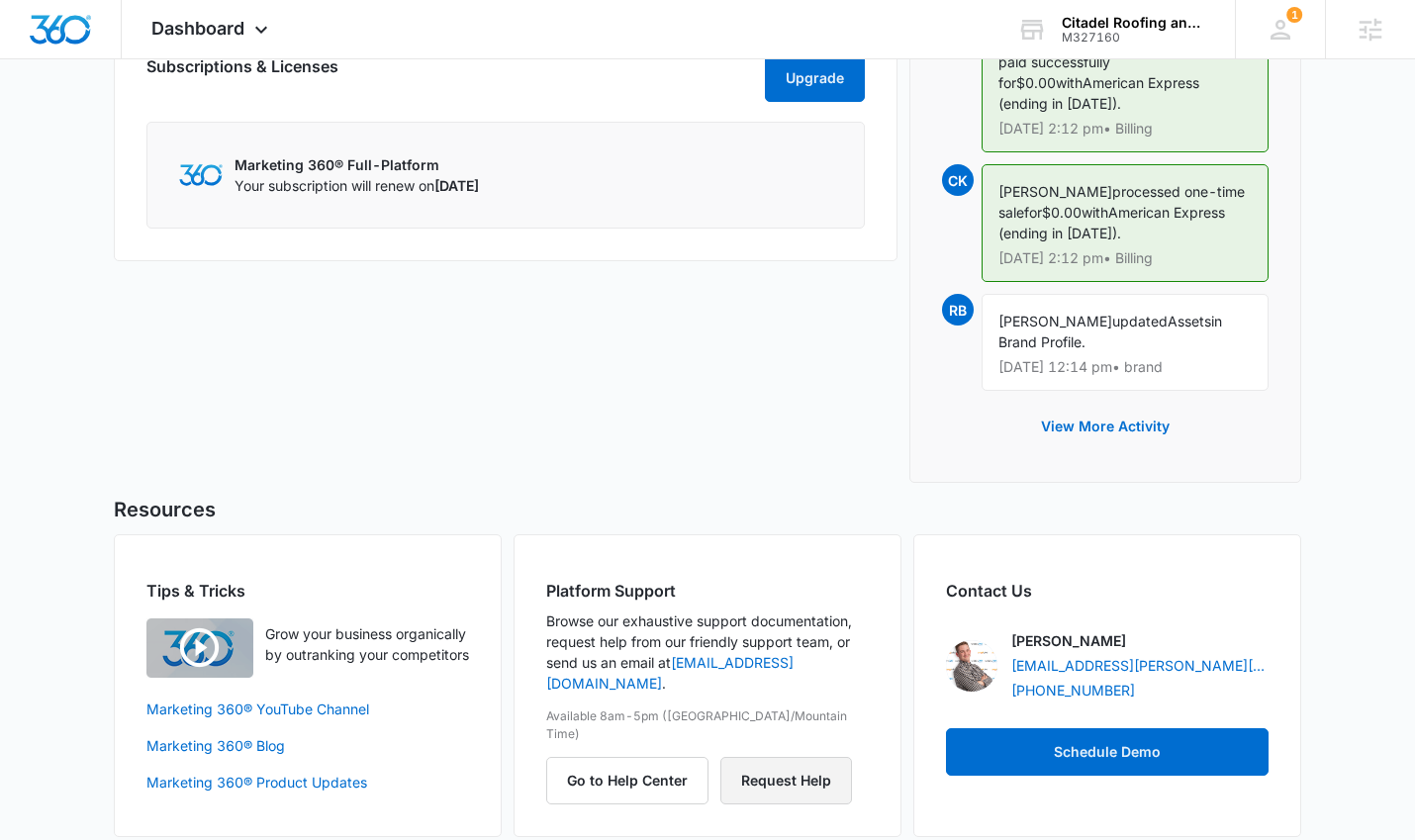 click on "Request Help" at bounding box center [786, 781] 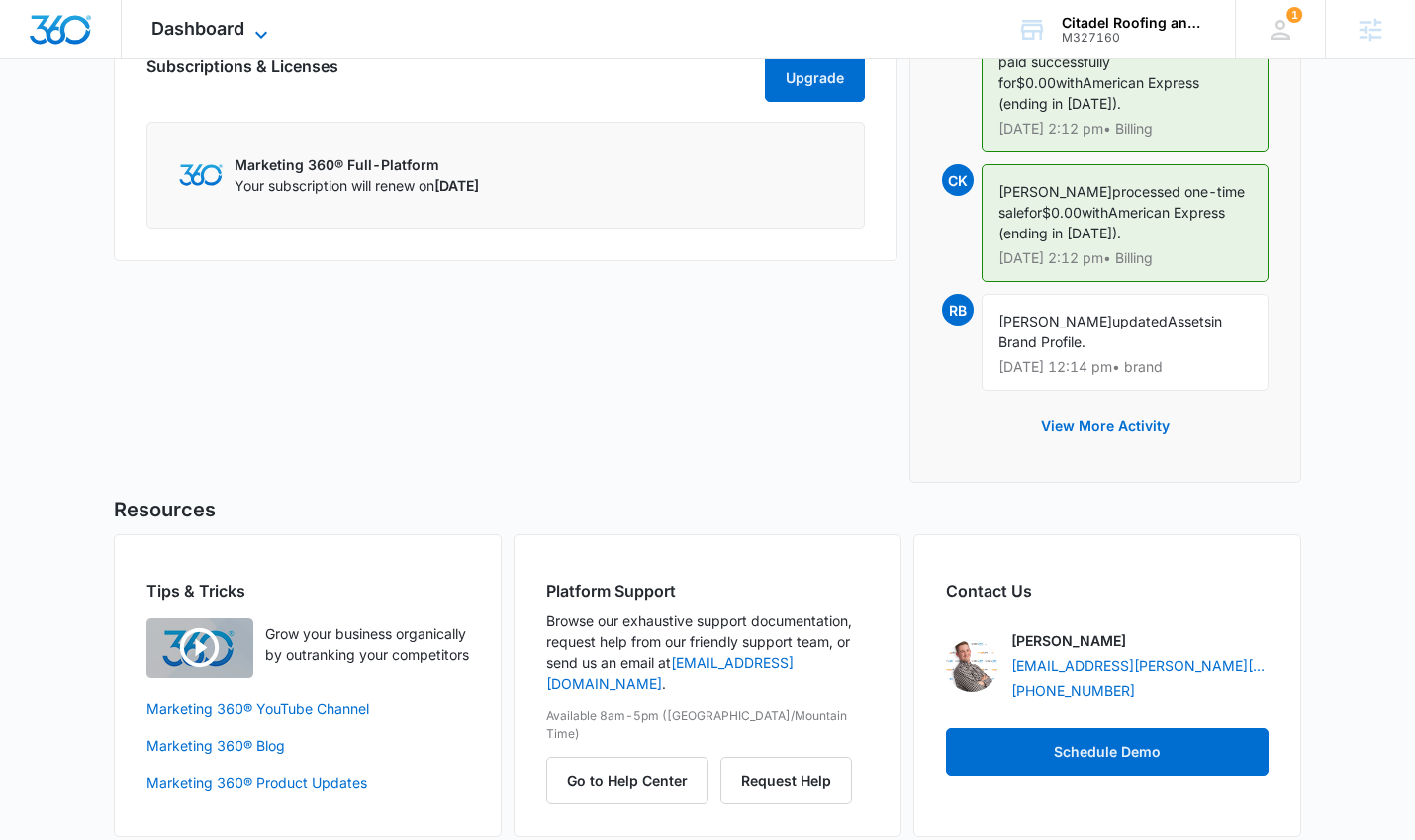 click on "Dashboard" at bounding box center [198, 28] 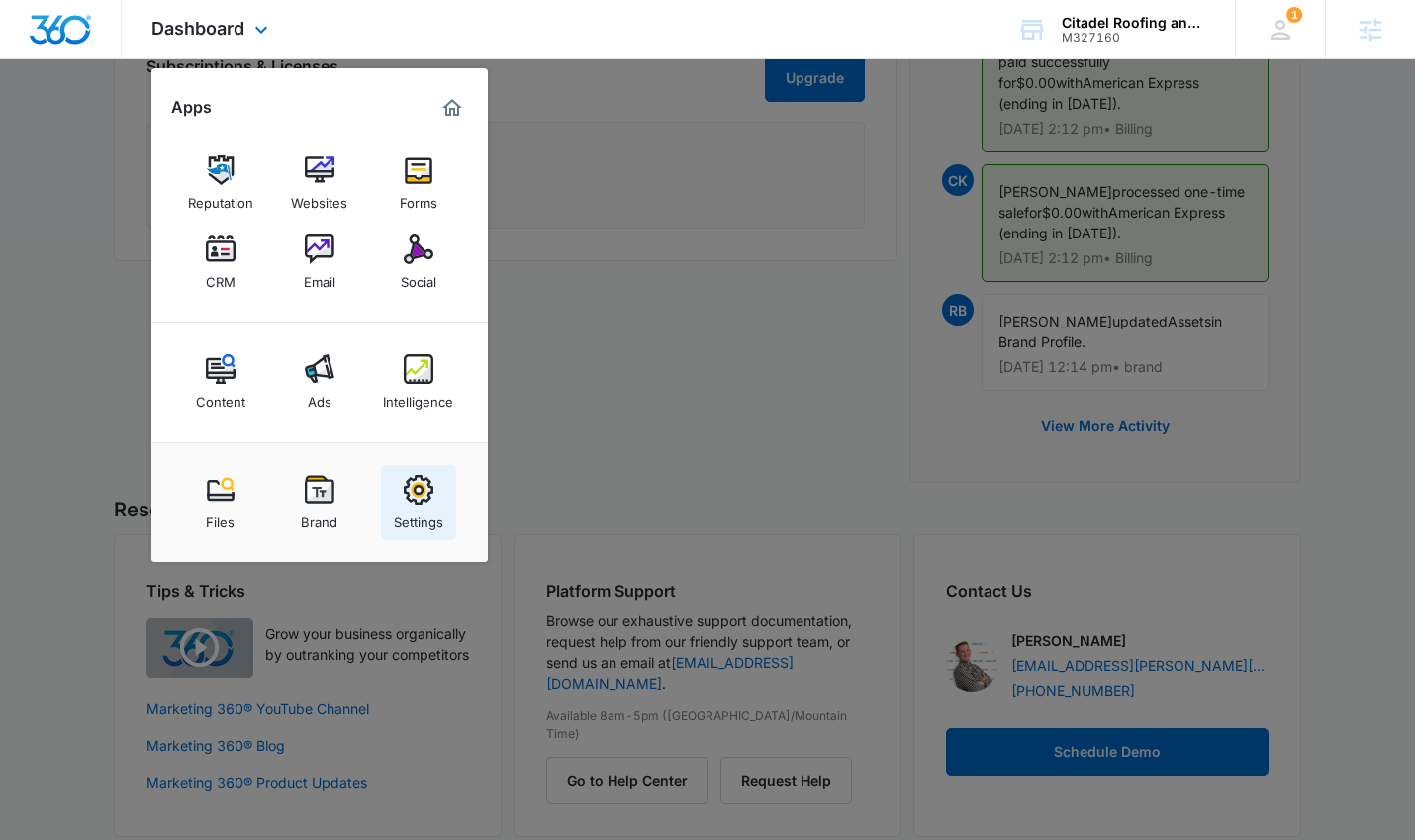 click at bounding box center (419, 490) 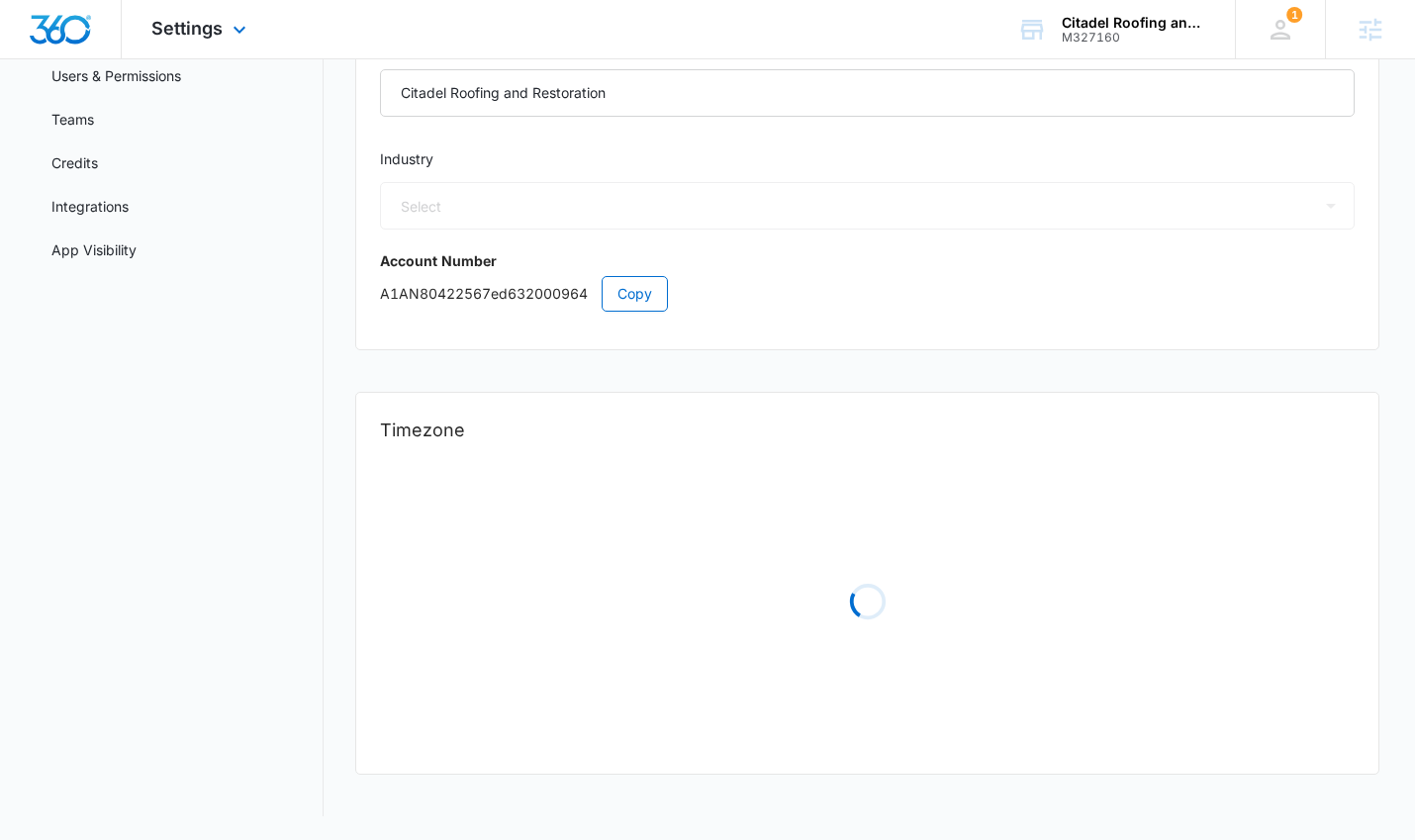 scroll, scrollTop: 0, scrollLeft: 0, axis: both 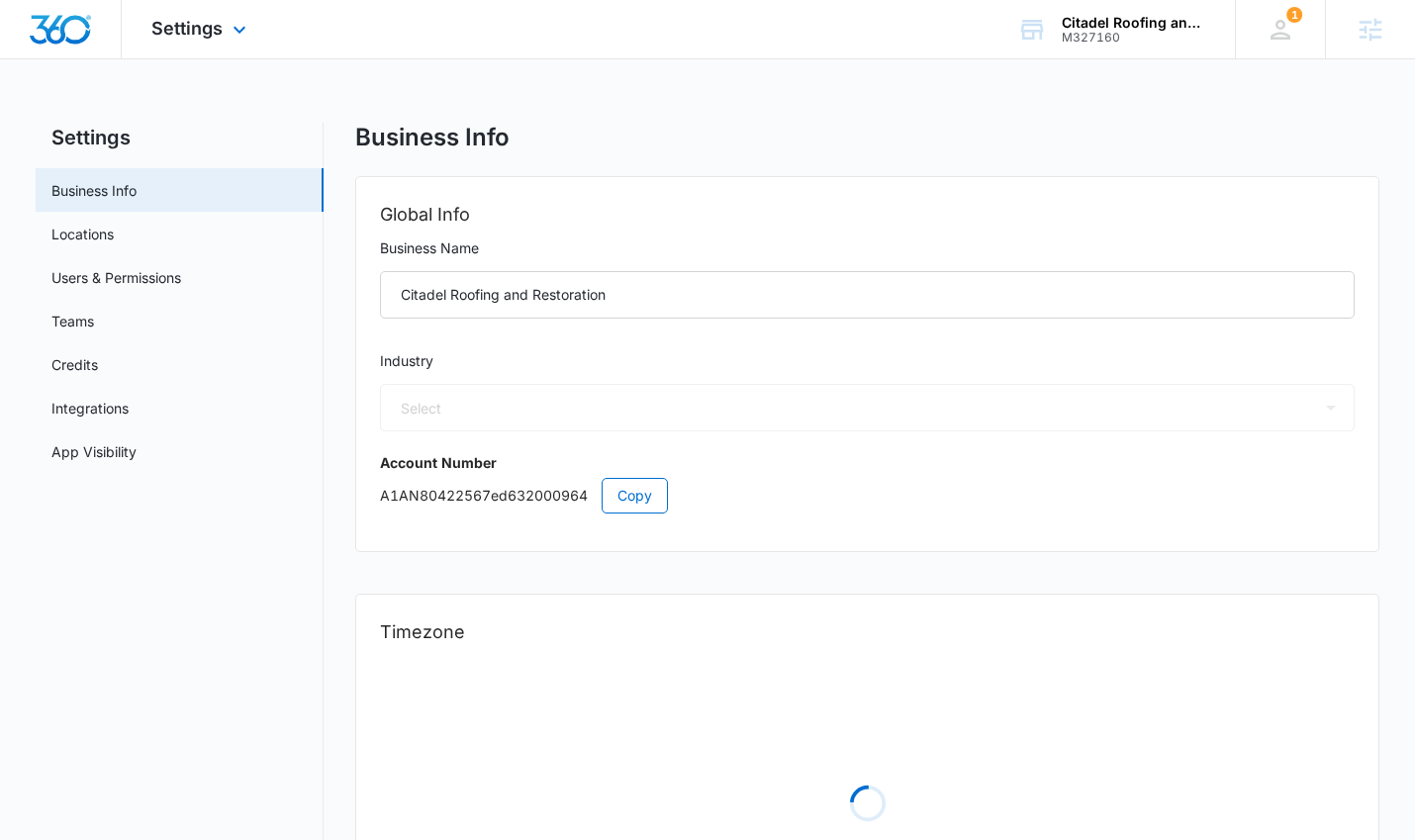 select on "6" 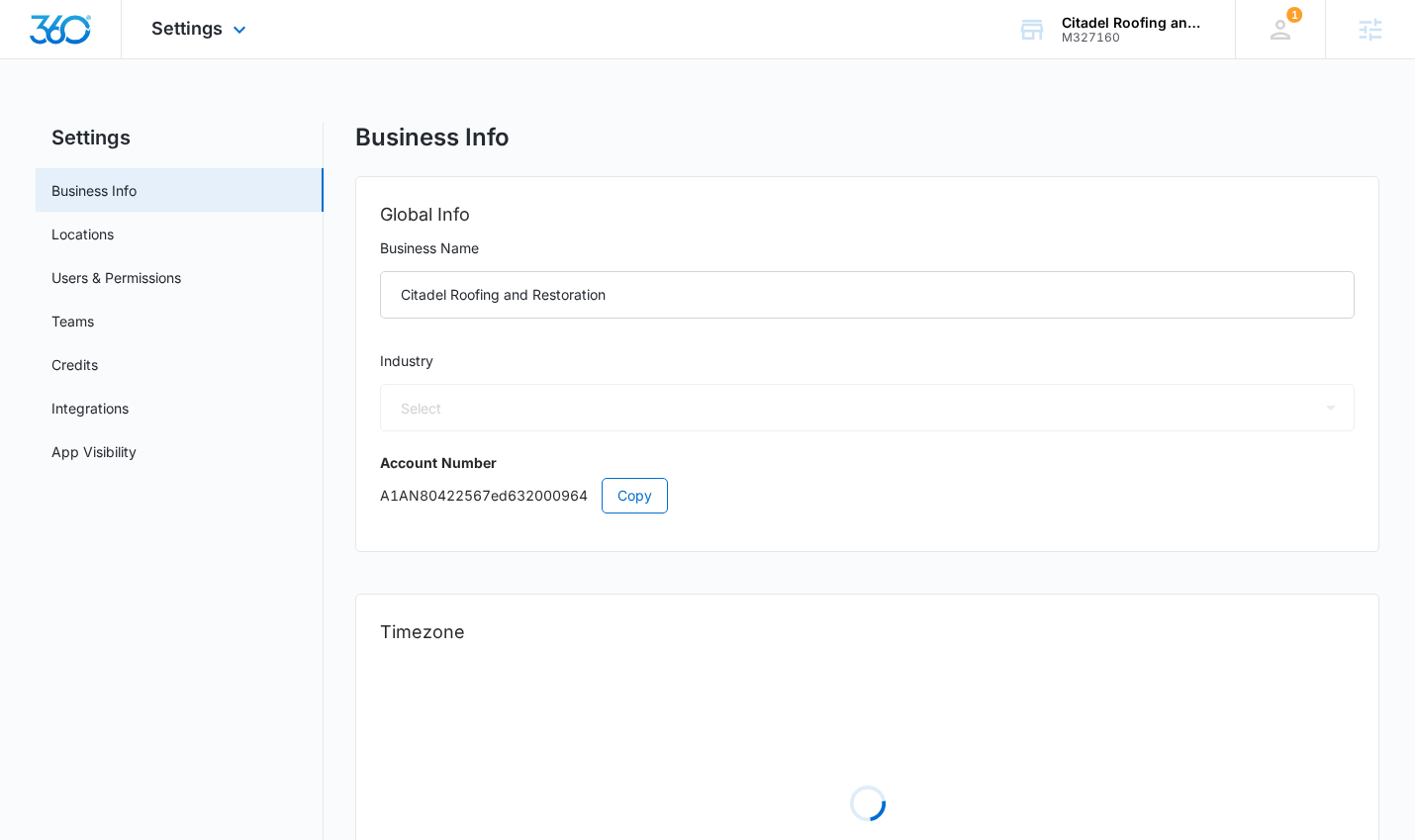 select on "US" 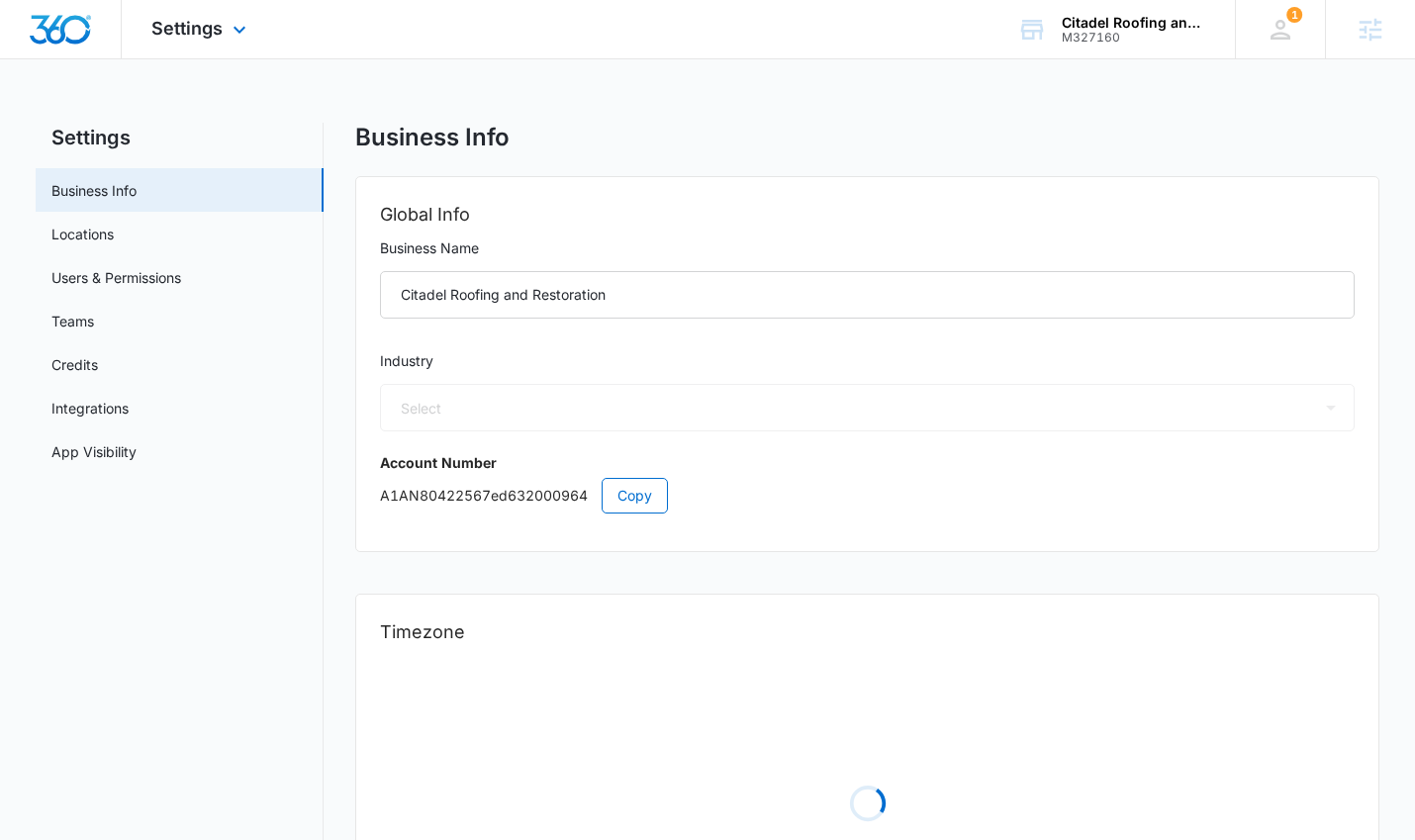 select on "America/Denver" 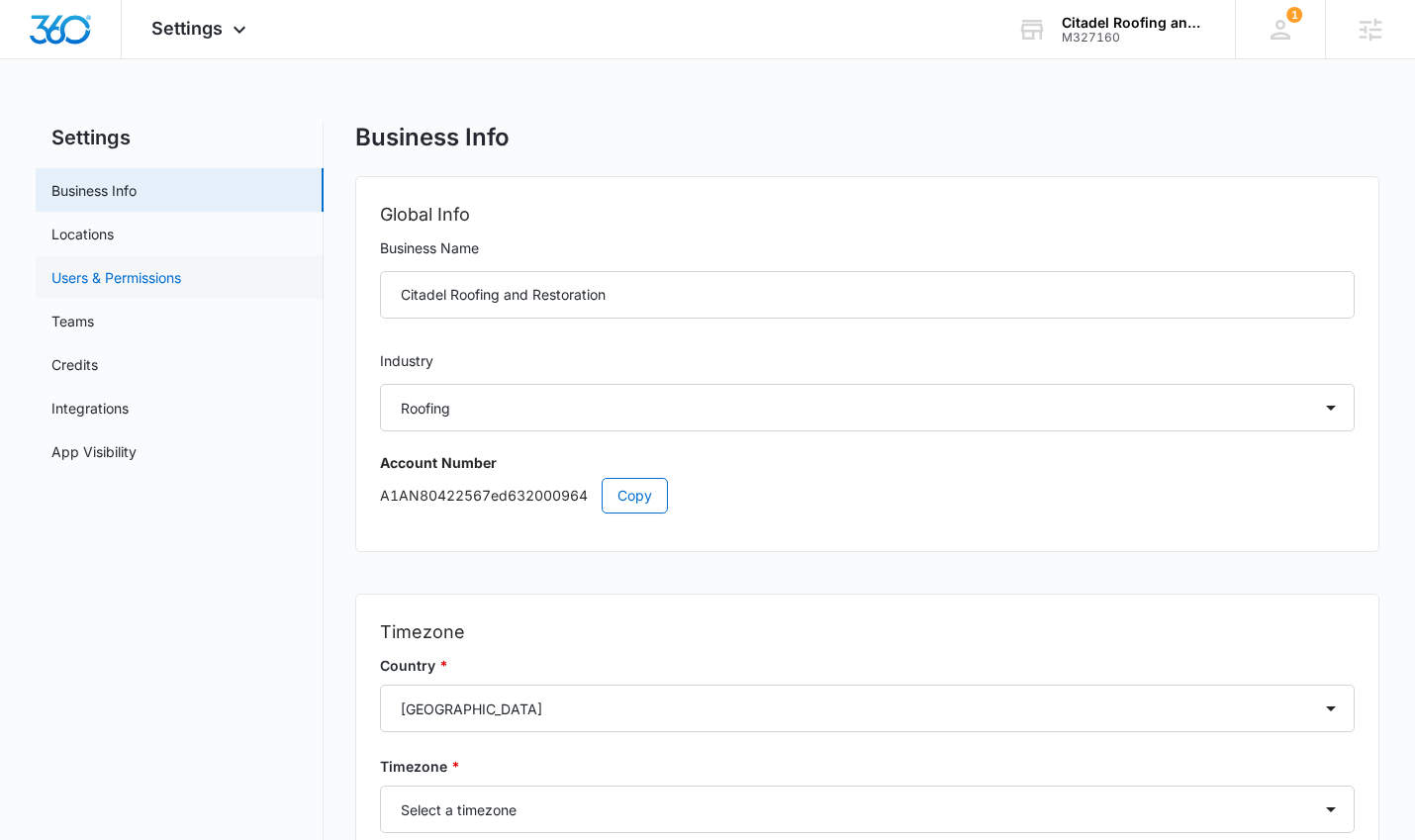 click on "Users & Permissions" at bounding box center [116, 277] 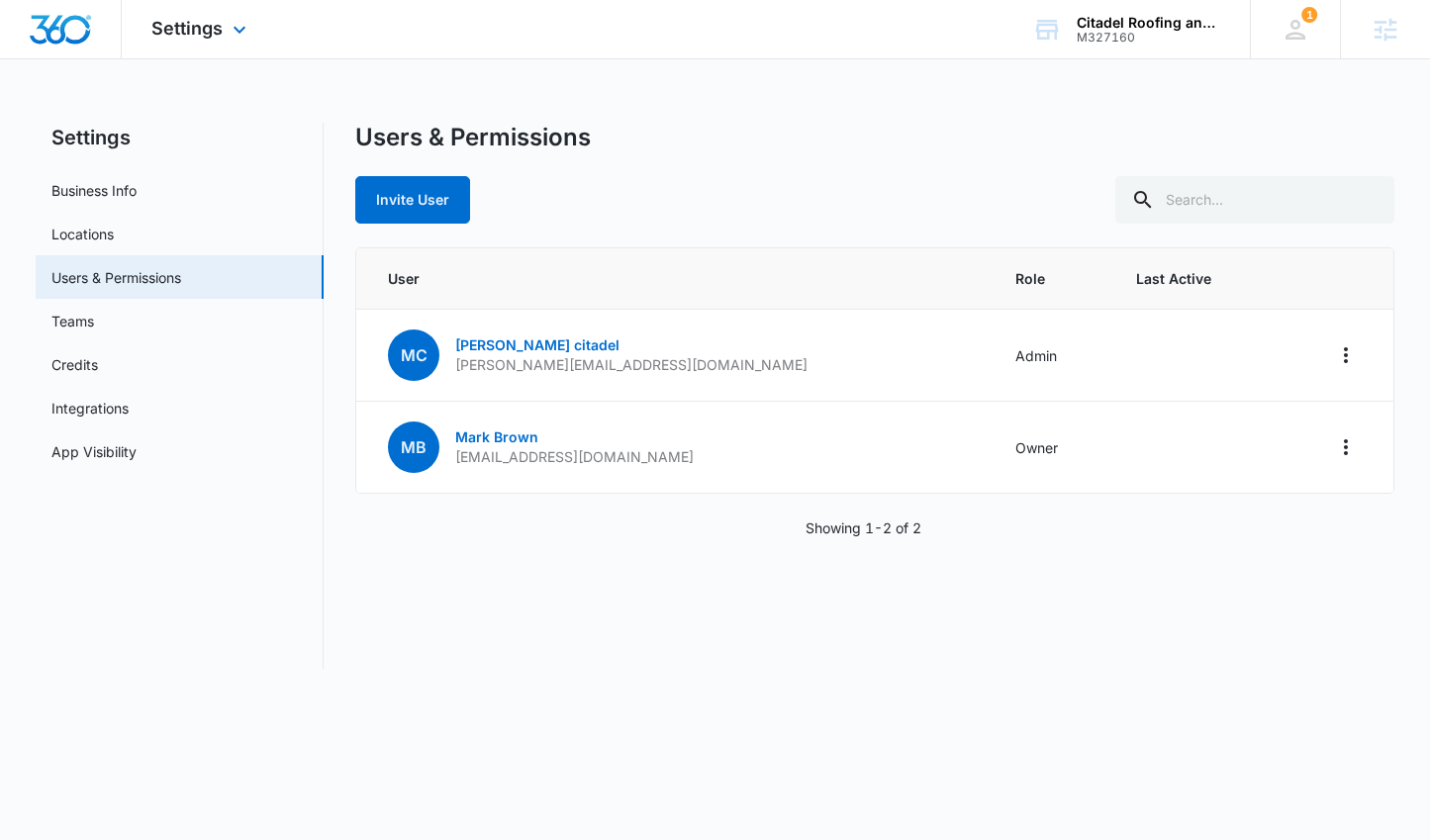 click at bounding box center (60, 30) 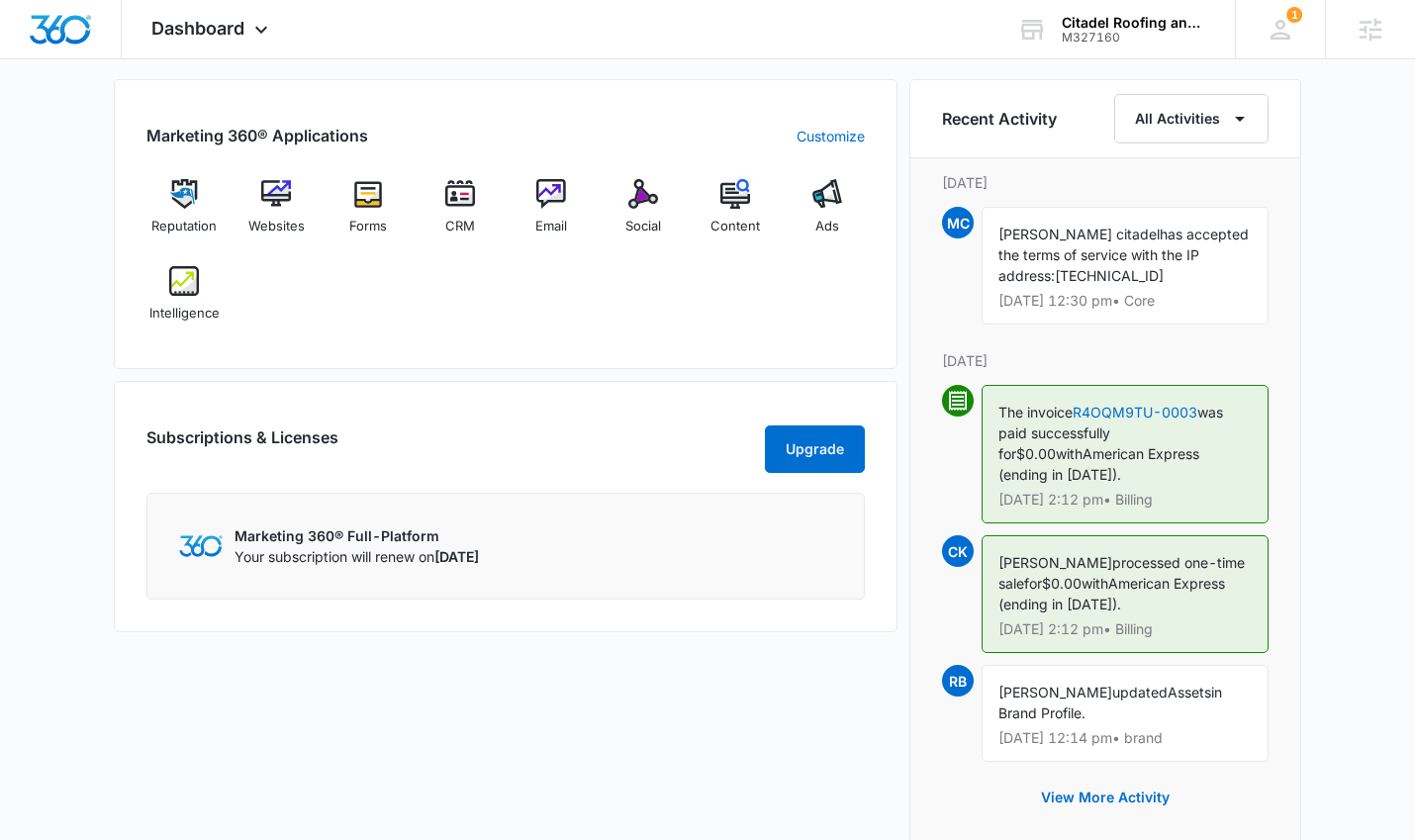 scroll, scrollTop: 723, scrollLeft: 0, axis: vertical 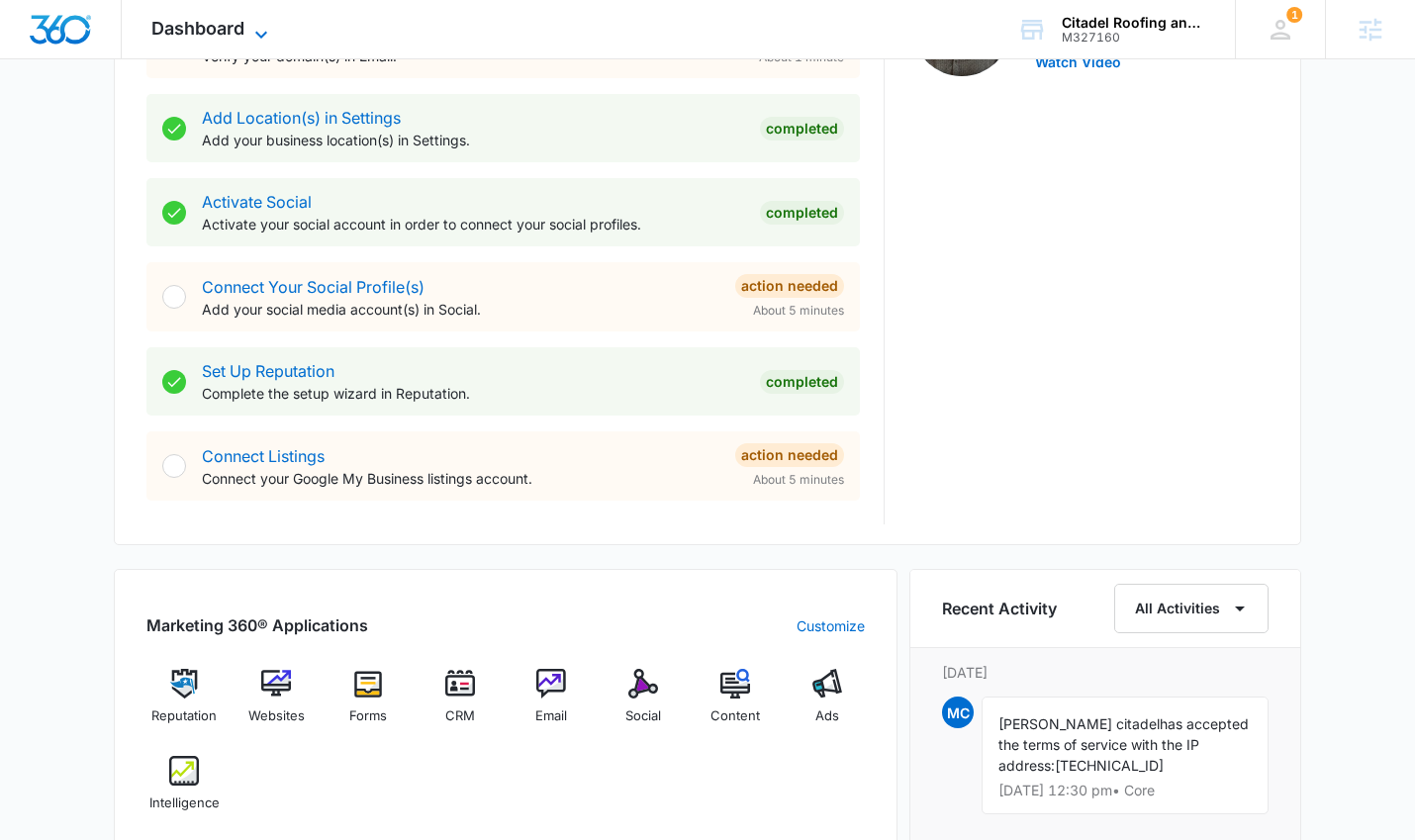 click on "Dashboard" at bounding box center (198, 28) 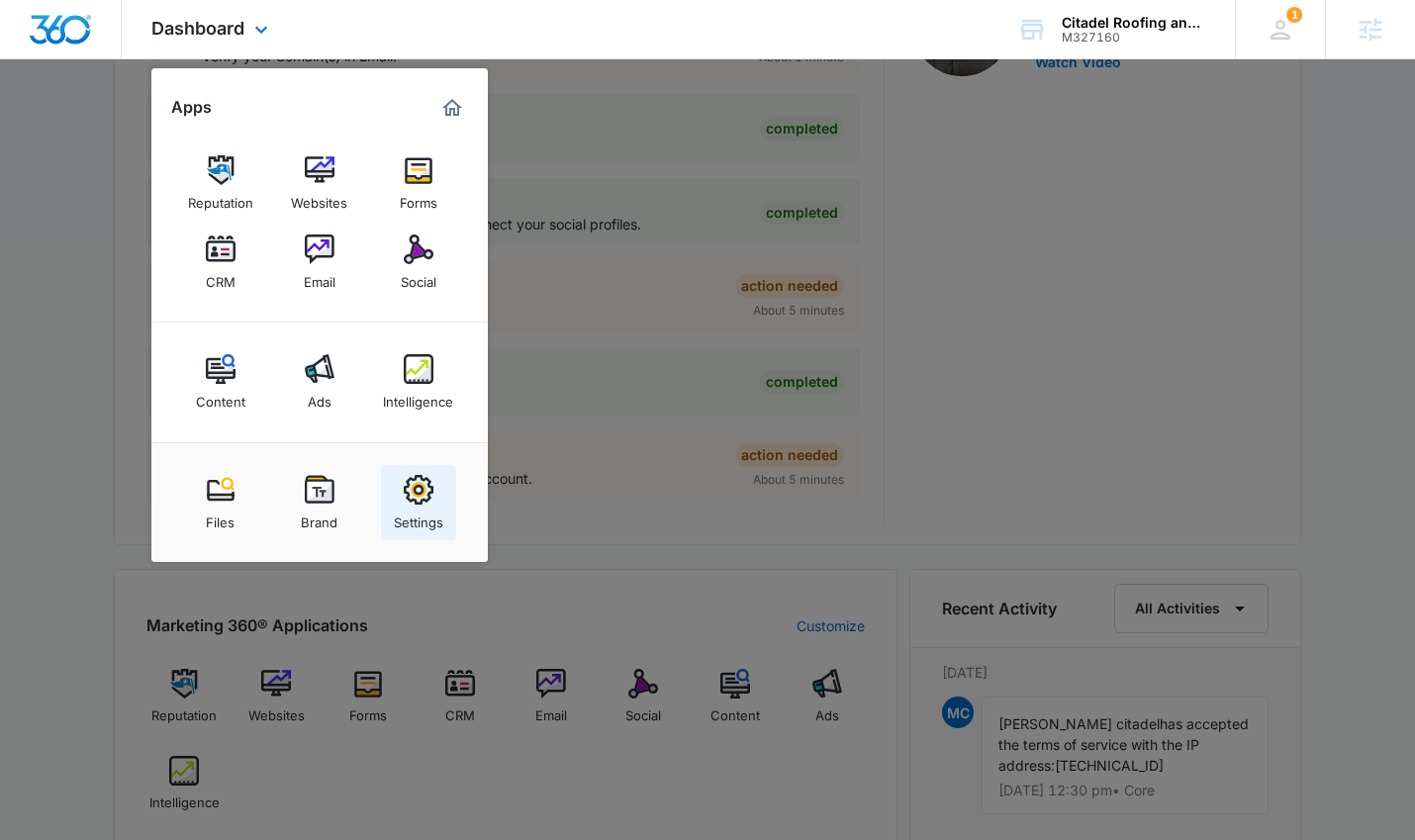 click on "Settings" at bounding box center [419, 503] 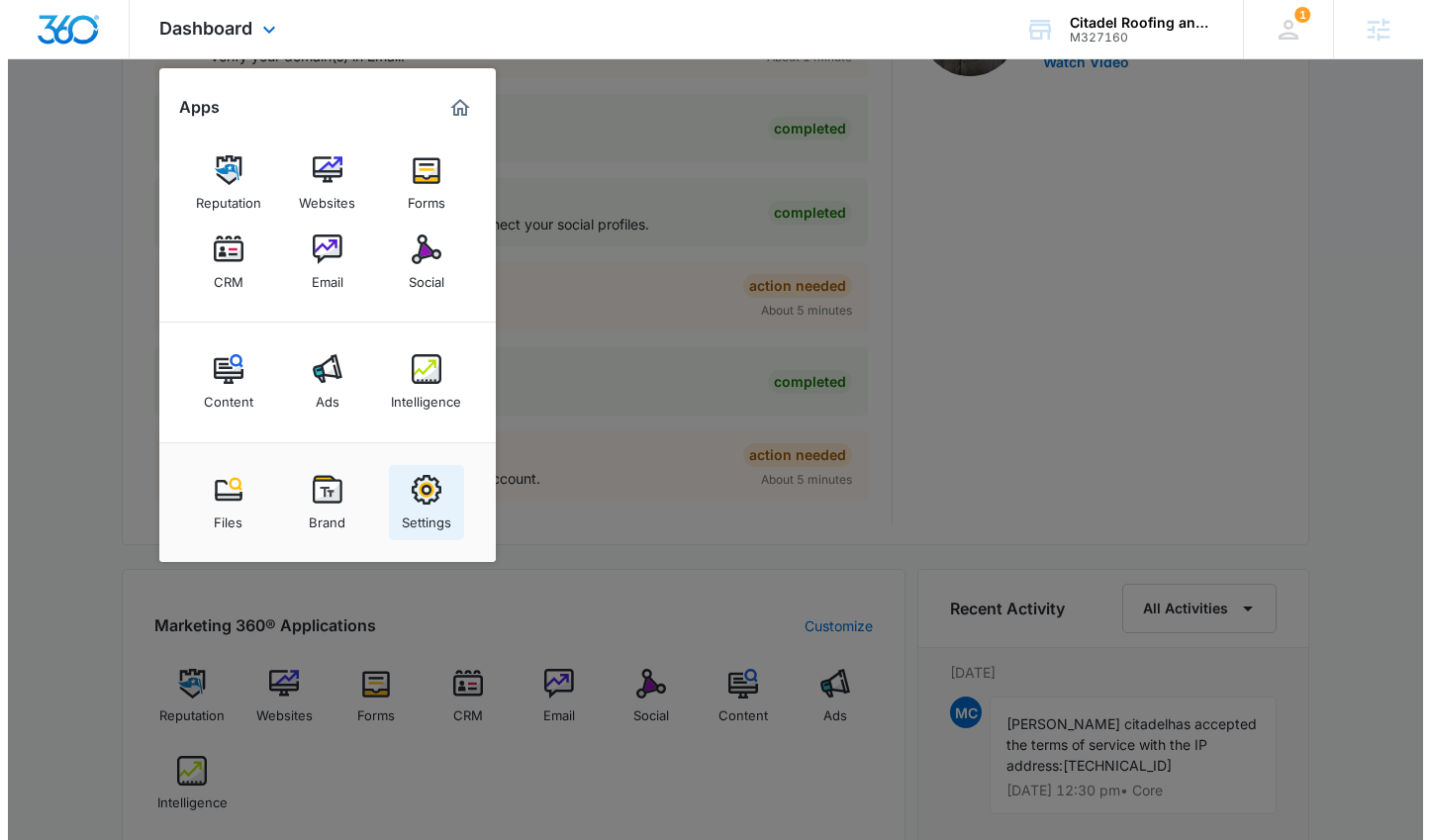 scroll, scrollTop: 0, scrollLeft: 0, axis: both 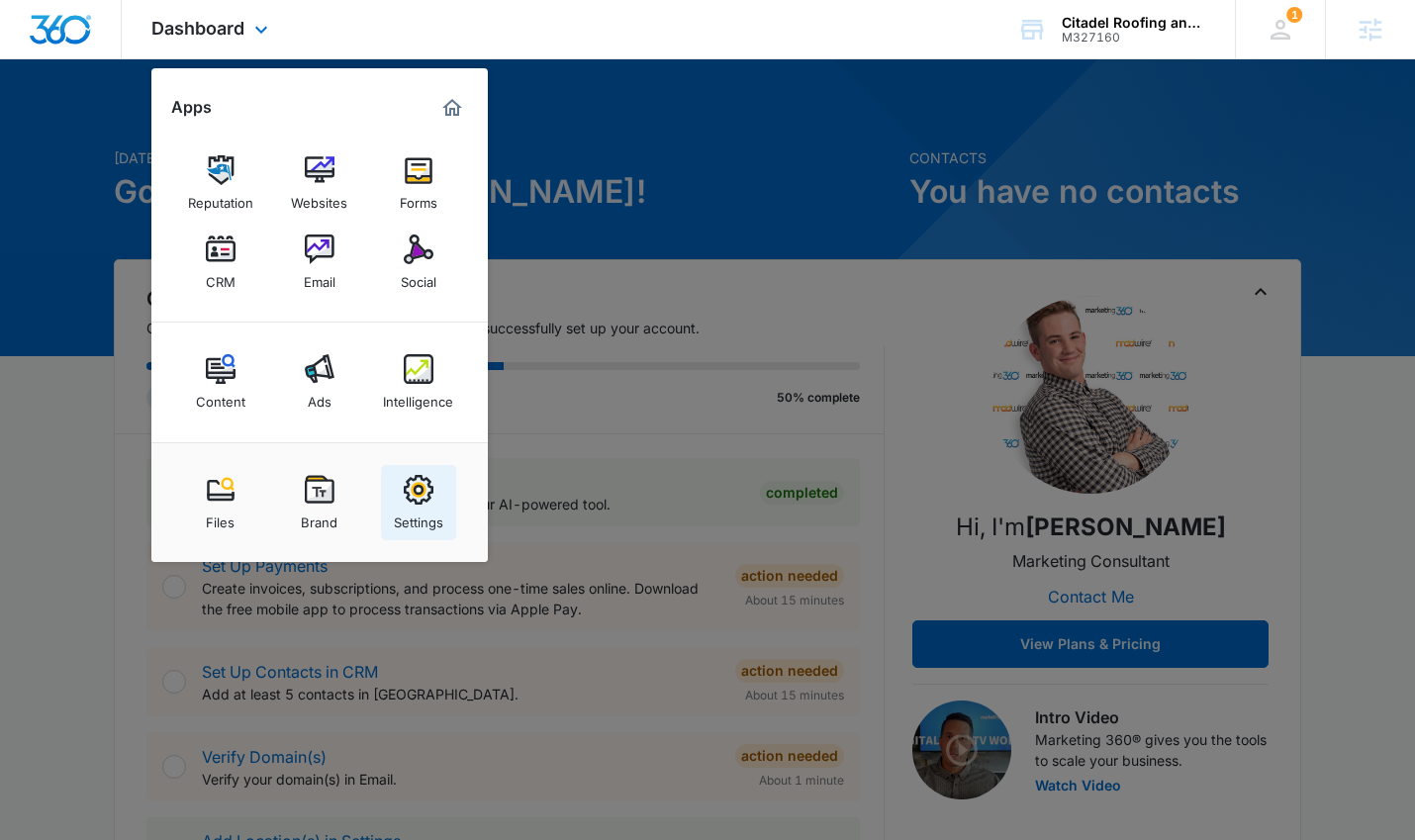 select on "6" 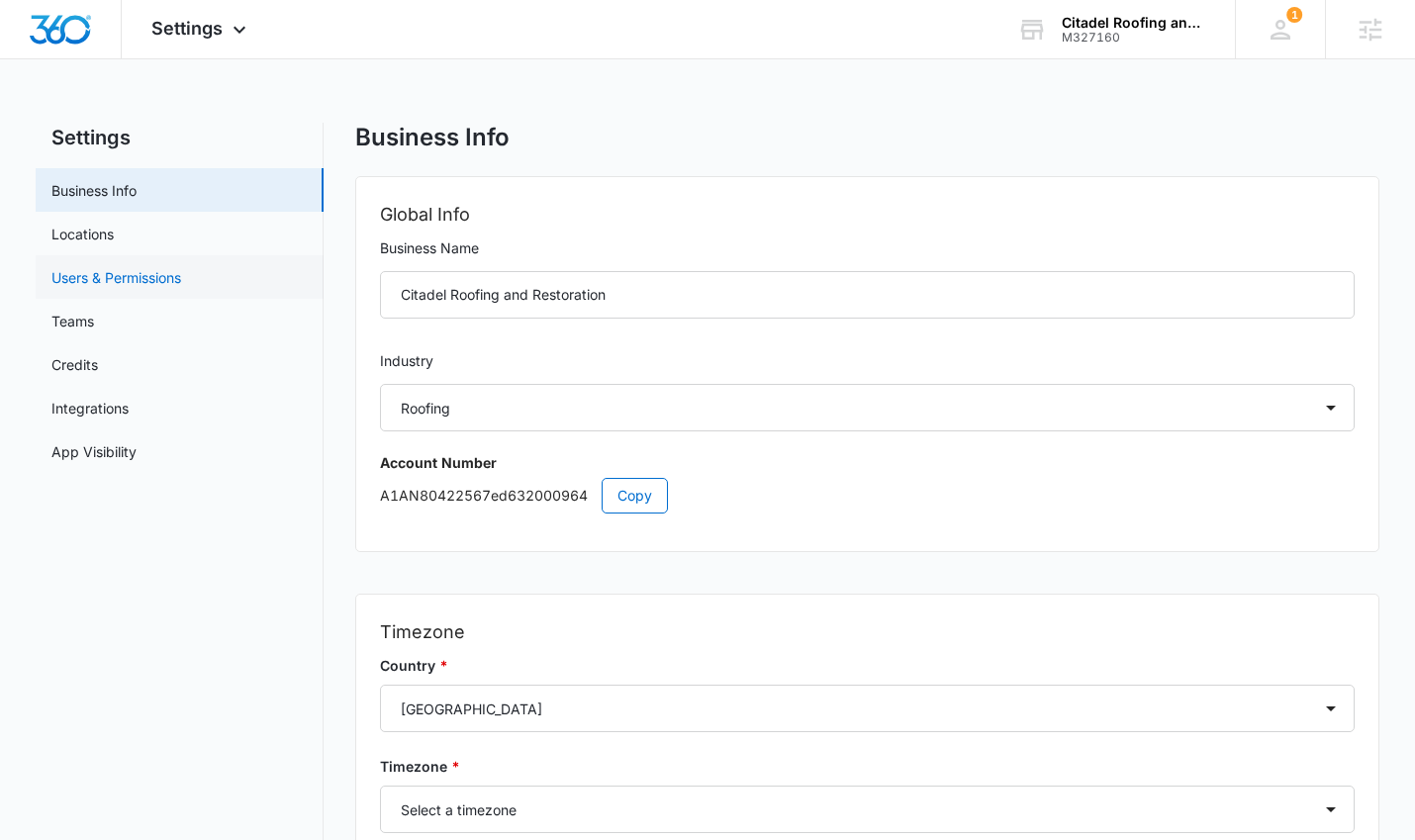 click on "Users & Permissions" at bounding box center [116, 277] 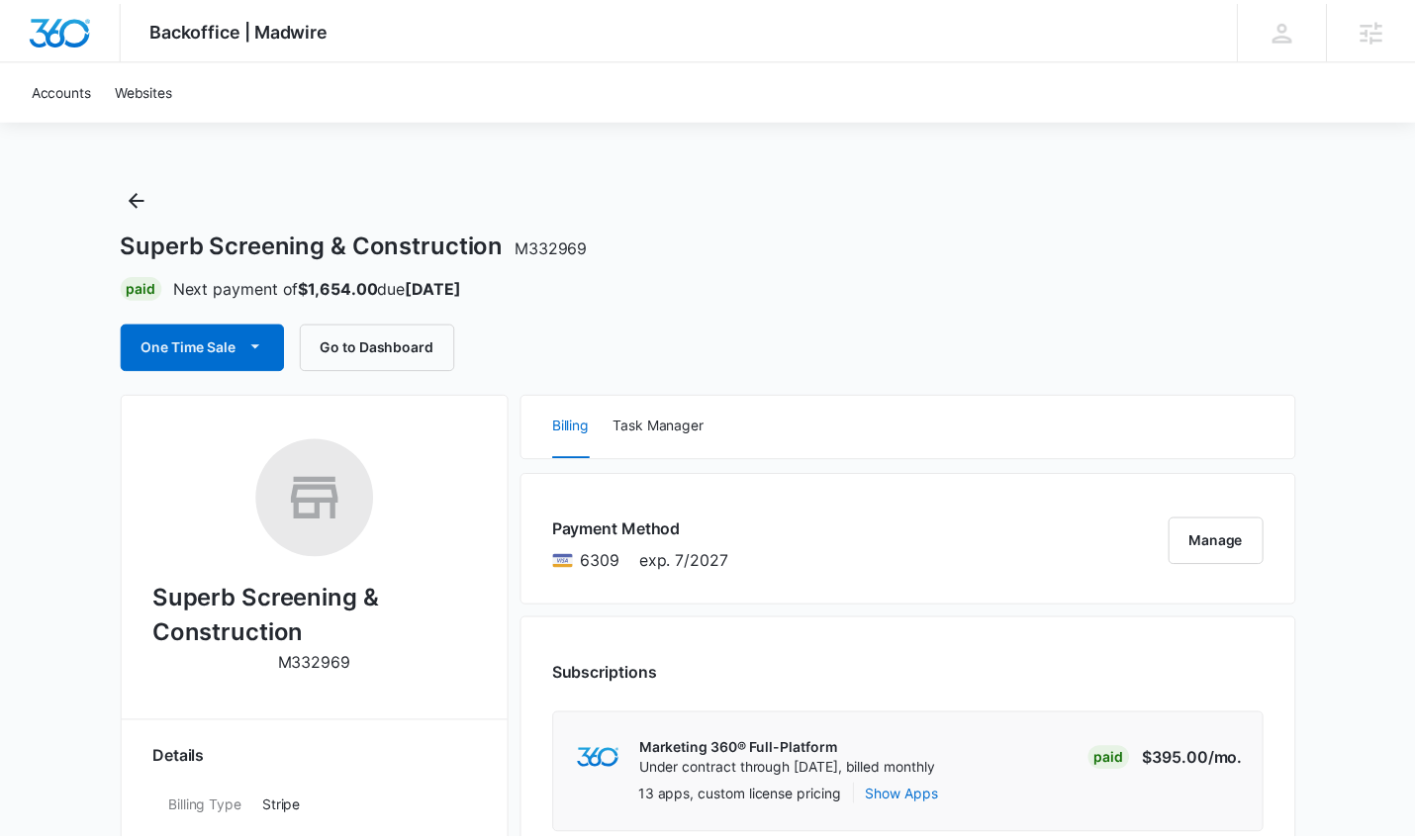 scroll, scrollTop: 0, scrollLeft: 0, axis: both 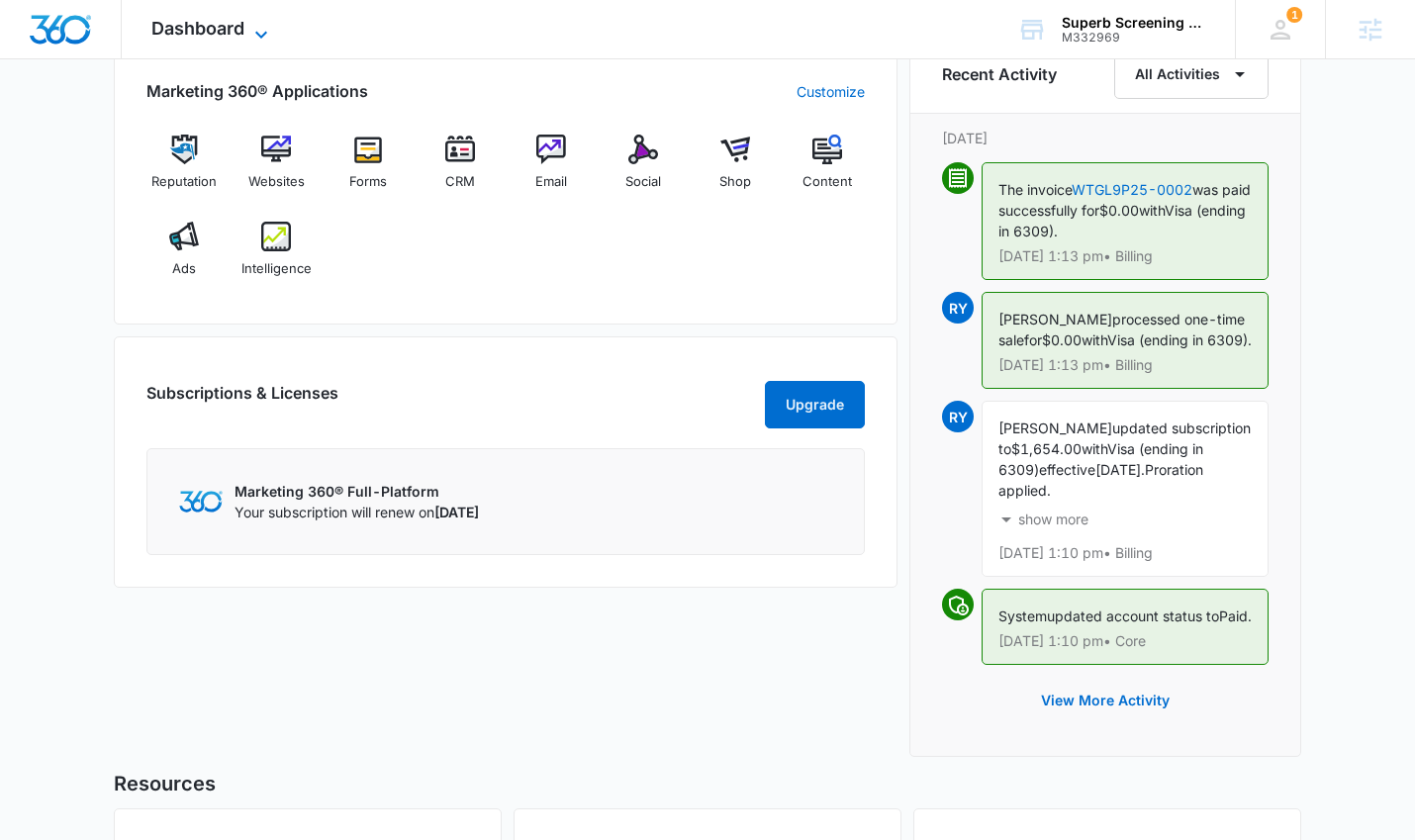 click on "Dashboard" at bounding box center [198, 28] 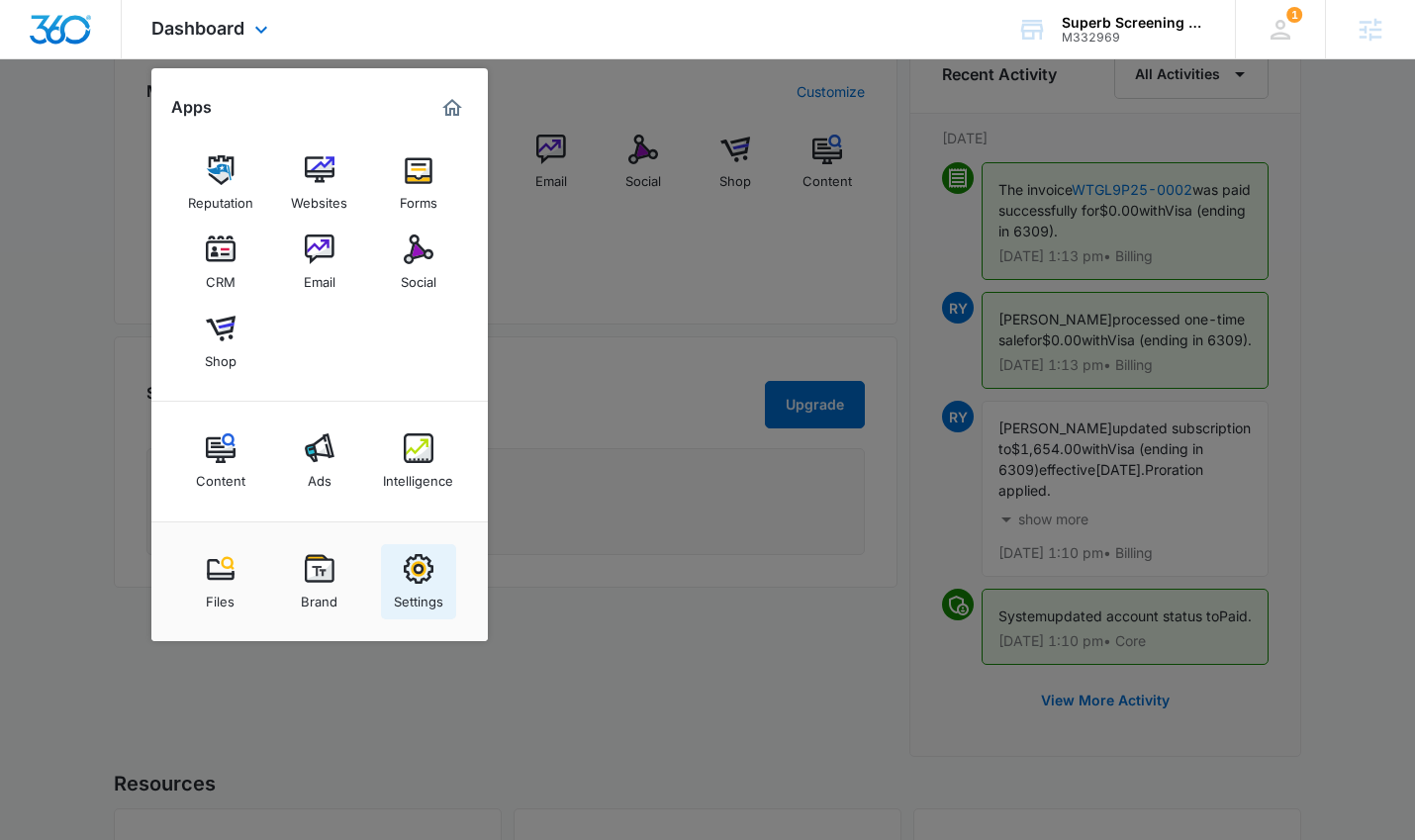 click at bounding box center [419, 569] 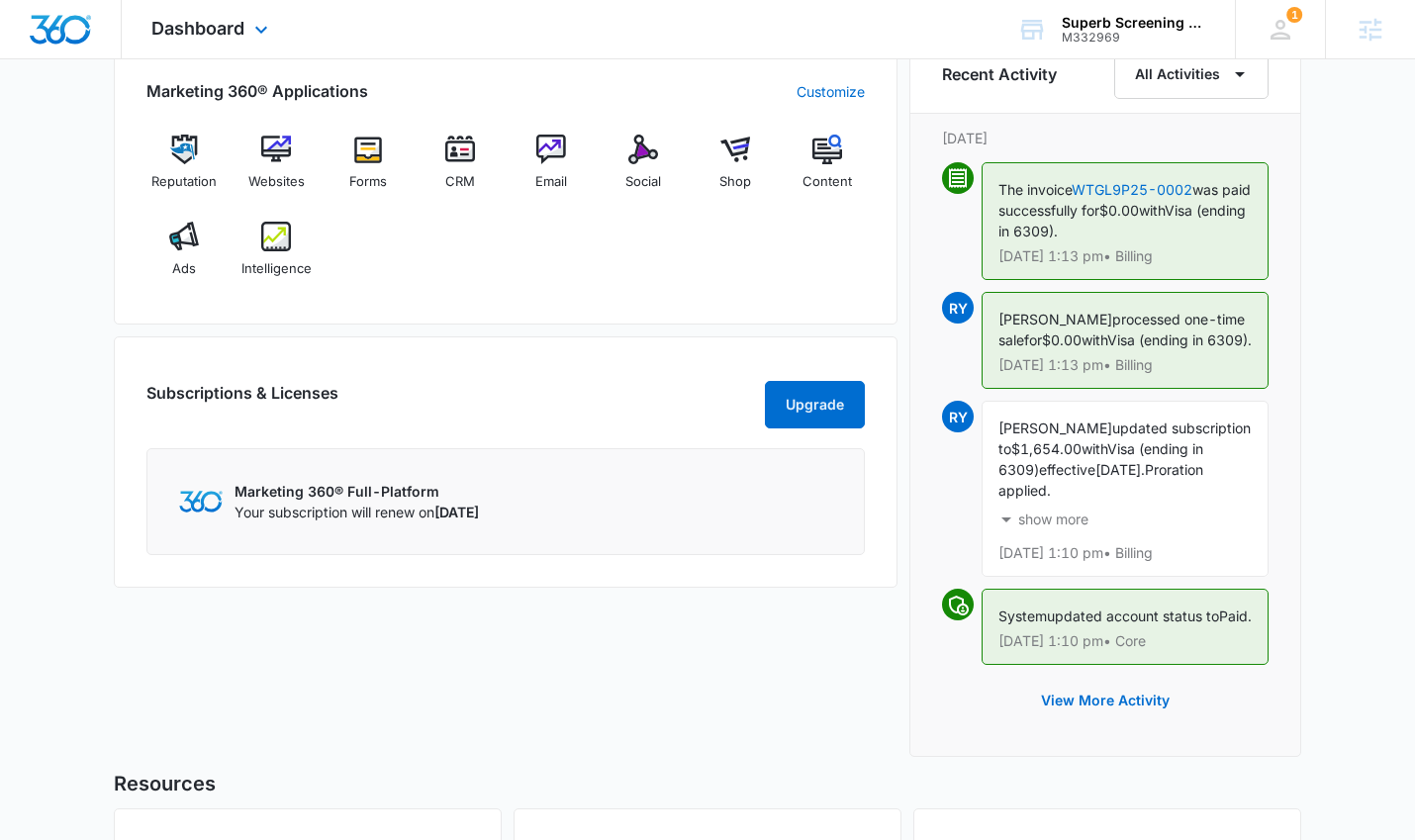 scroll, scrollTop: 0, scrollLeft: 0, axis: both 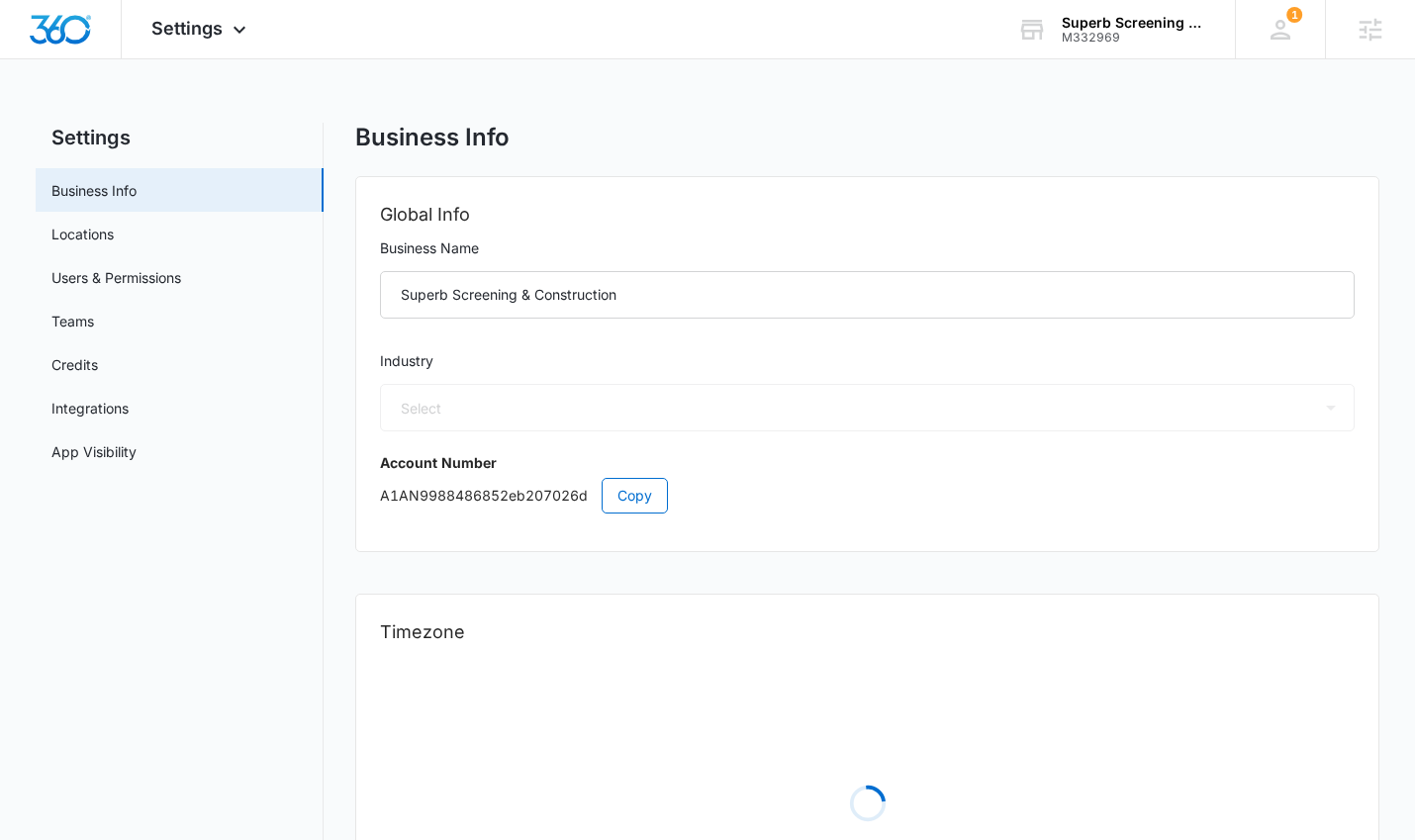 select on "33" 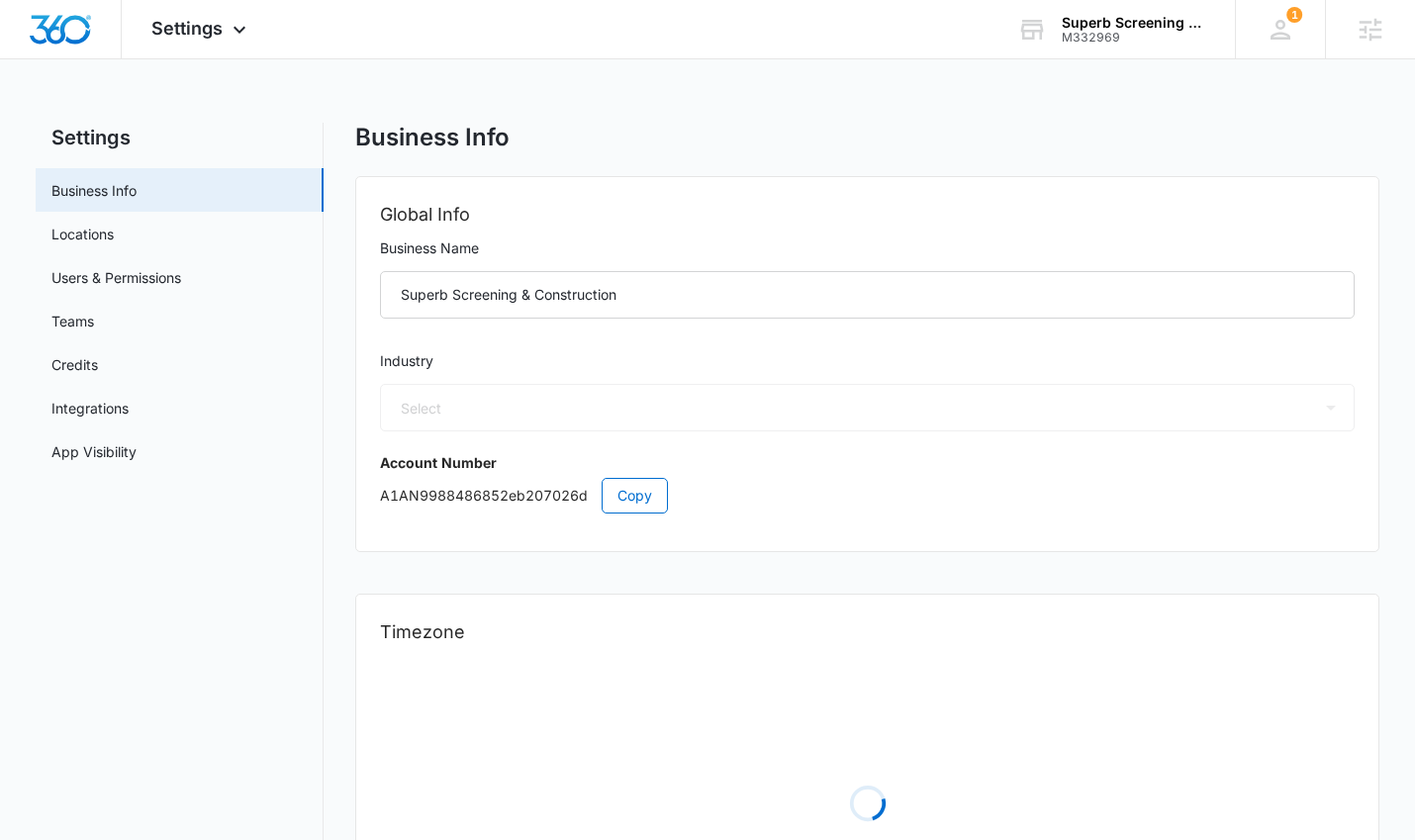 select on "US" 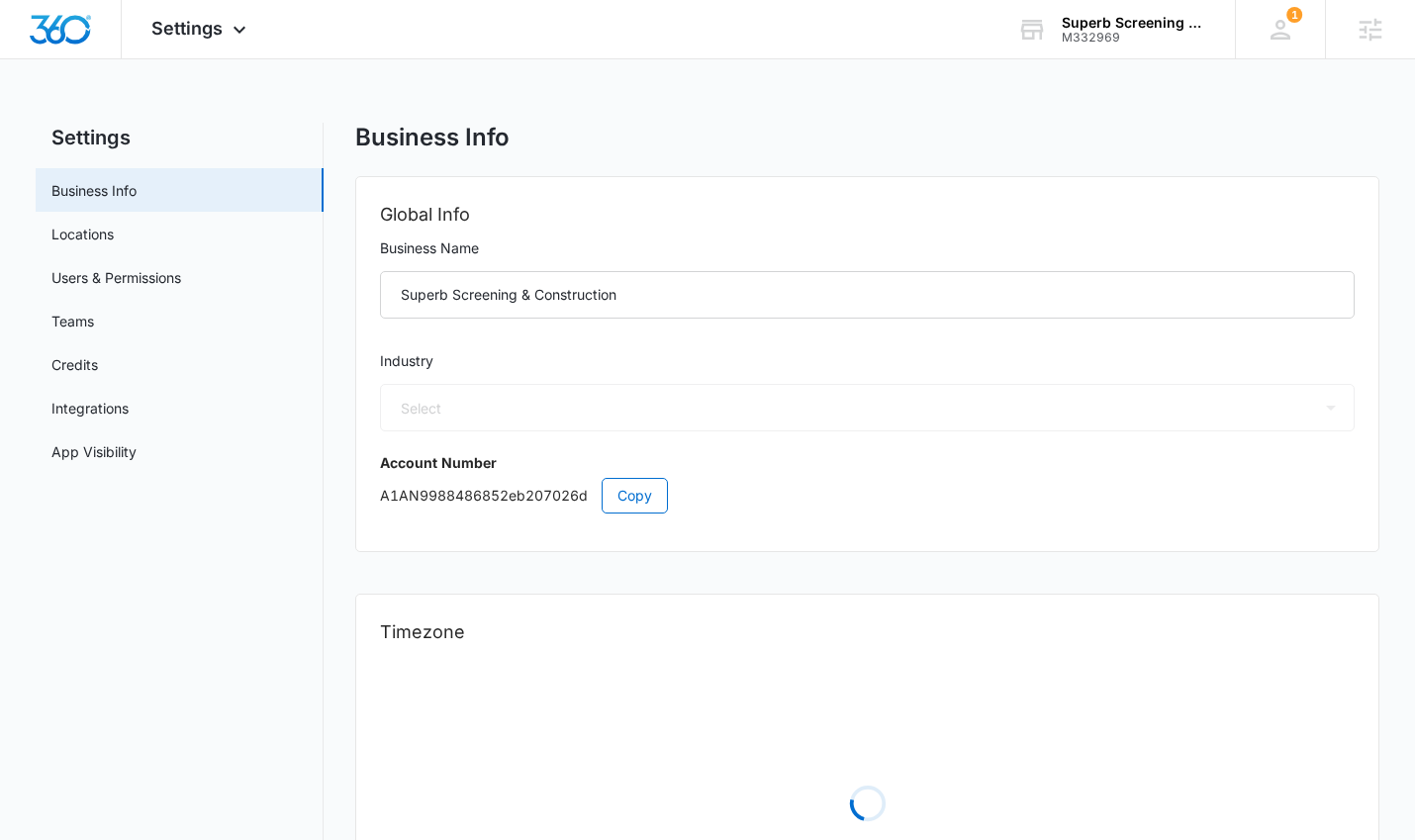 select on "America/Denver" 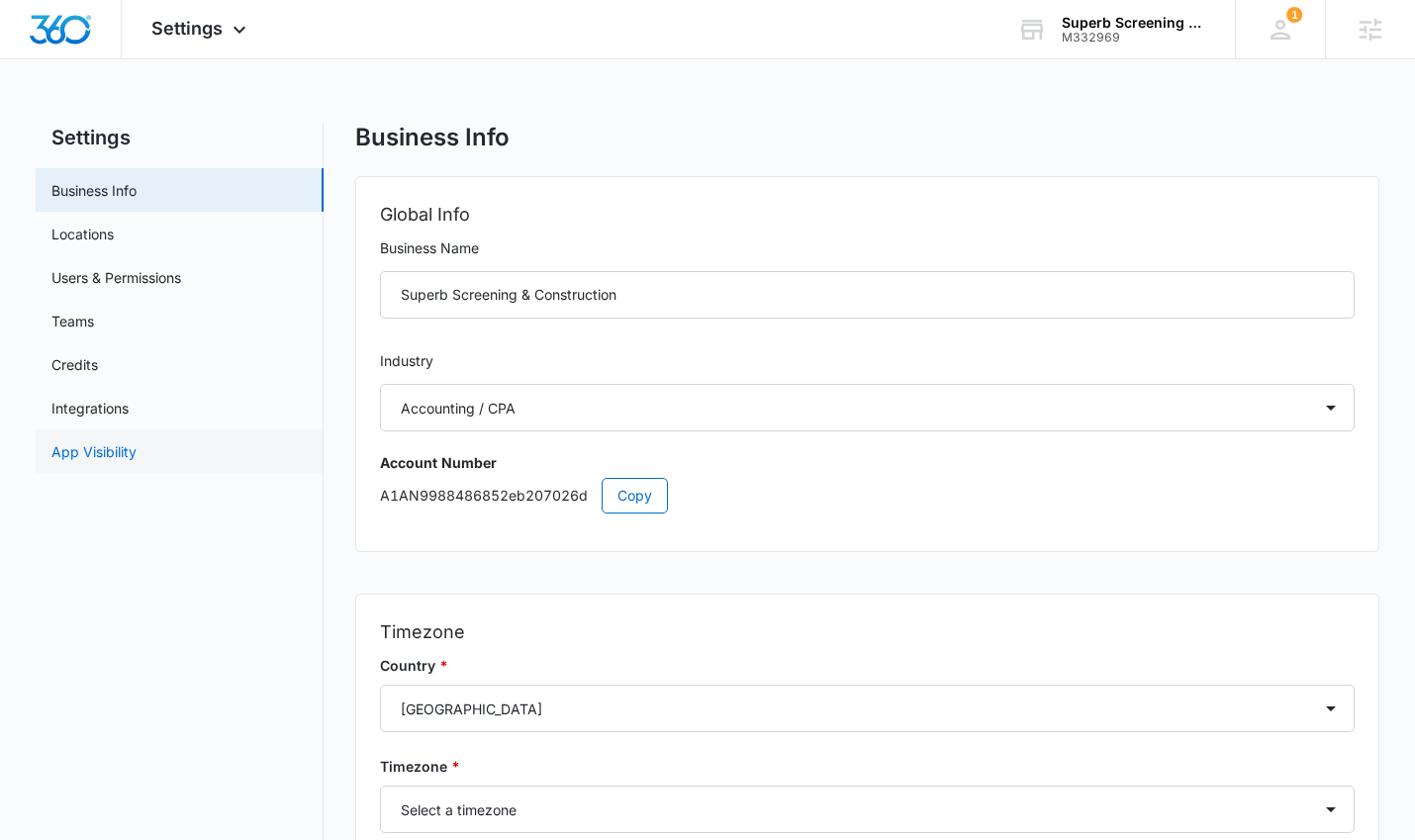 click on "App Visibility" at bounding box center (94, 451) 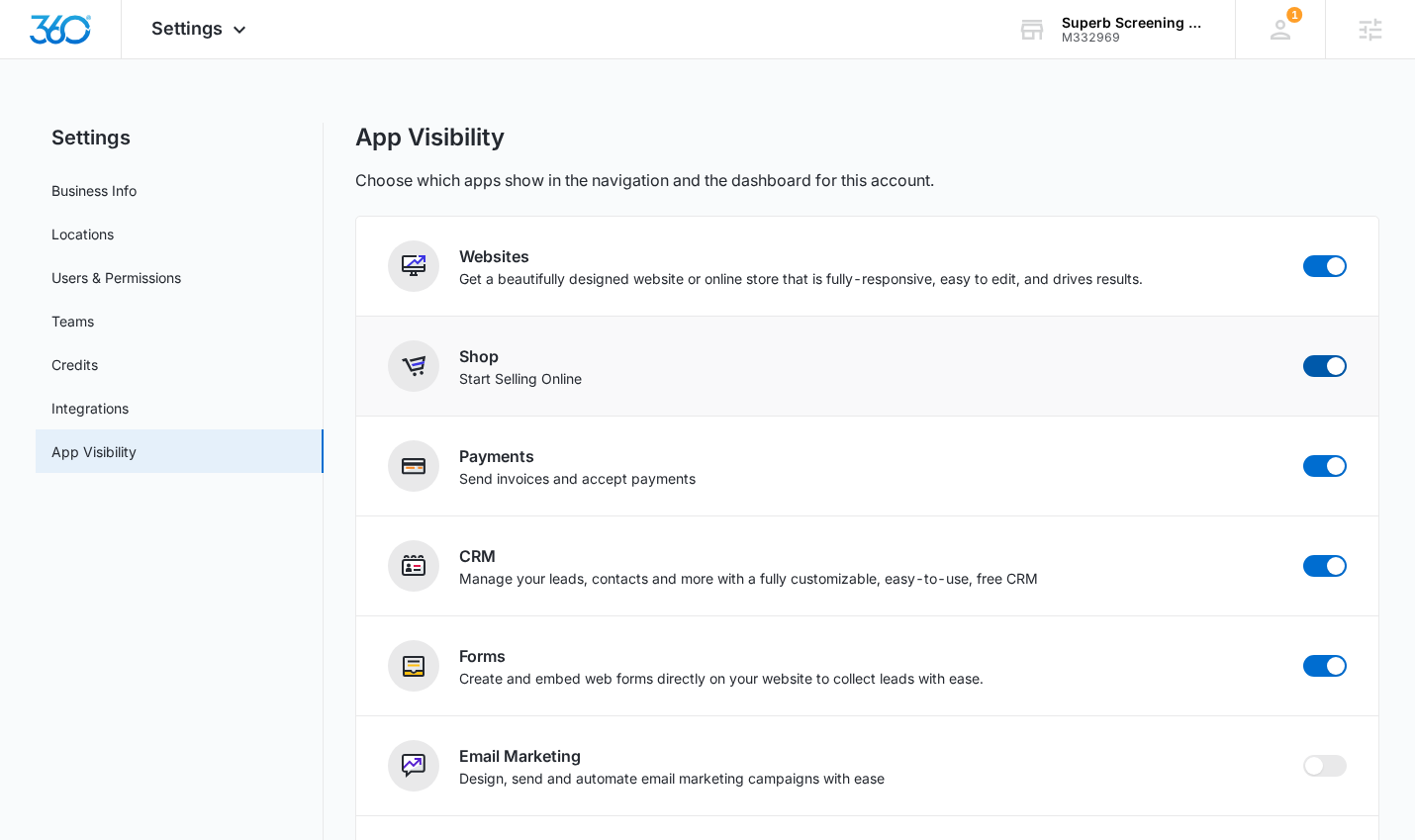 click at bounding box center (1325, 366) 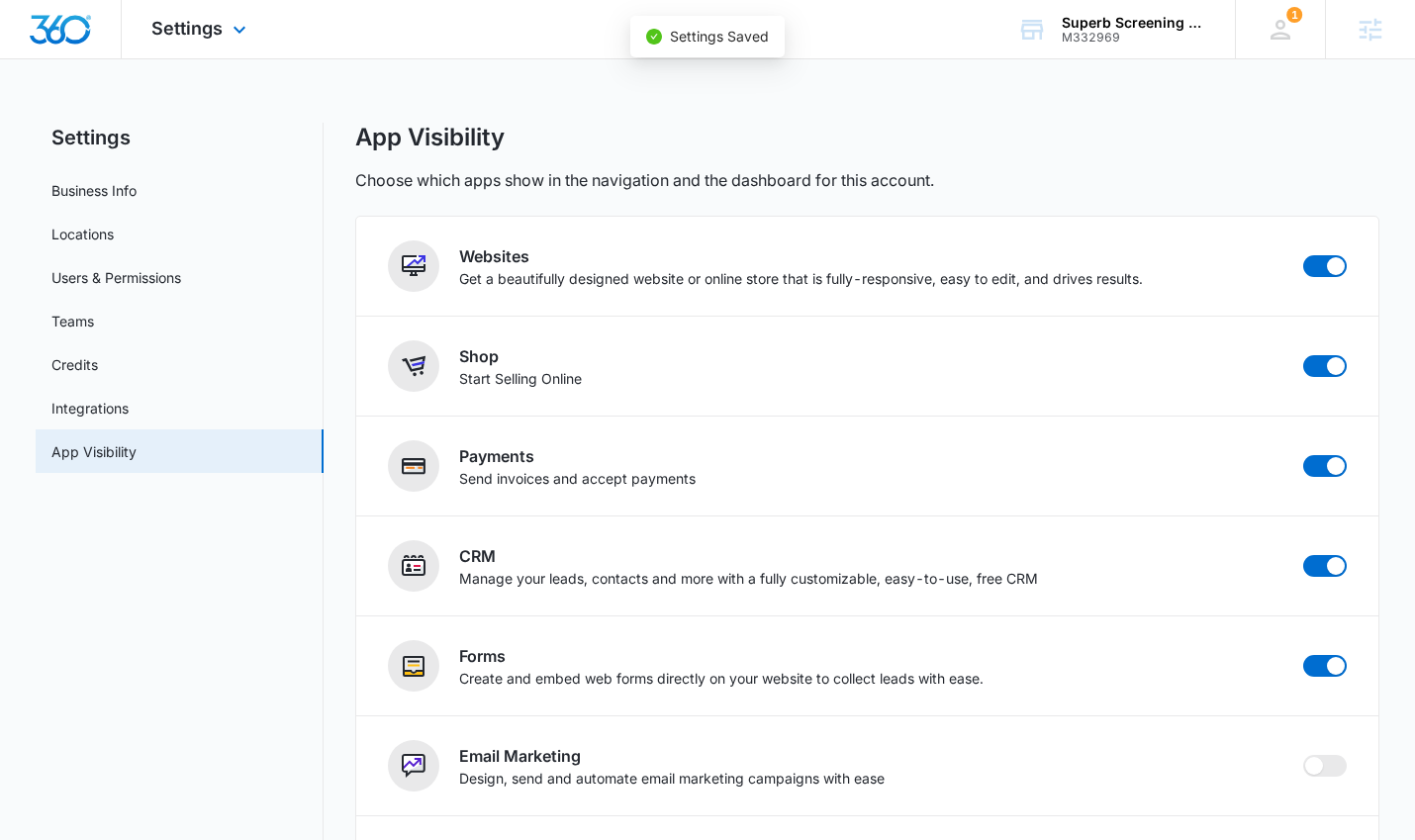 checkbox on "false" 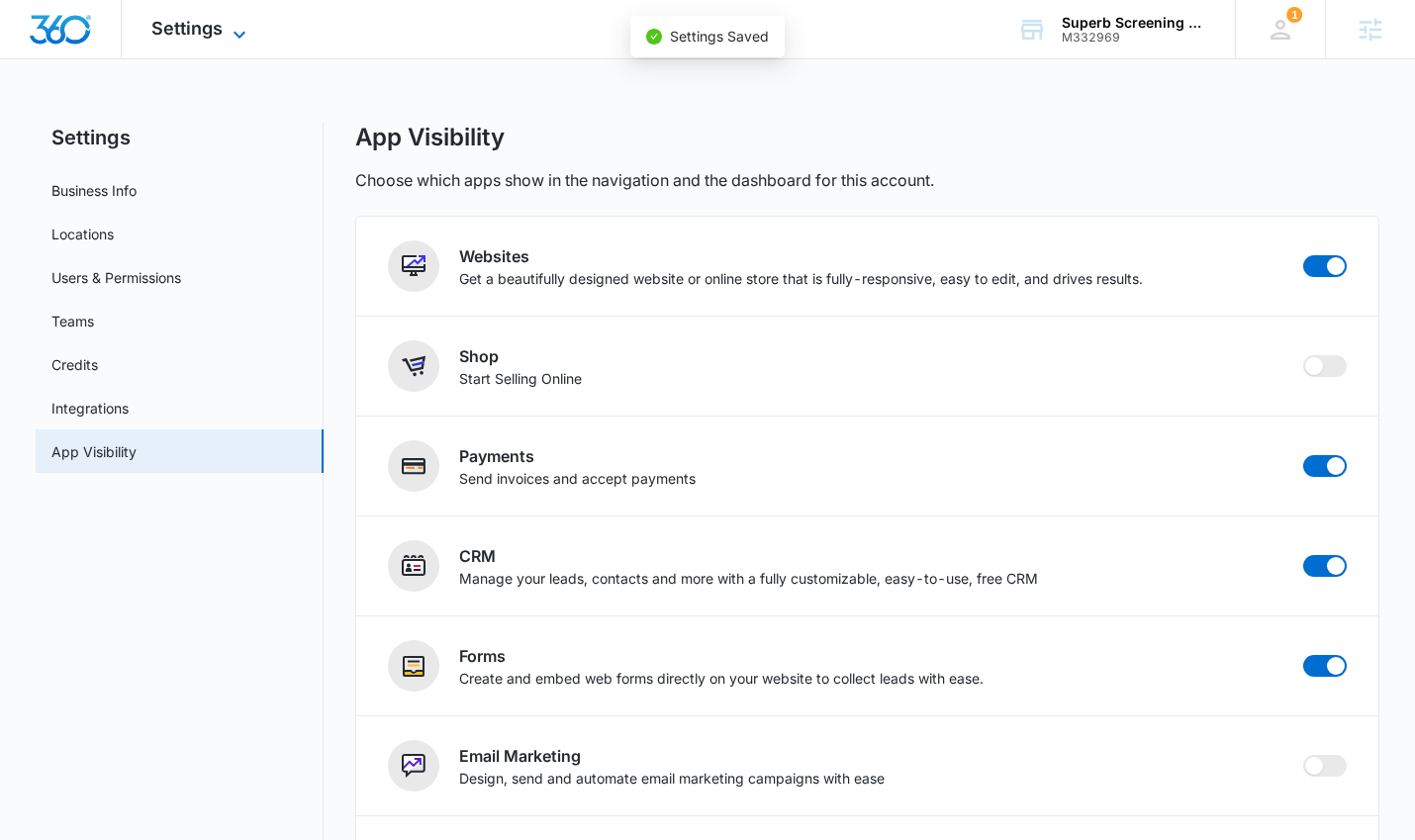 click on "Settings" at bounding box center [187, 28] 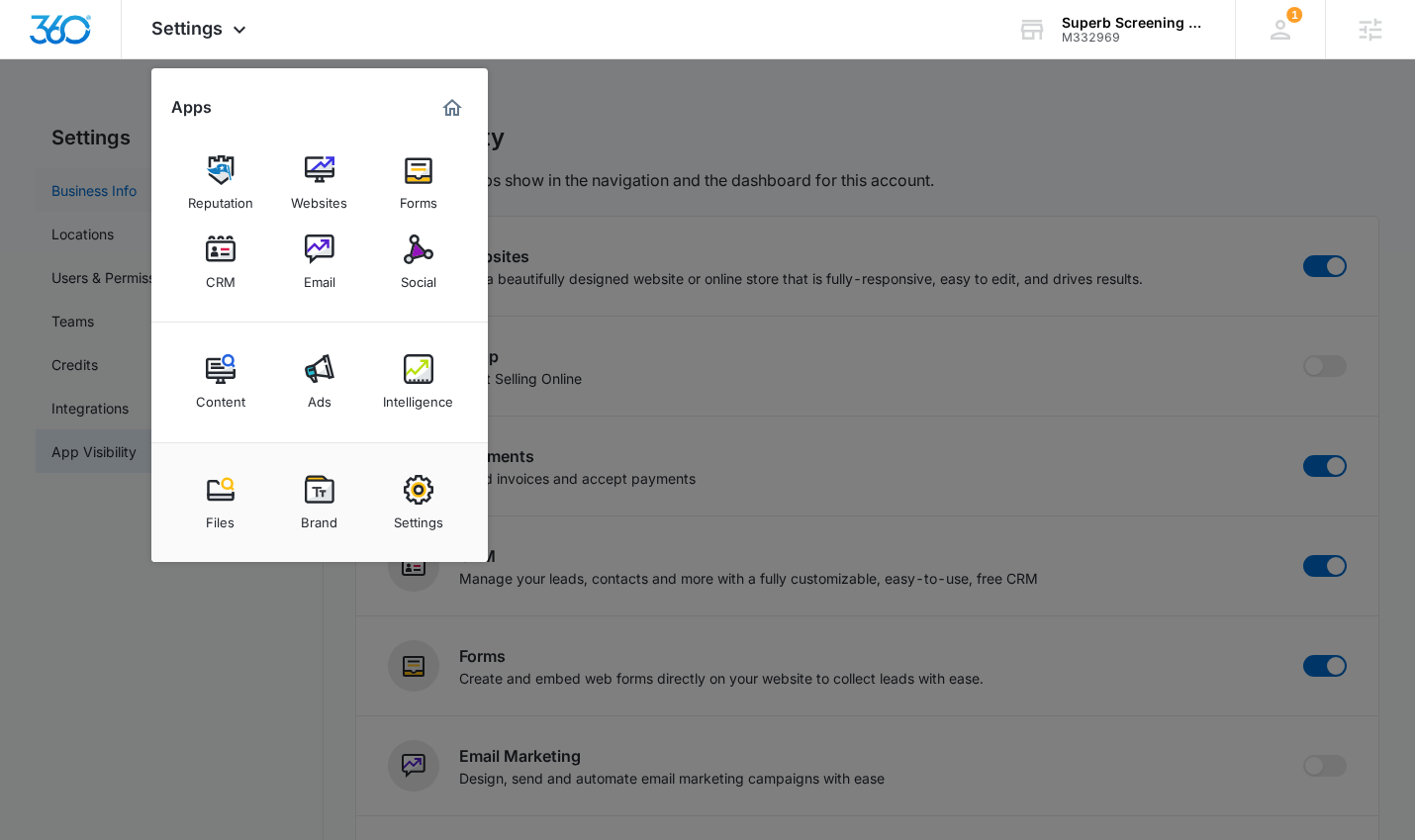 click on "Reputation" at bounding box center (221, 198) 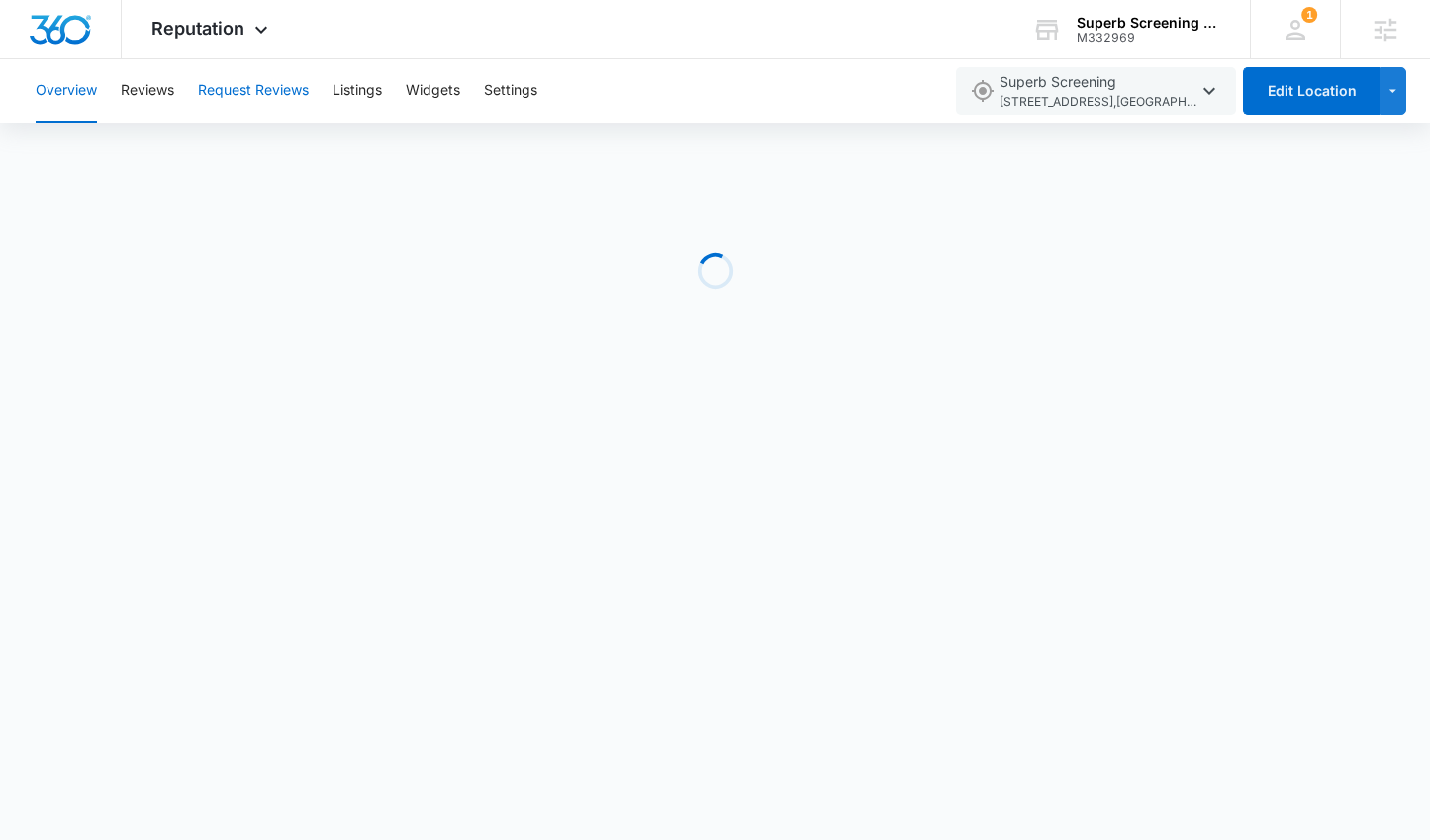 click on "Request Reviews" at bounding box center (253, 91) 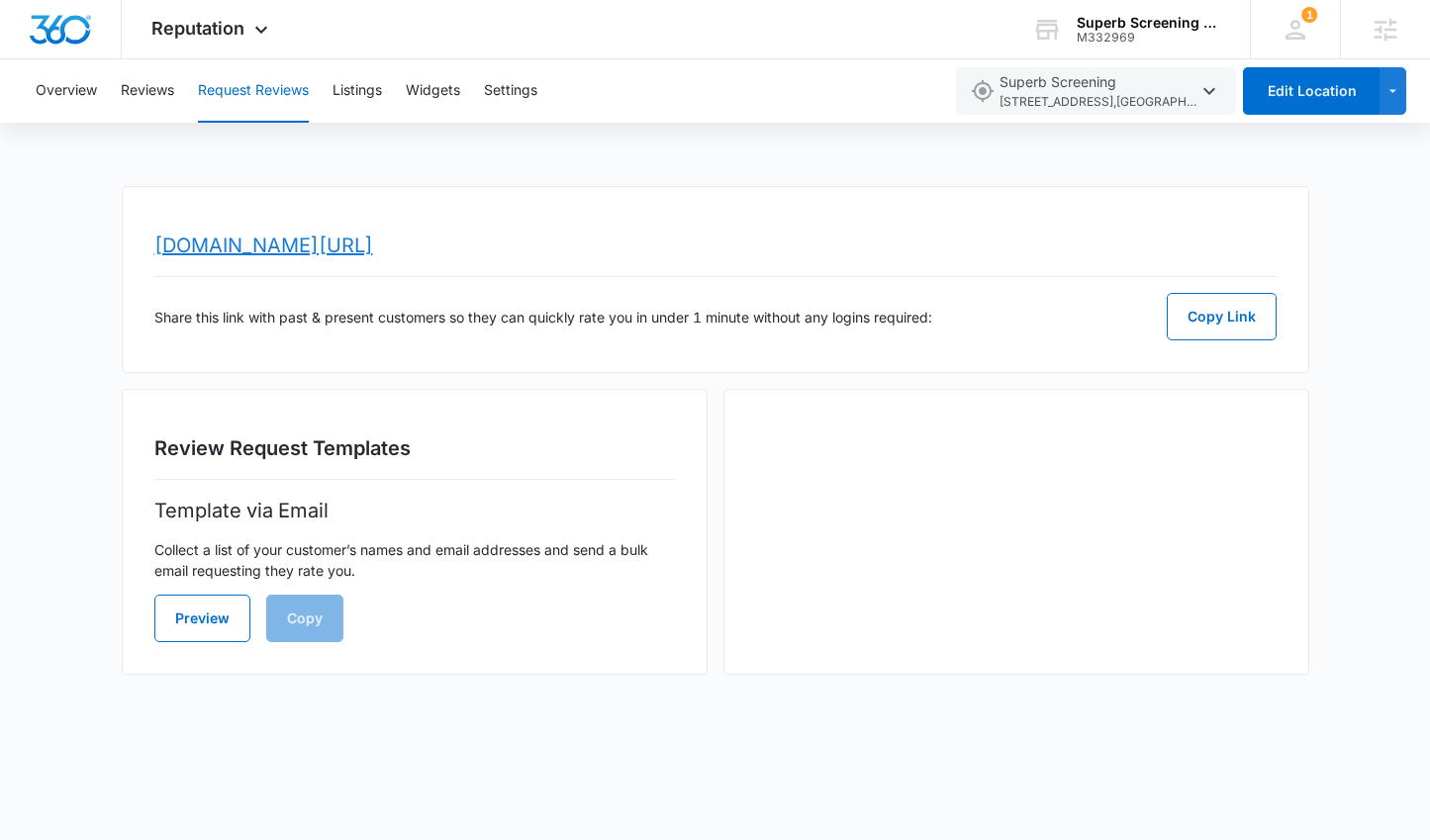 click on "www.topratedlocal.com/review/superb-screening-reviews" at bounding box center (263, 245) 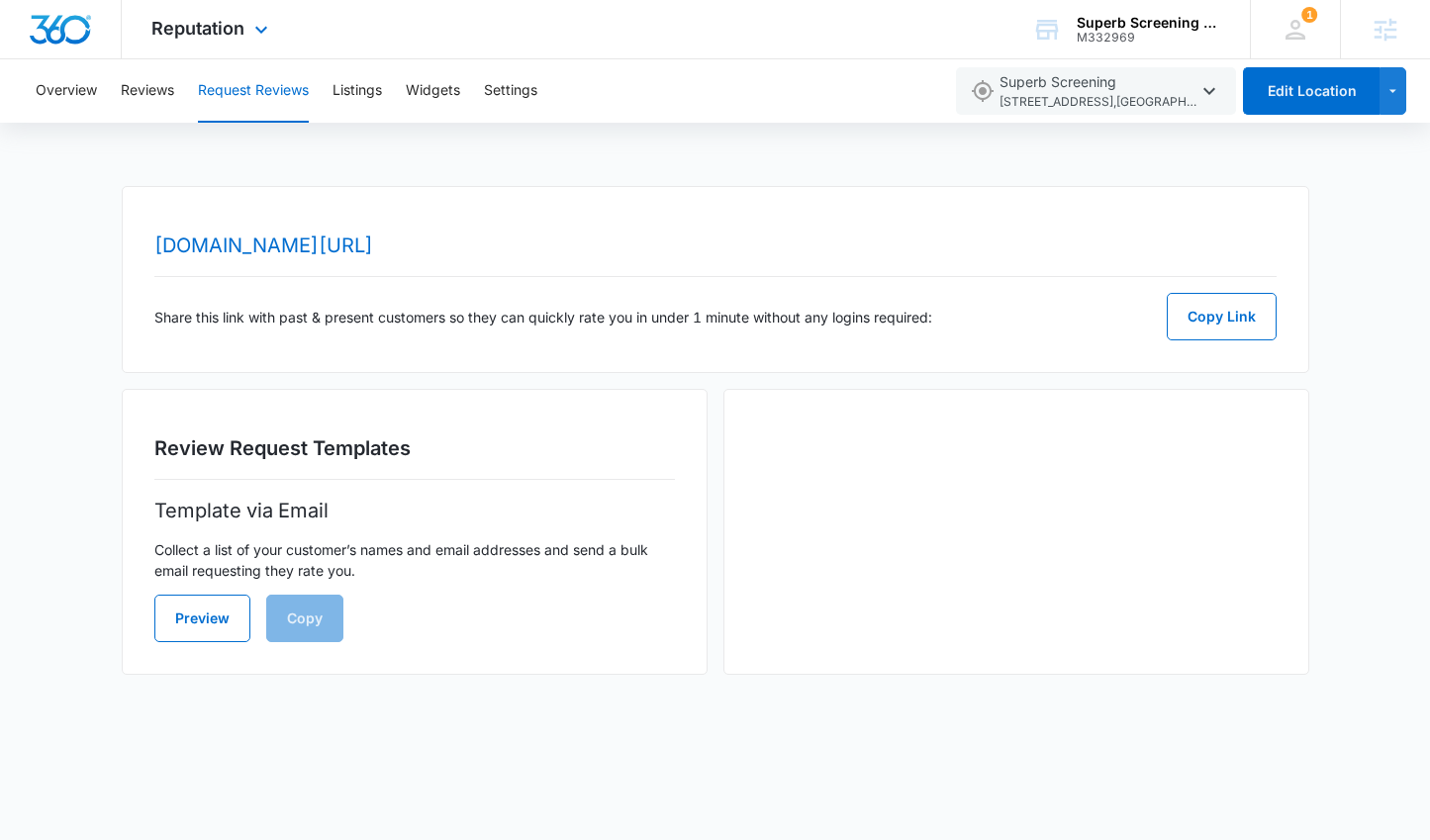 drag, startPoint x: 64, startPoint y: 26, endPoint x: 132, endPoint y: 1, distance: 72.44998 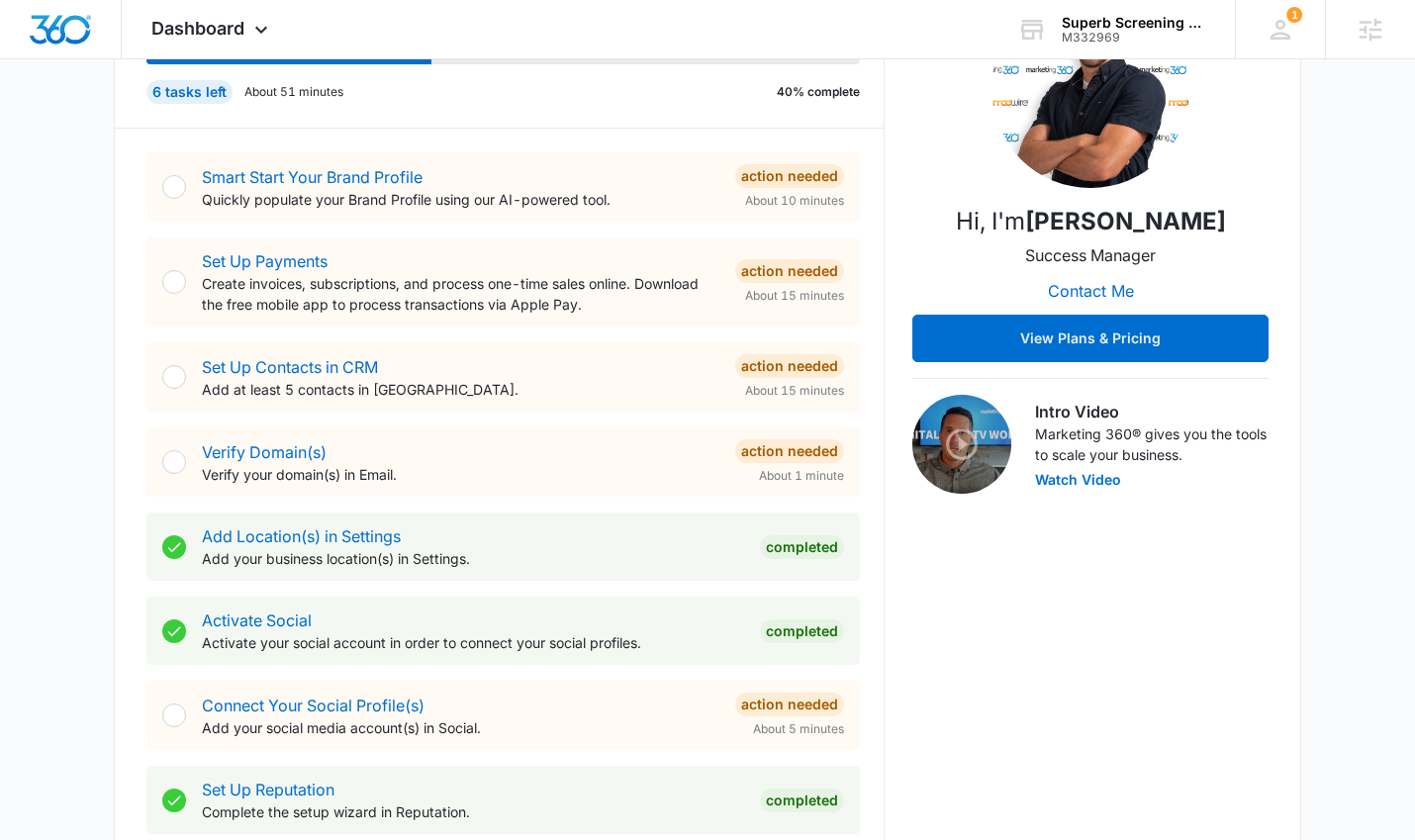 scroll, scrollTop: 661, scrollLeft: 0, axis: vertical 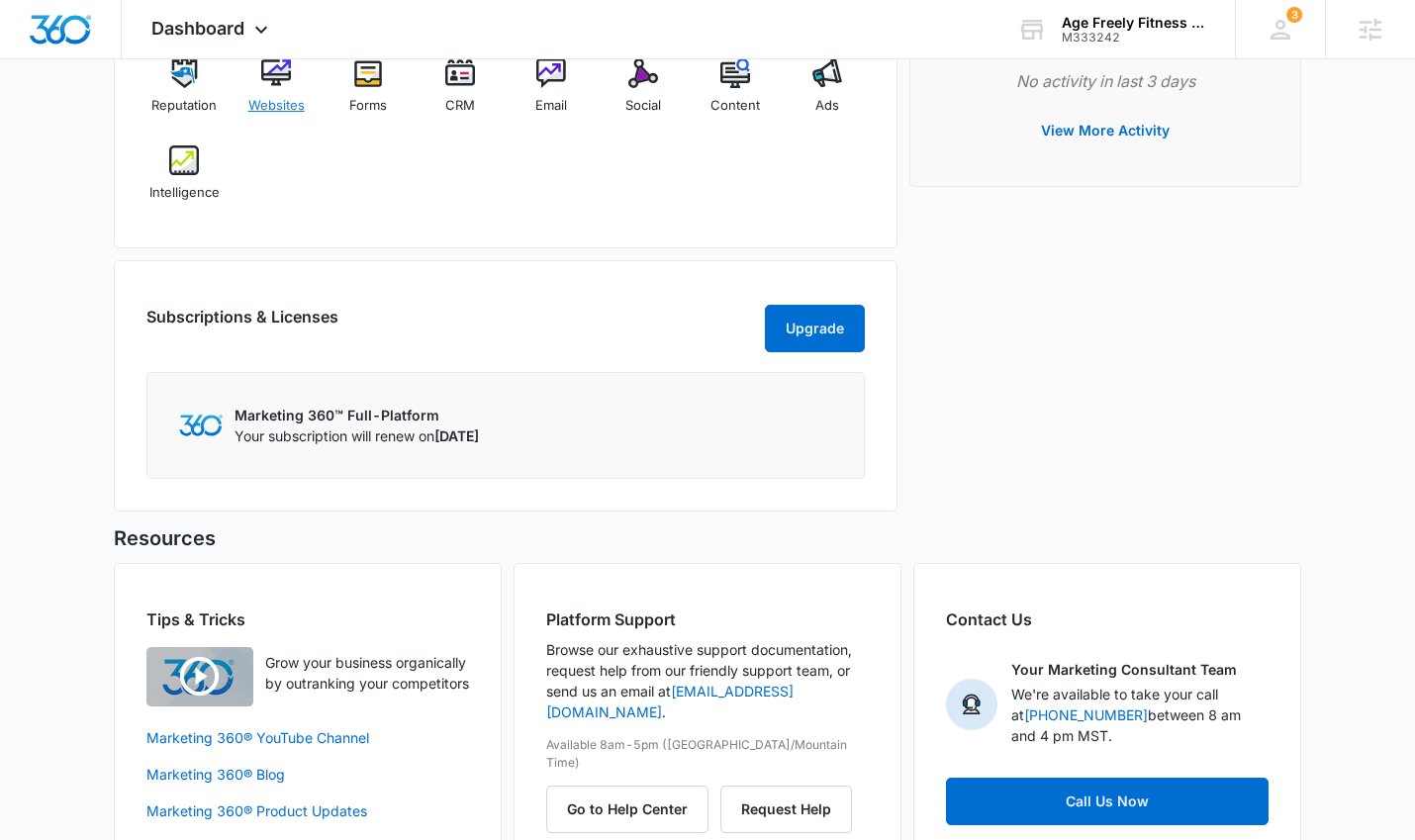 click at bounding box center [276, 73] 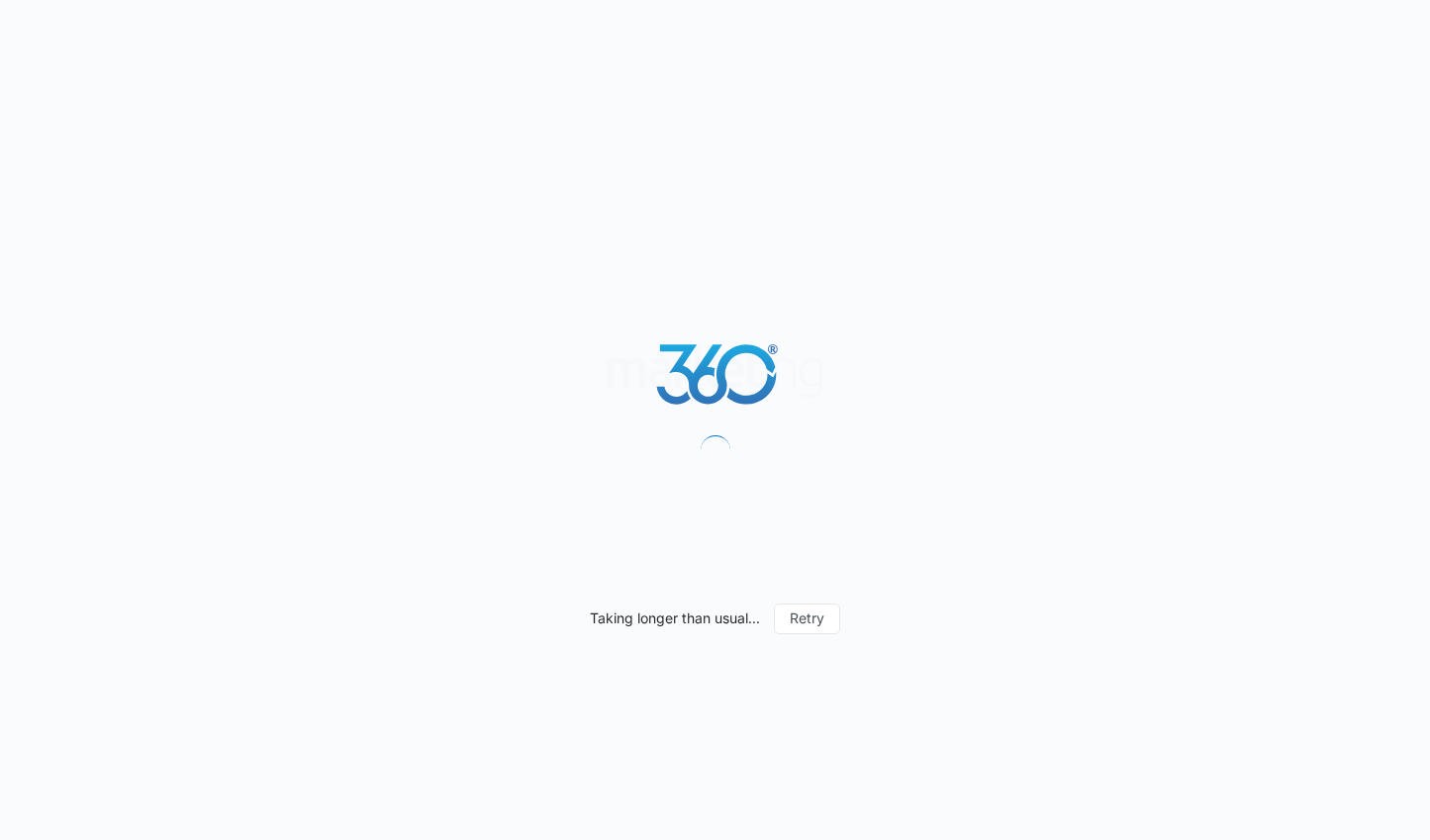 scroll, scrollTop: 0, scrollLeft: 0, axis: both 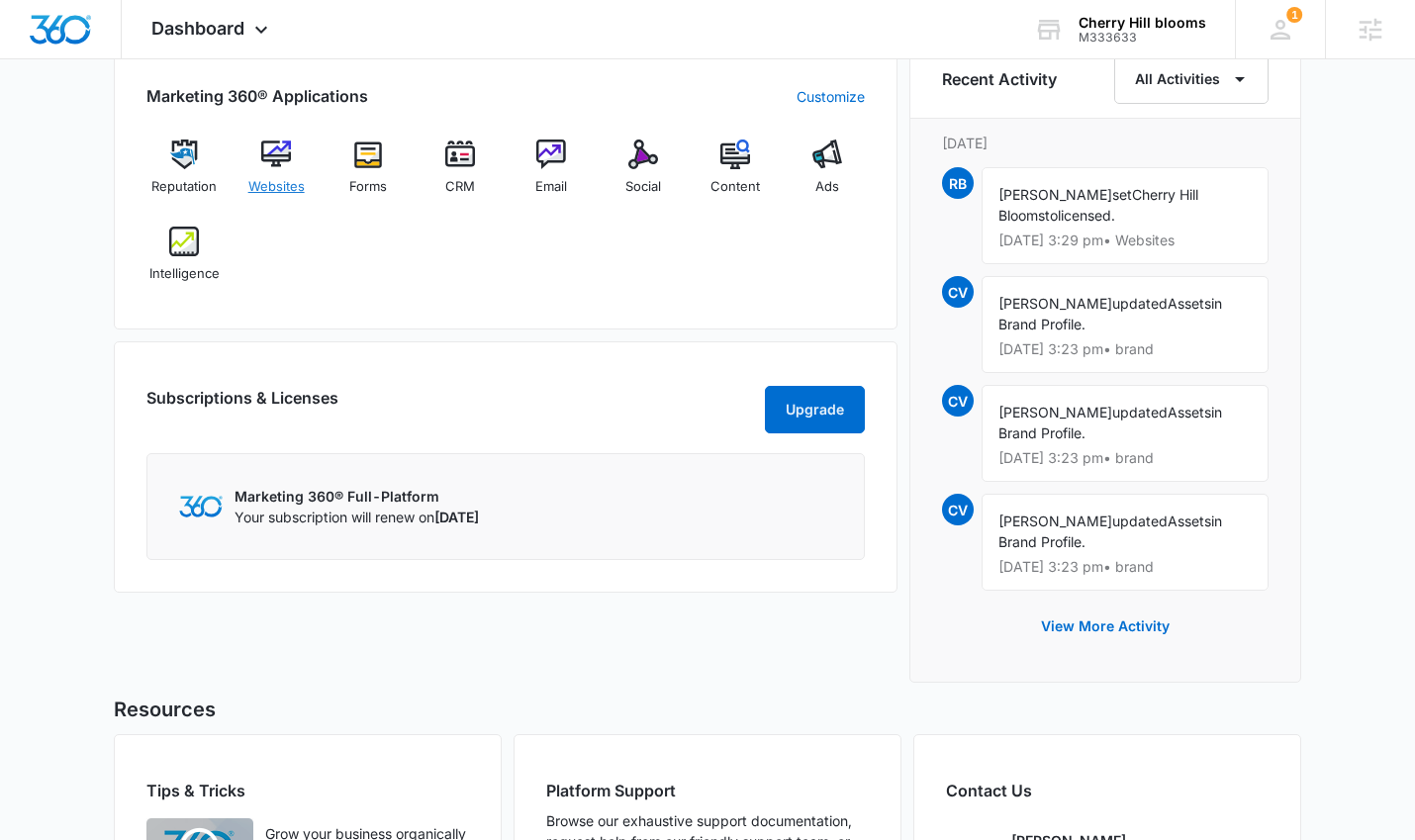 click on "Websites" at bounding box center (276, 175) 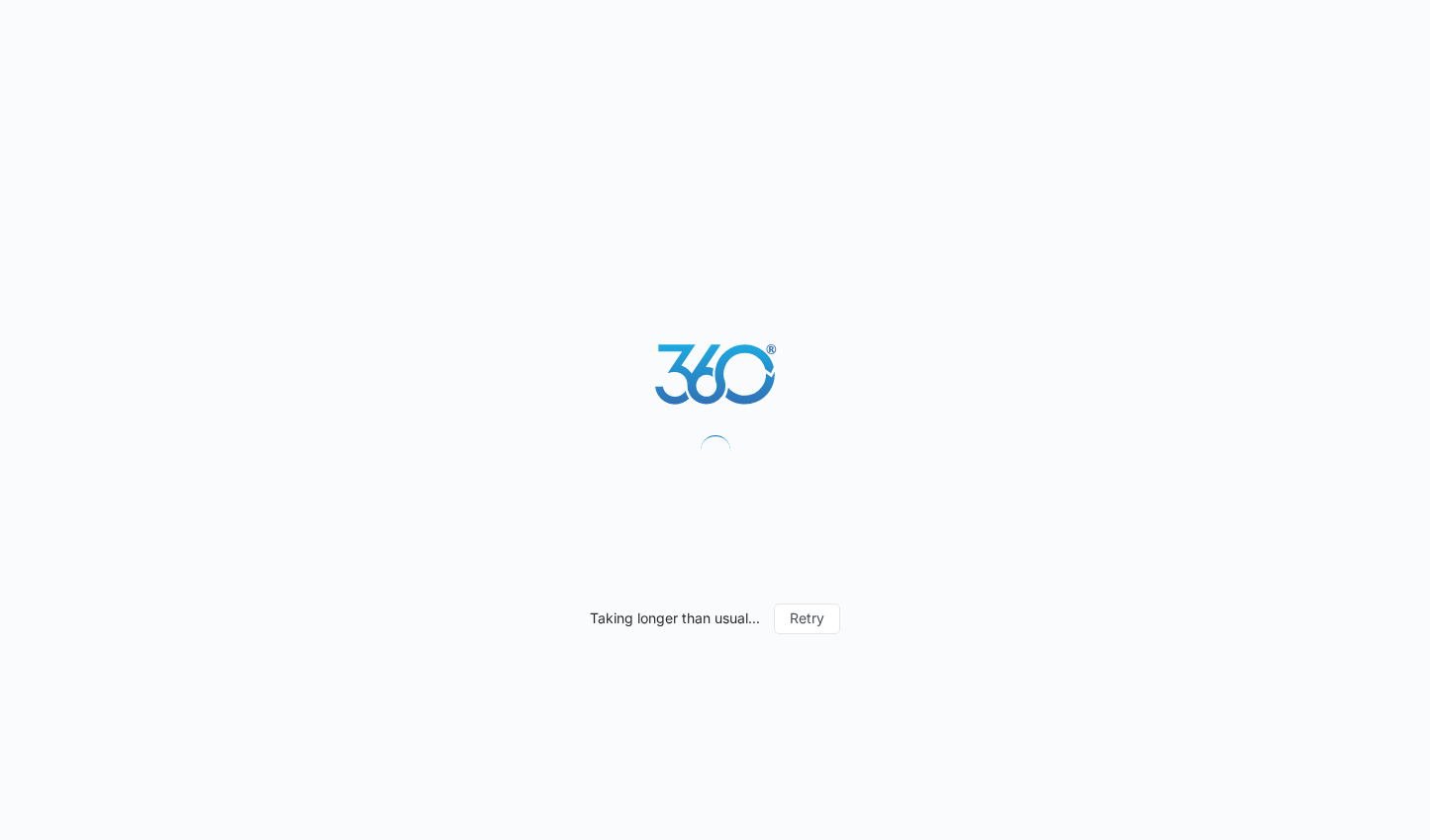 scroll, scrollTop: 0, scrollLeft: 0, axis: both 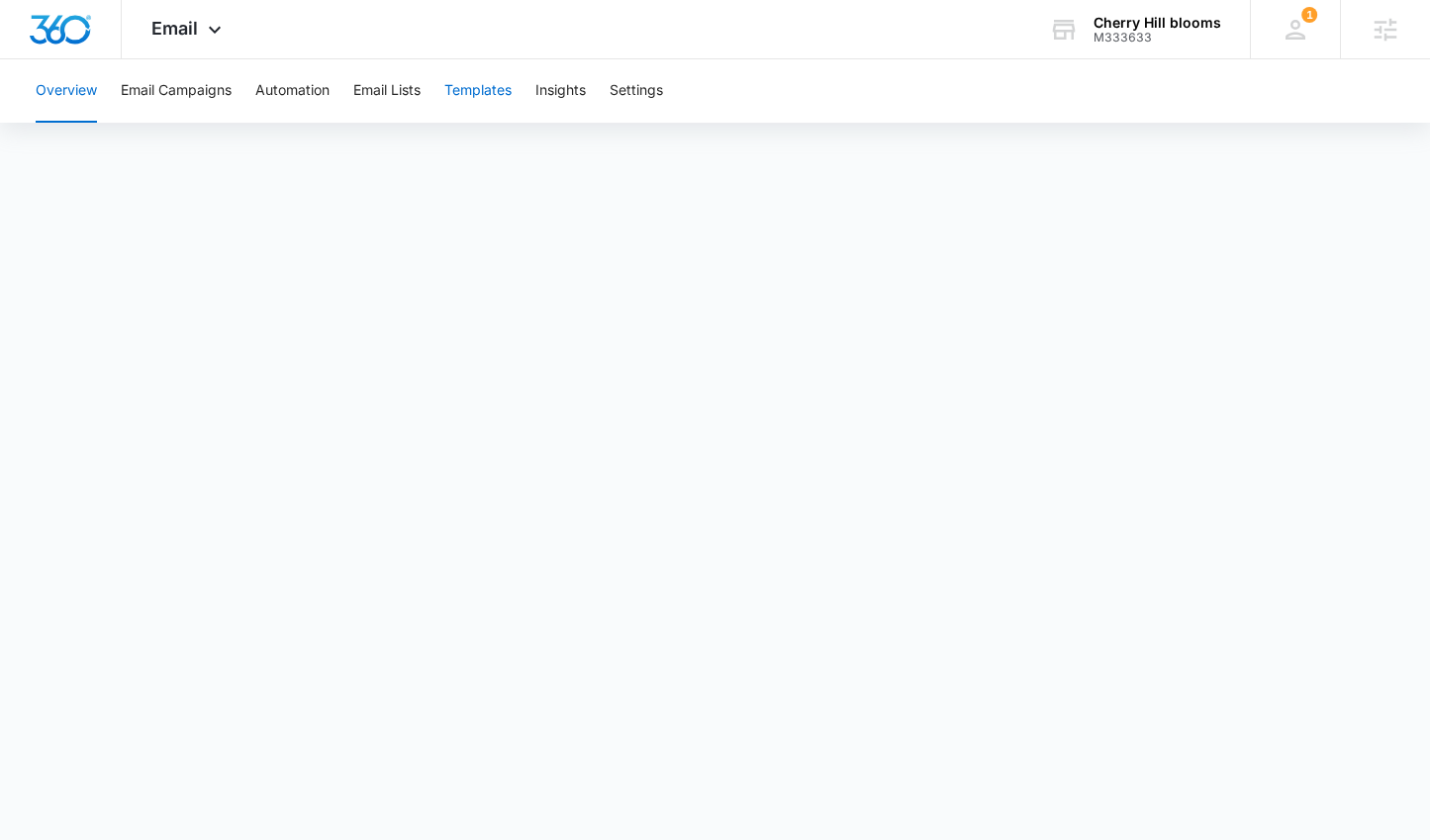 click on "Templates" at bounding box center [478, 91] 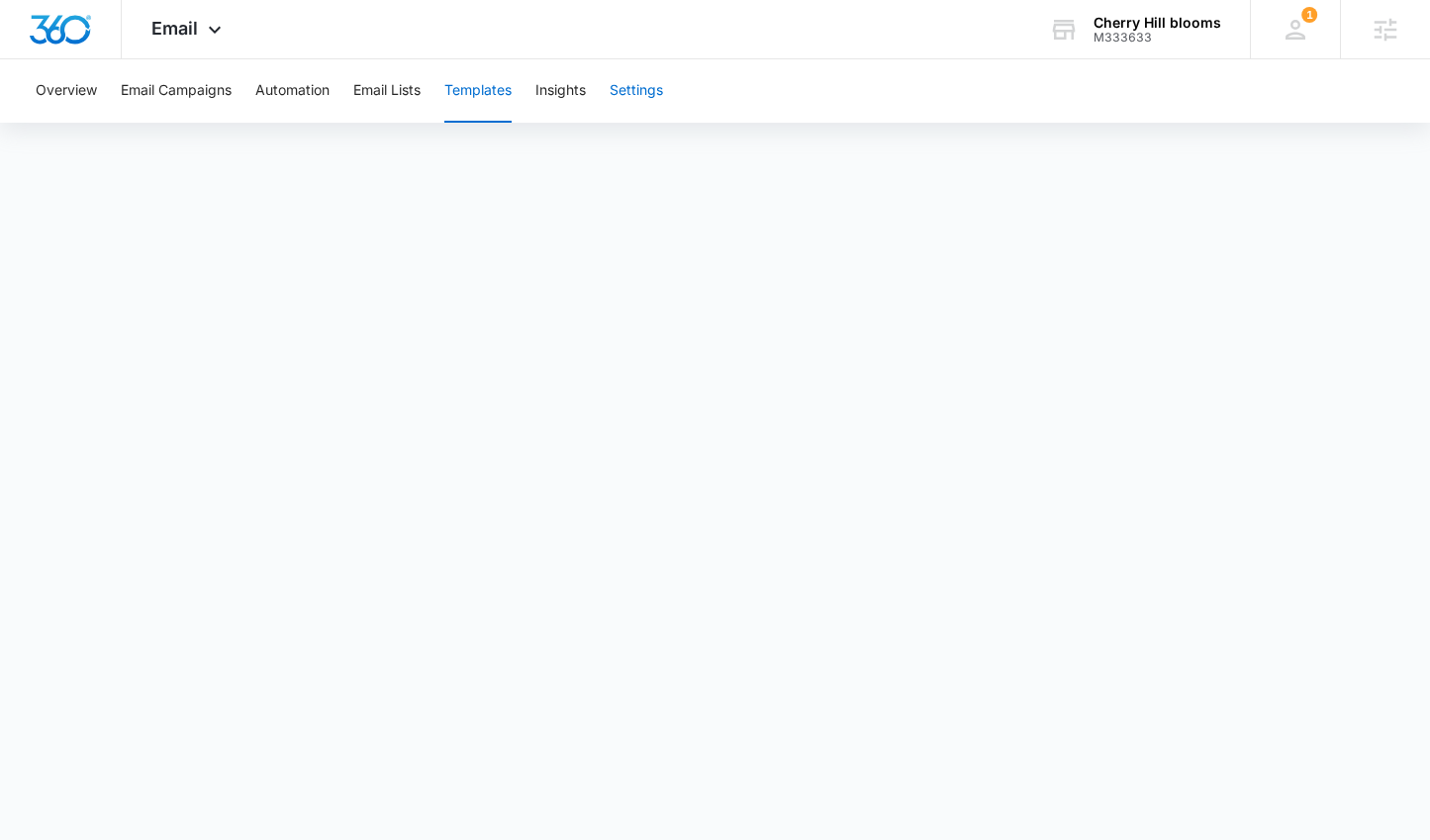 click on "Settings" at bounding box center [636, 91] 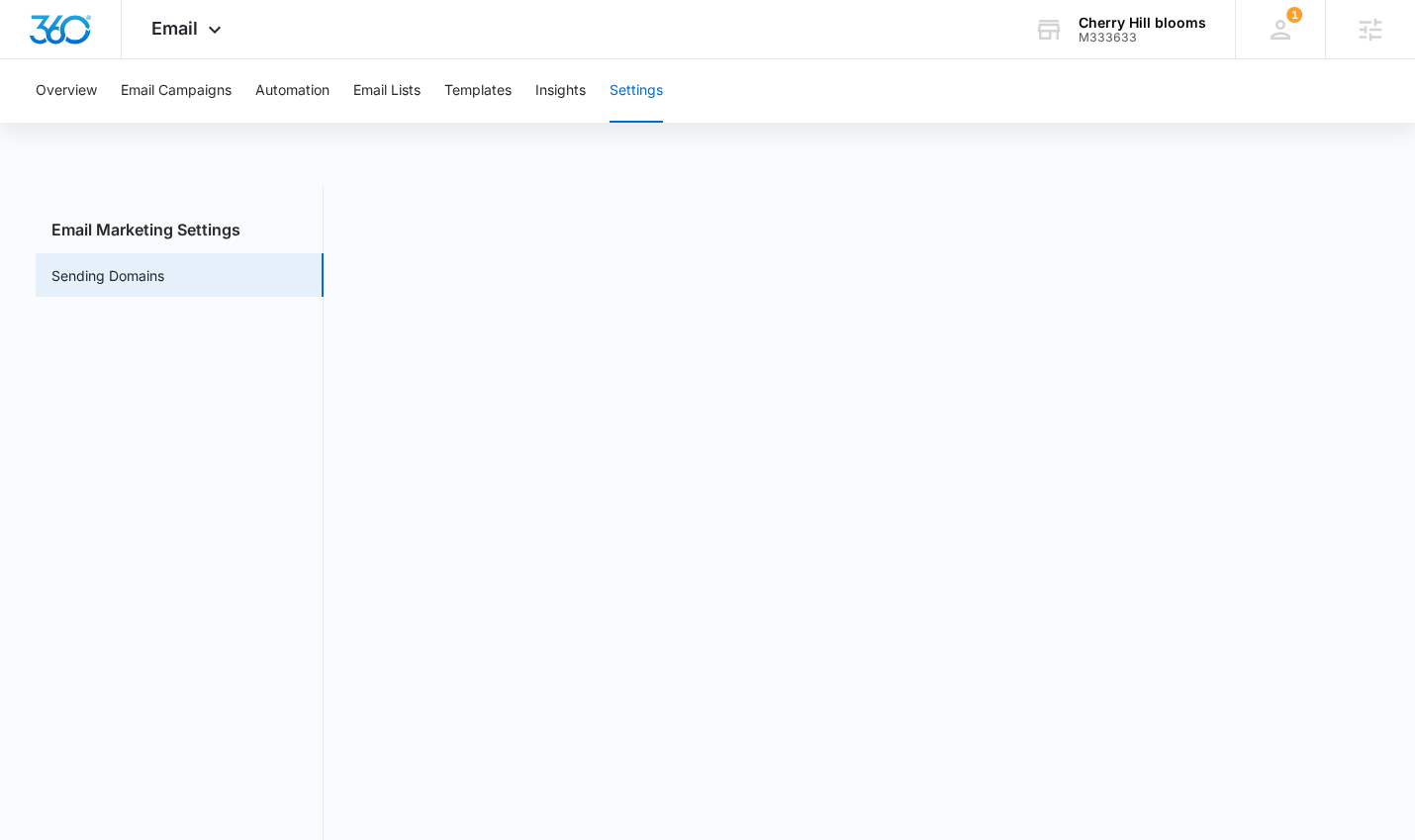 scroll, scrollTop: 4, scrollLeft: 0, axis: vertical 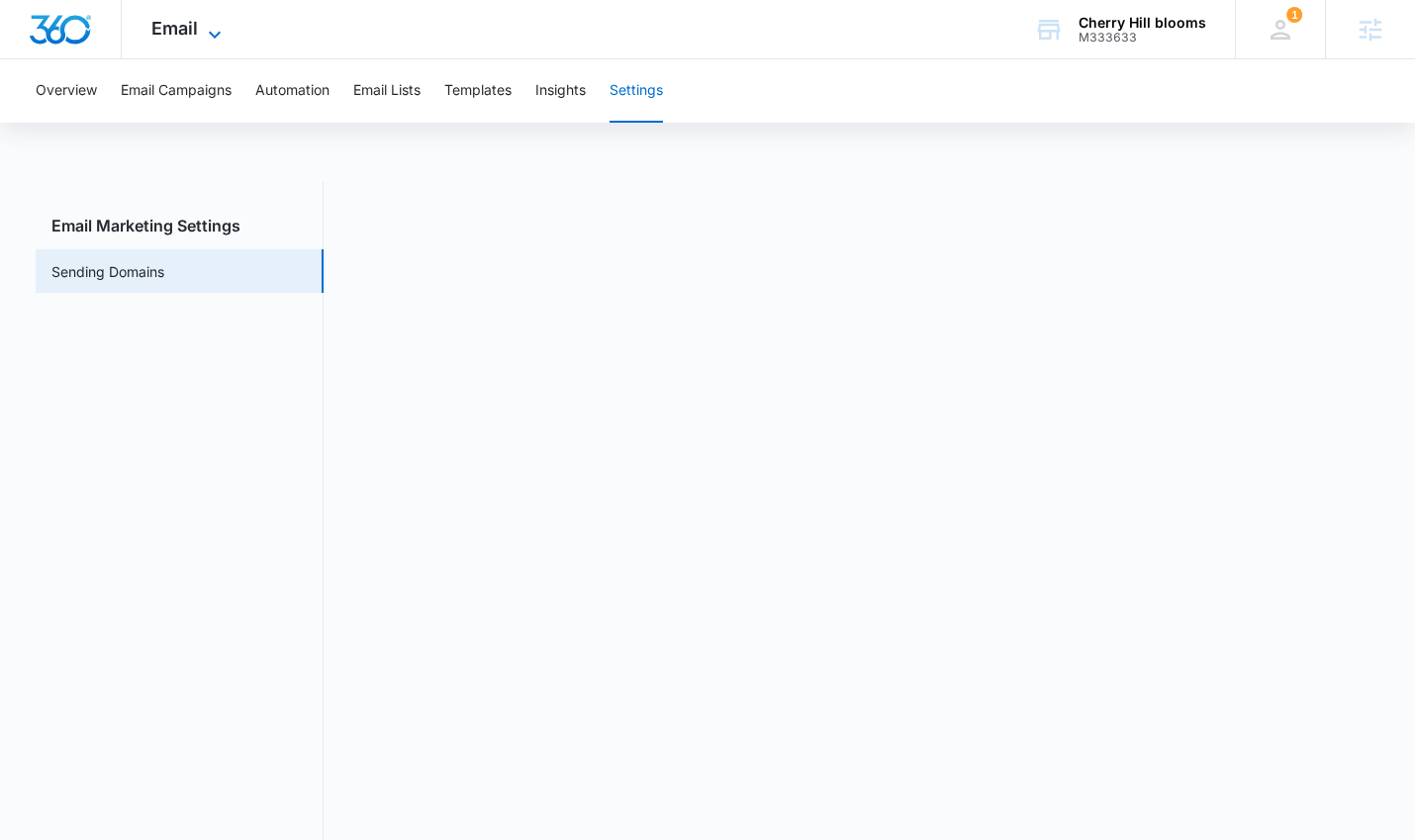 click 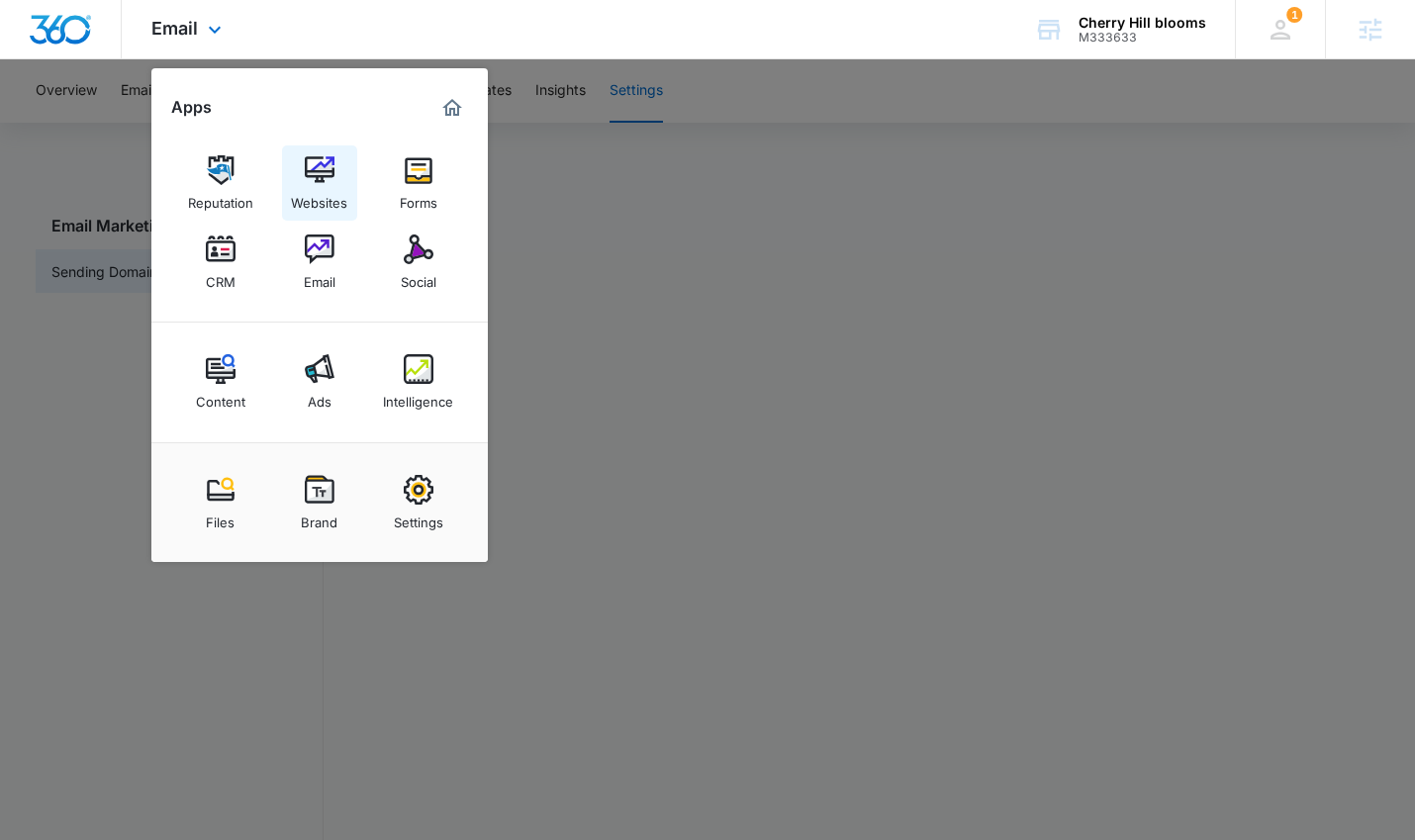 click on "Websites" at bounding box center [319, 198] 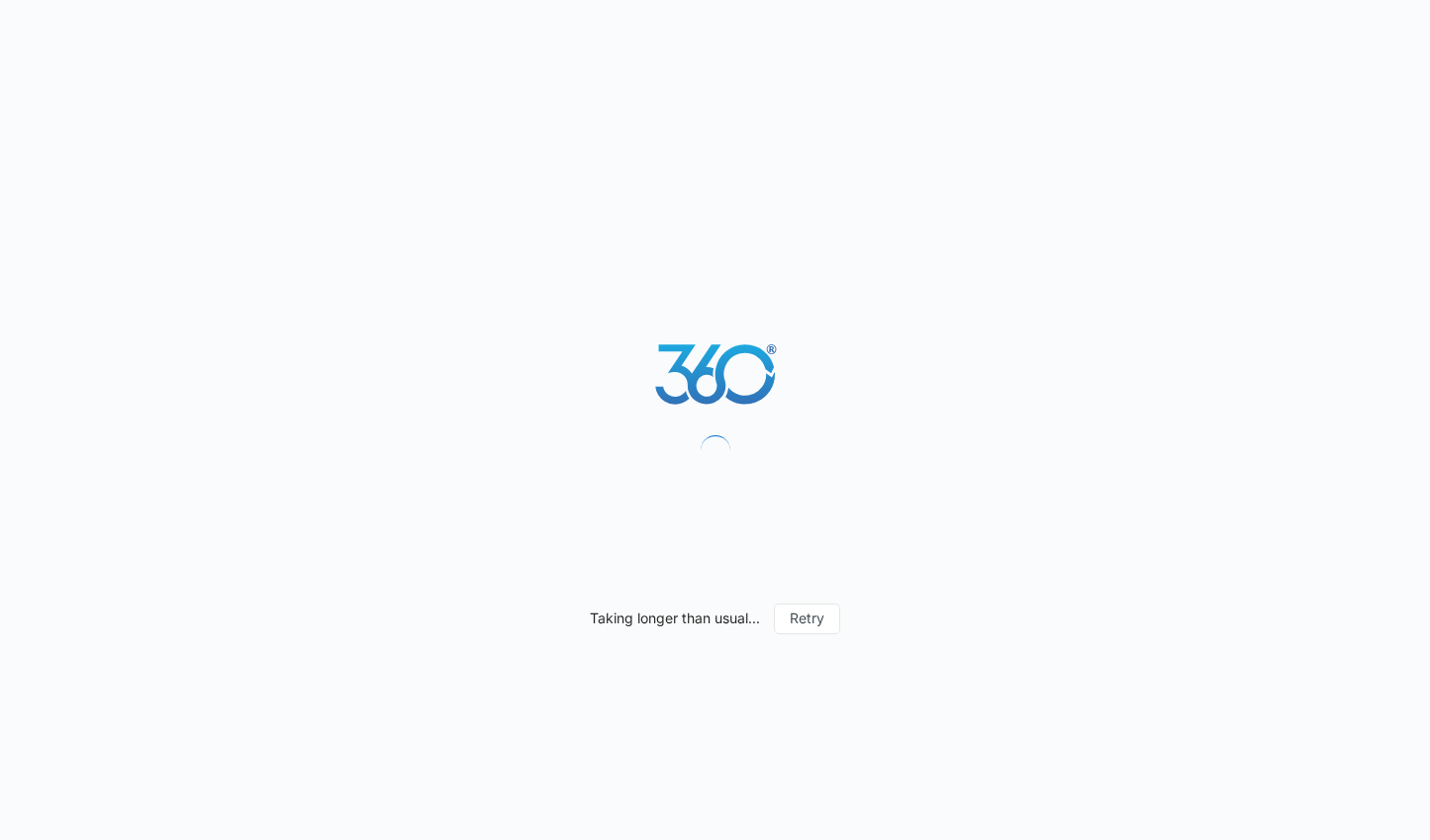 scroll, scrollTop: 0, scrollLeft: 0, axis: both 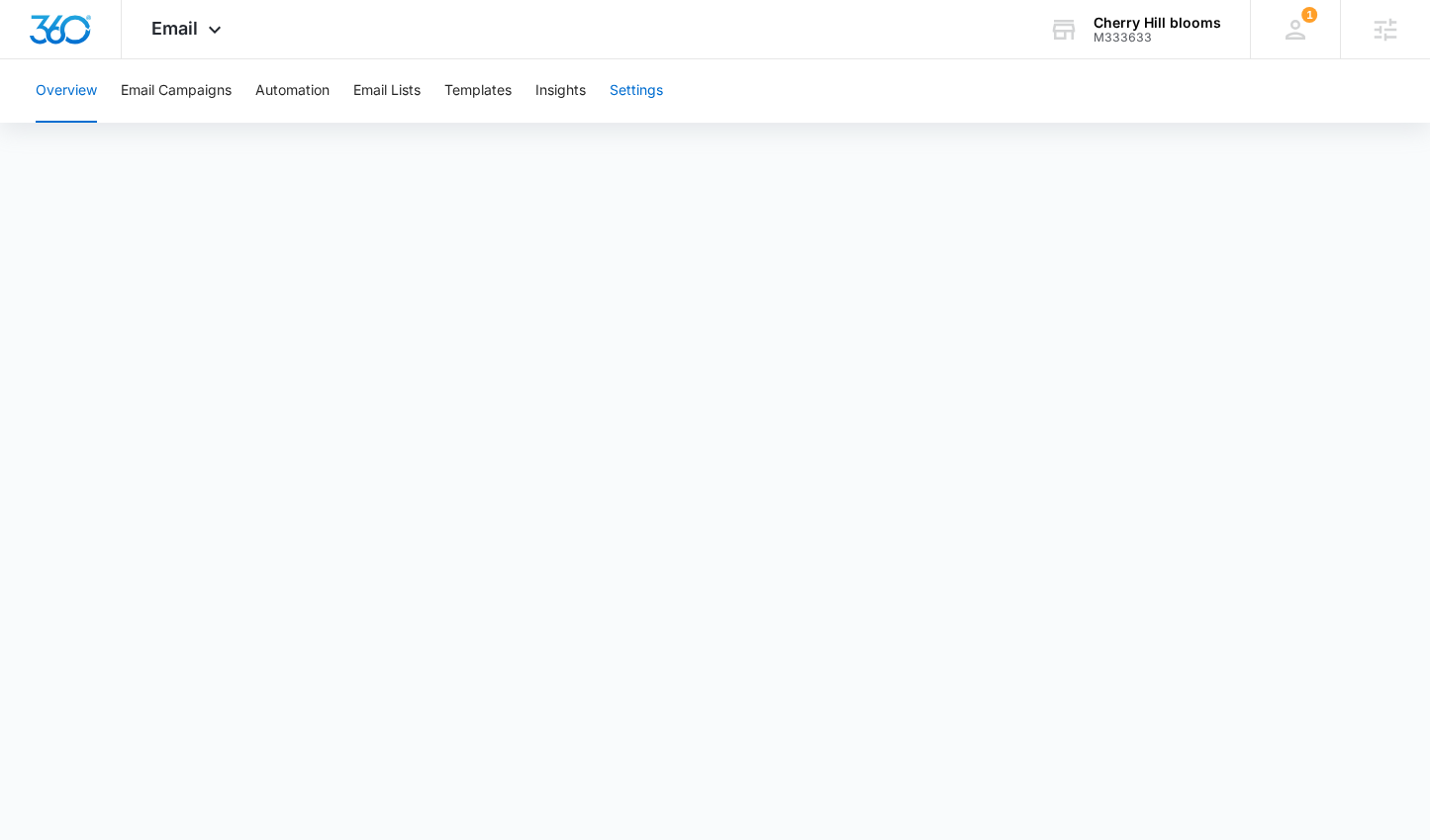 click on "Settings" at bounding box center [636, 91] 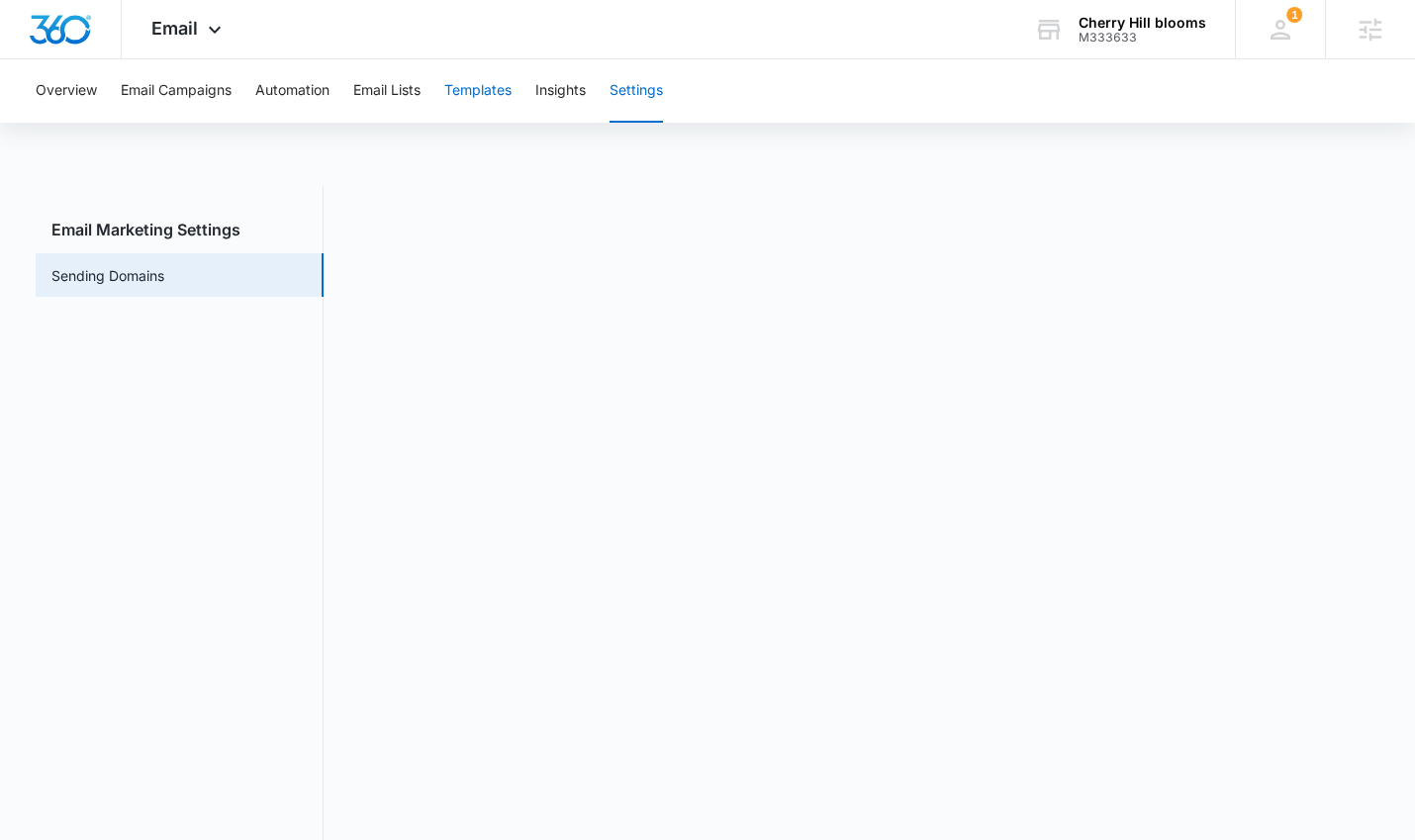 click on "Templates" at bounding box center (478, 91) 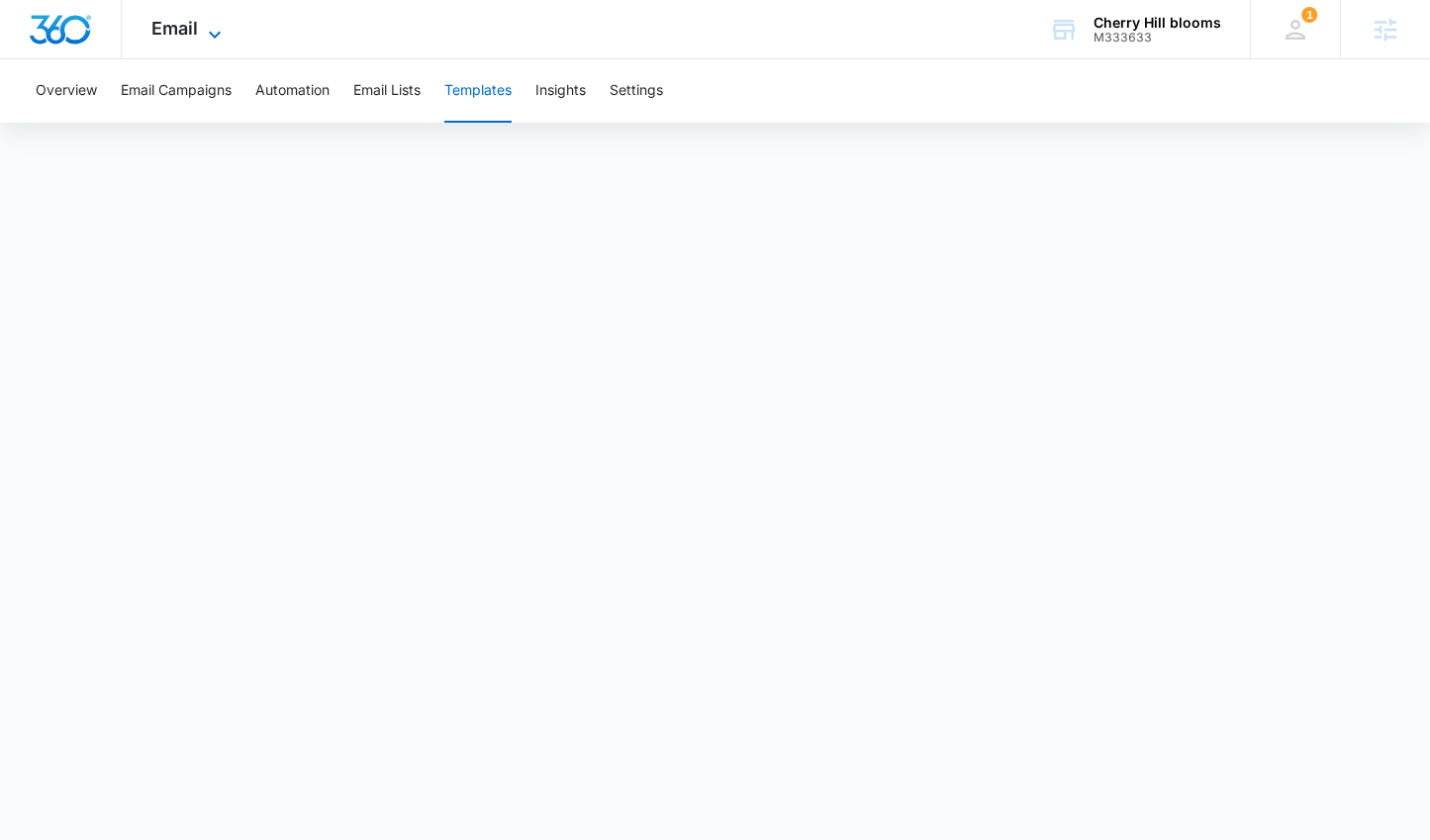 click on "Email" at bounding box center (174, 28) 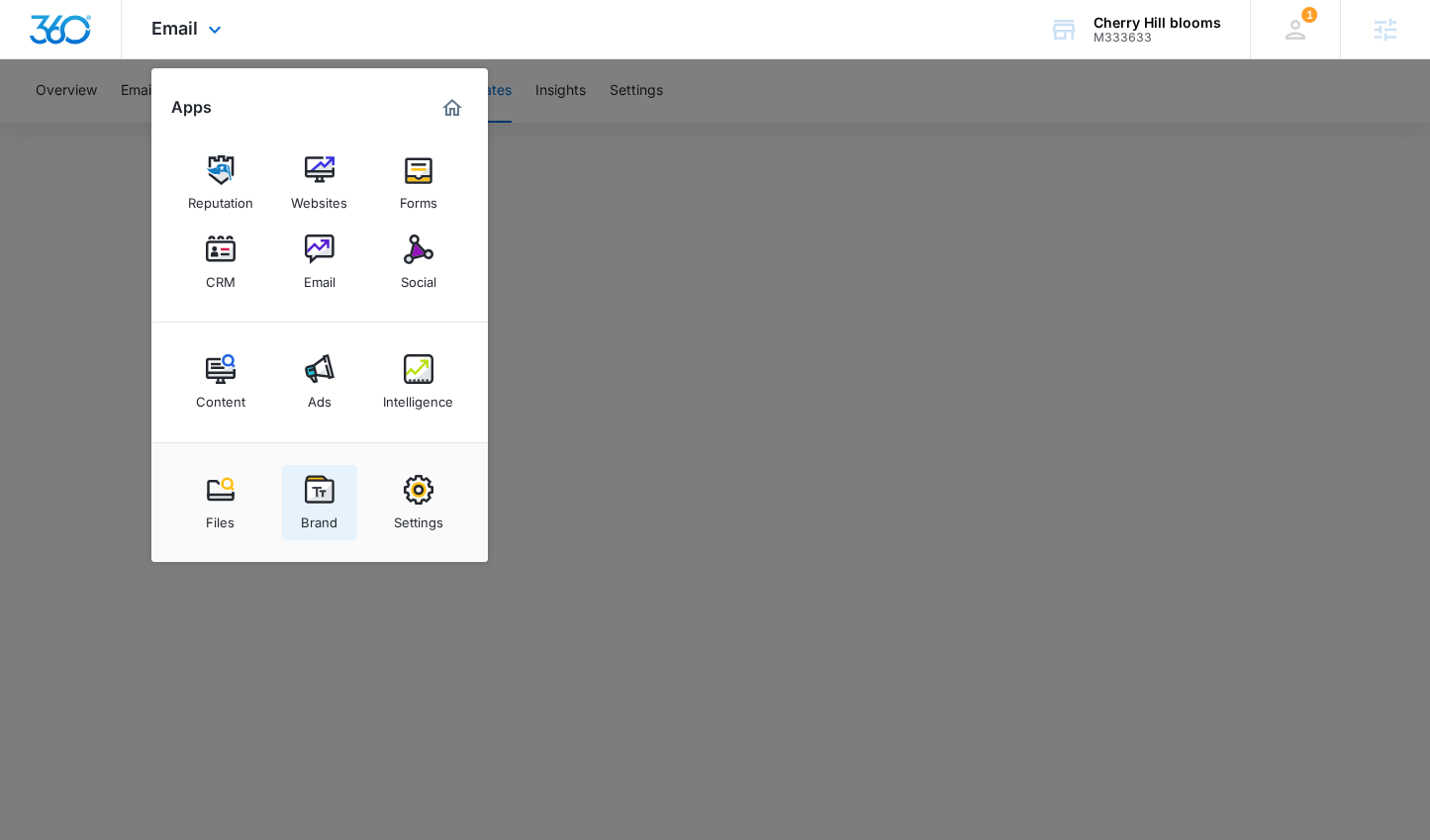 click on "Brand" at bounding box center (320, 503) 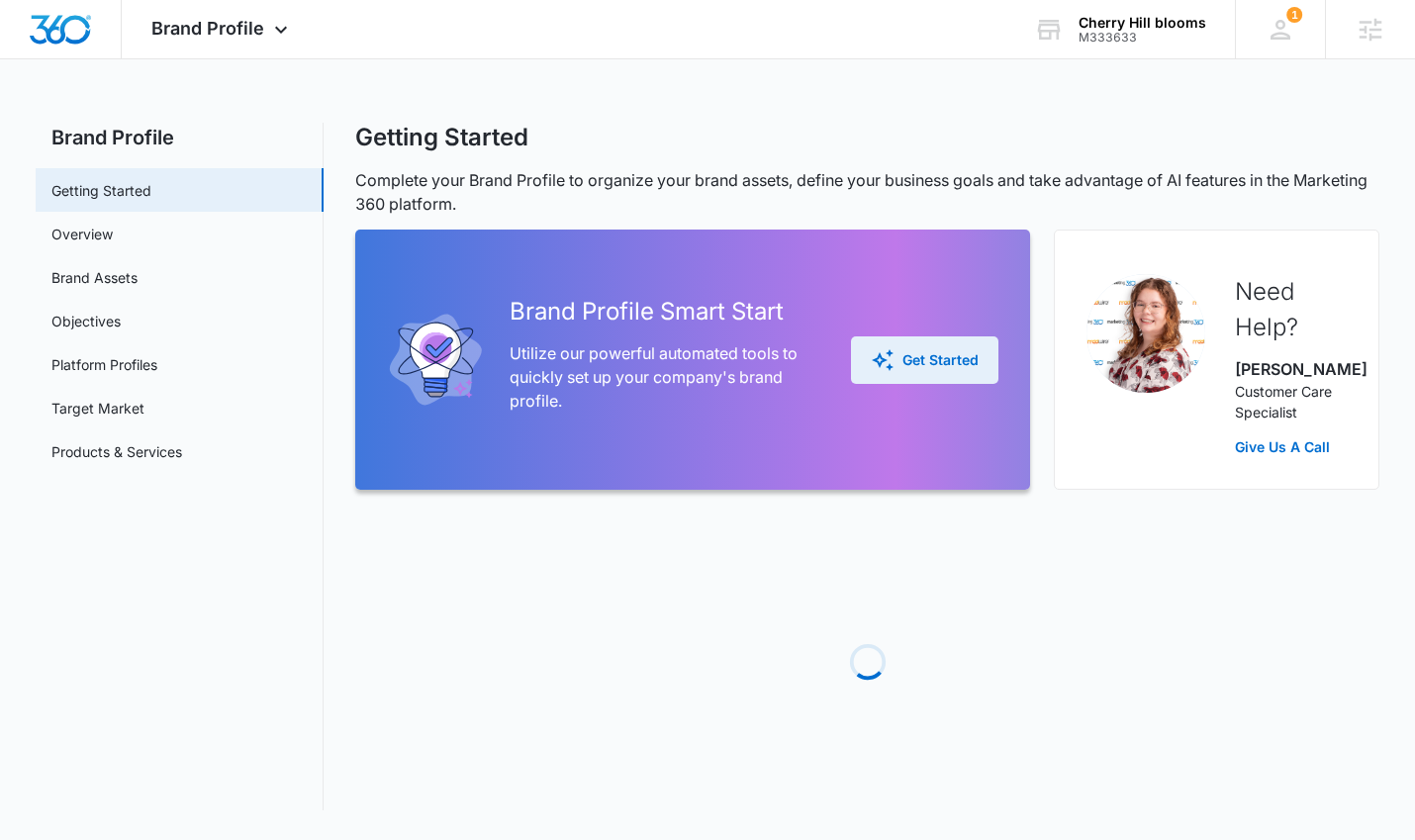 click on "Get Started" at bounding box center (924, 360) 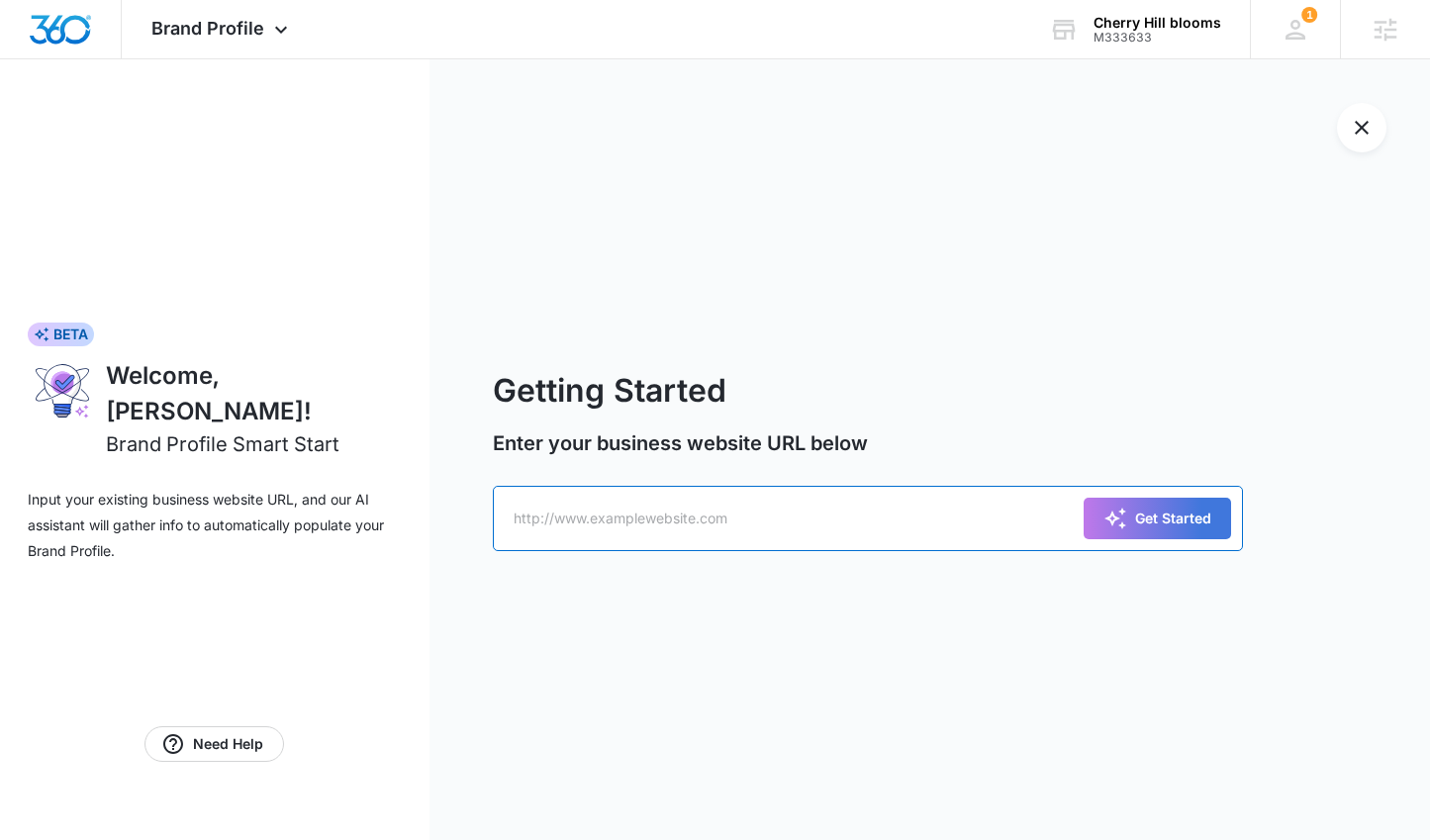 click at bounding box center [868, 518] 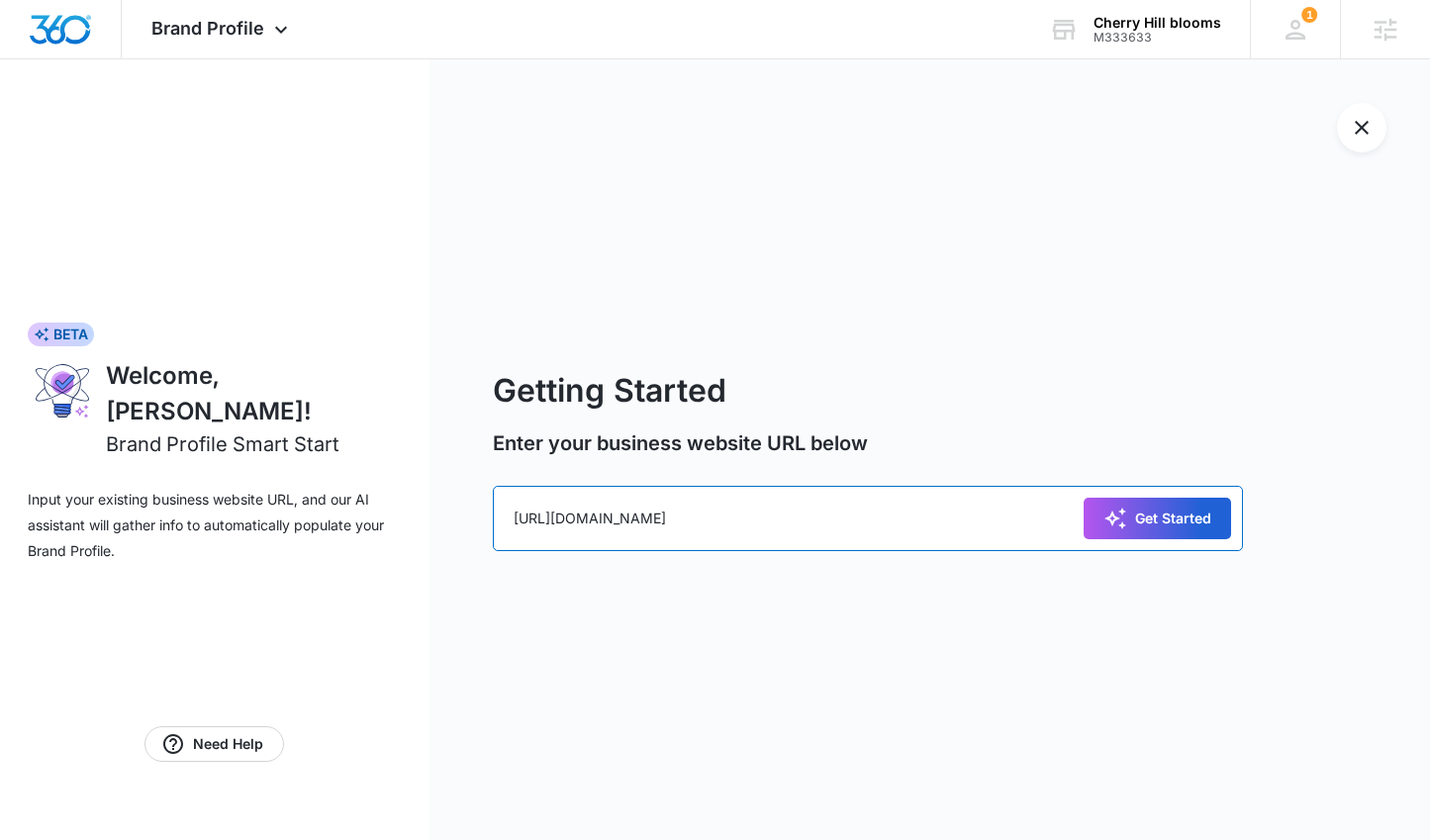 type on "[URL][DOMAIN_NAME]" 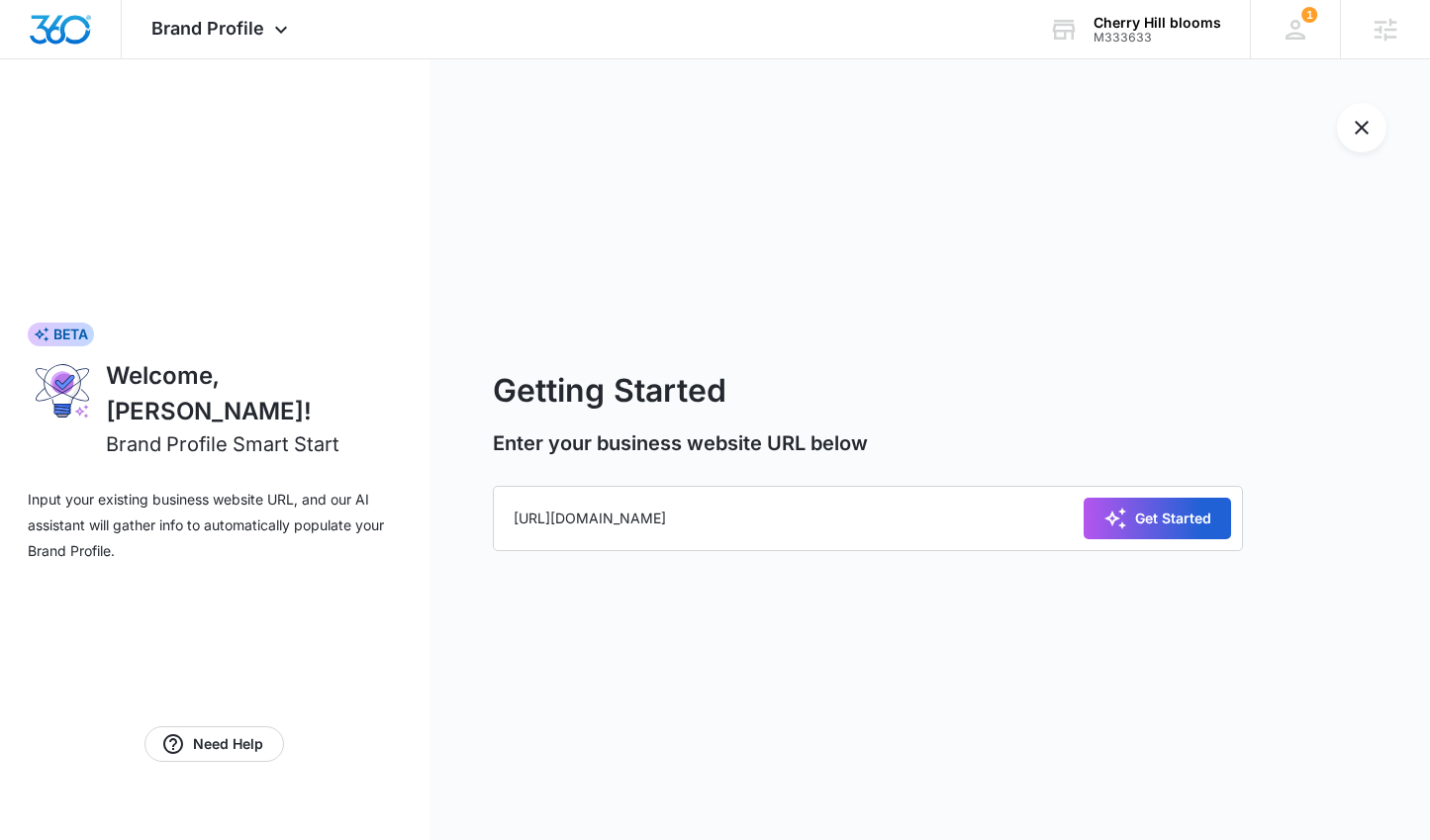 click on "Get Started" at bounding box center (1157, 518) 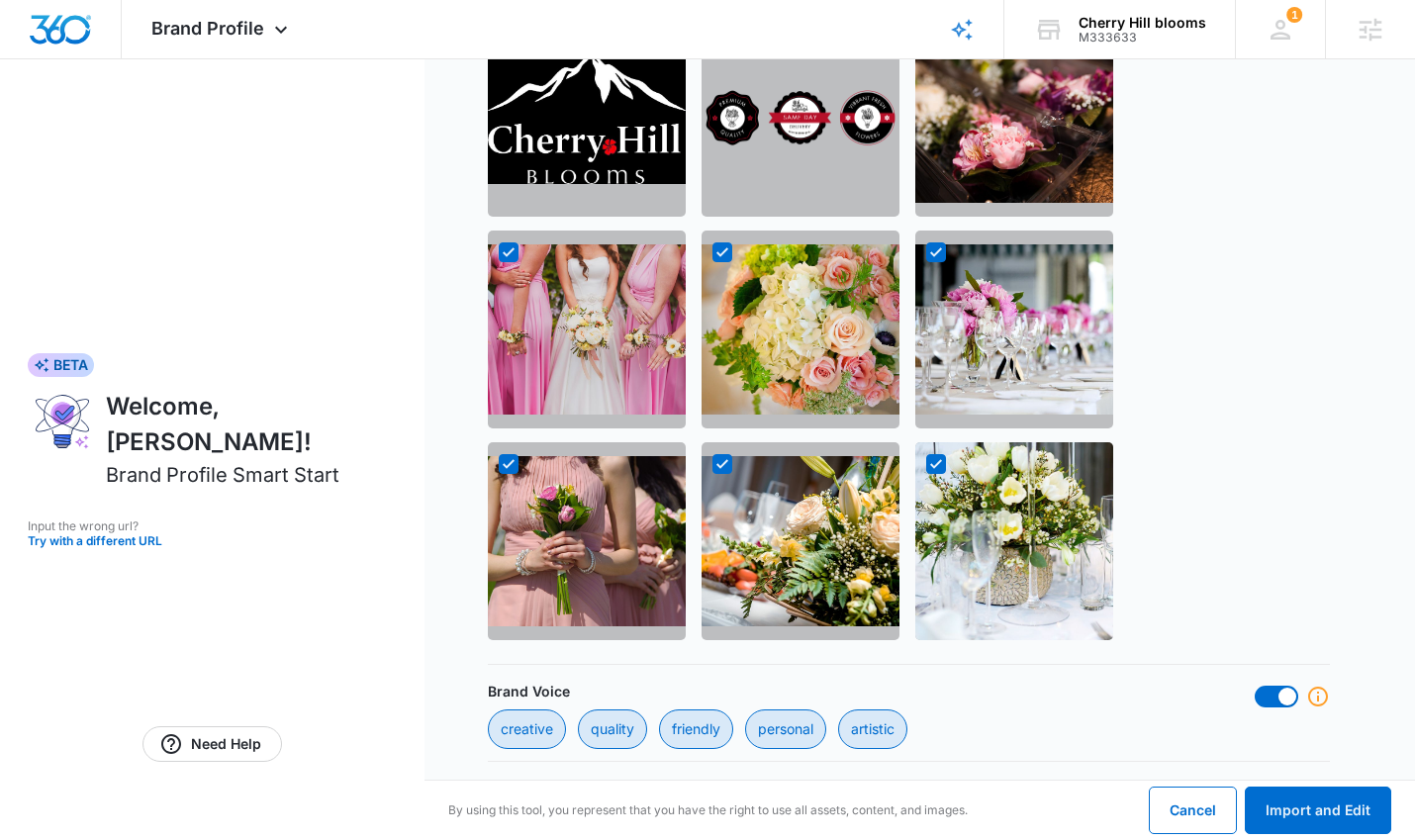 scroll, scrollTop: 2305, scrollLeft: 0, axis: vertical 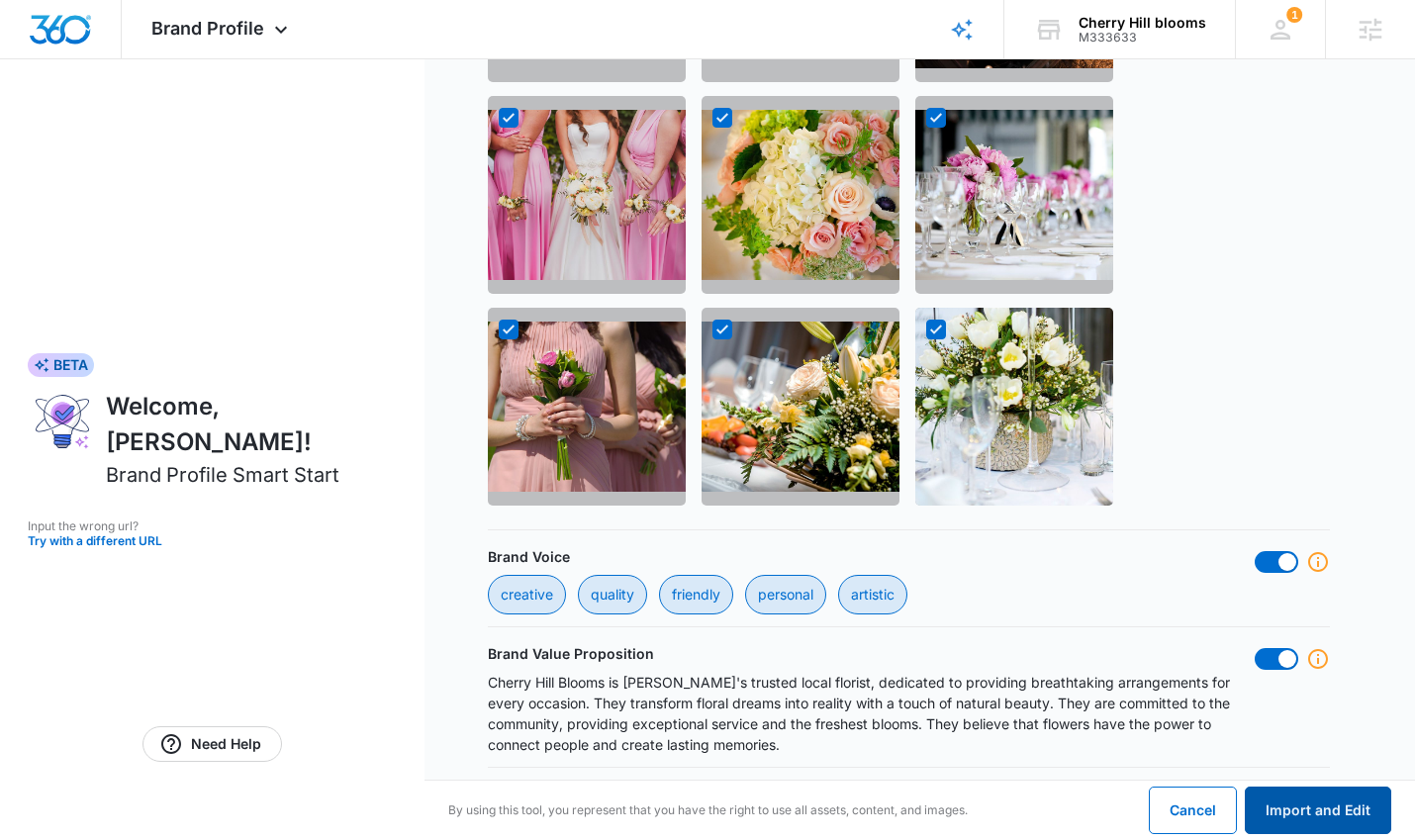 click on "Import and Edit" at bounding box center [1318, 810] 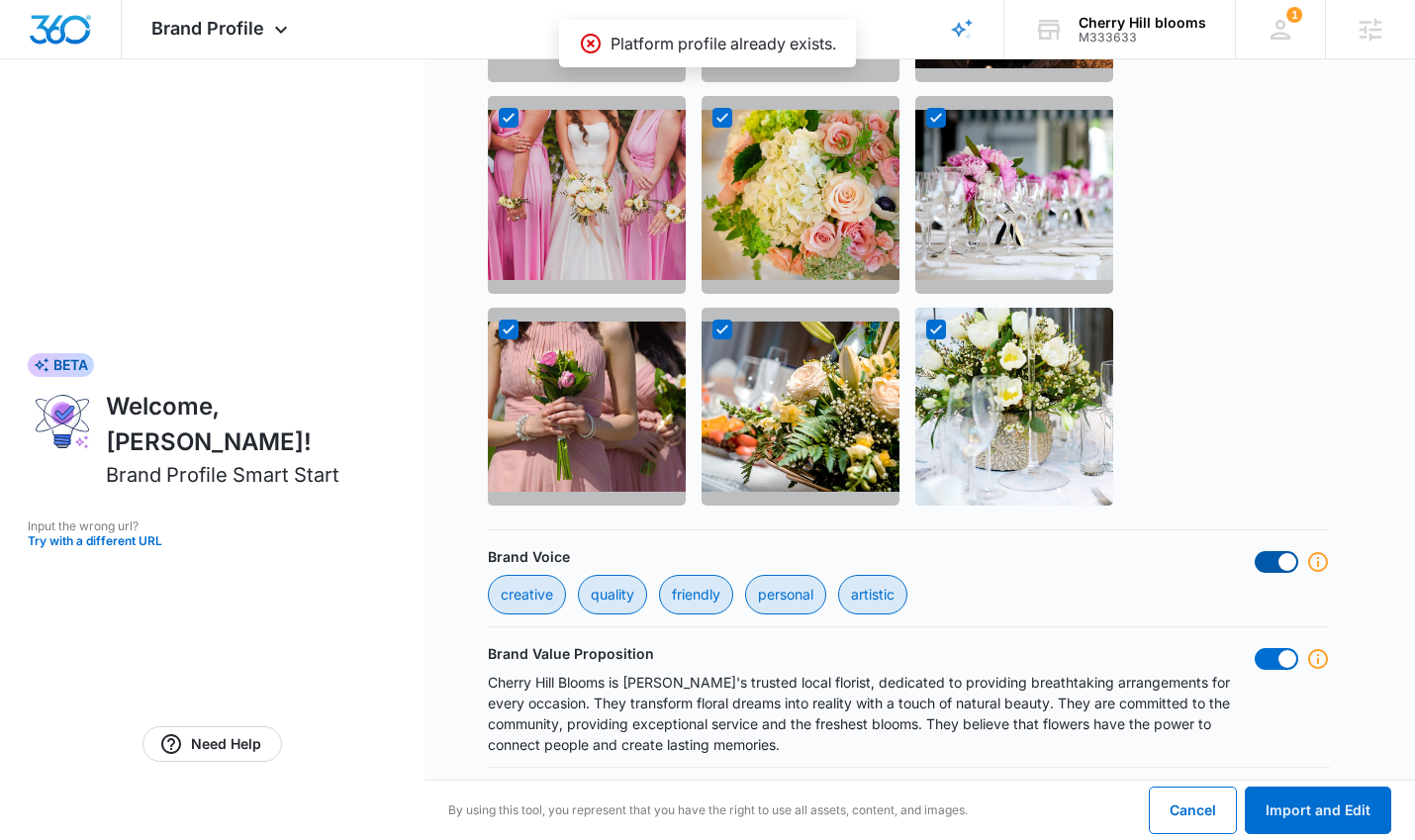 click at bounding box center (1287, 562) 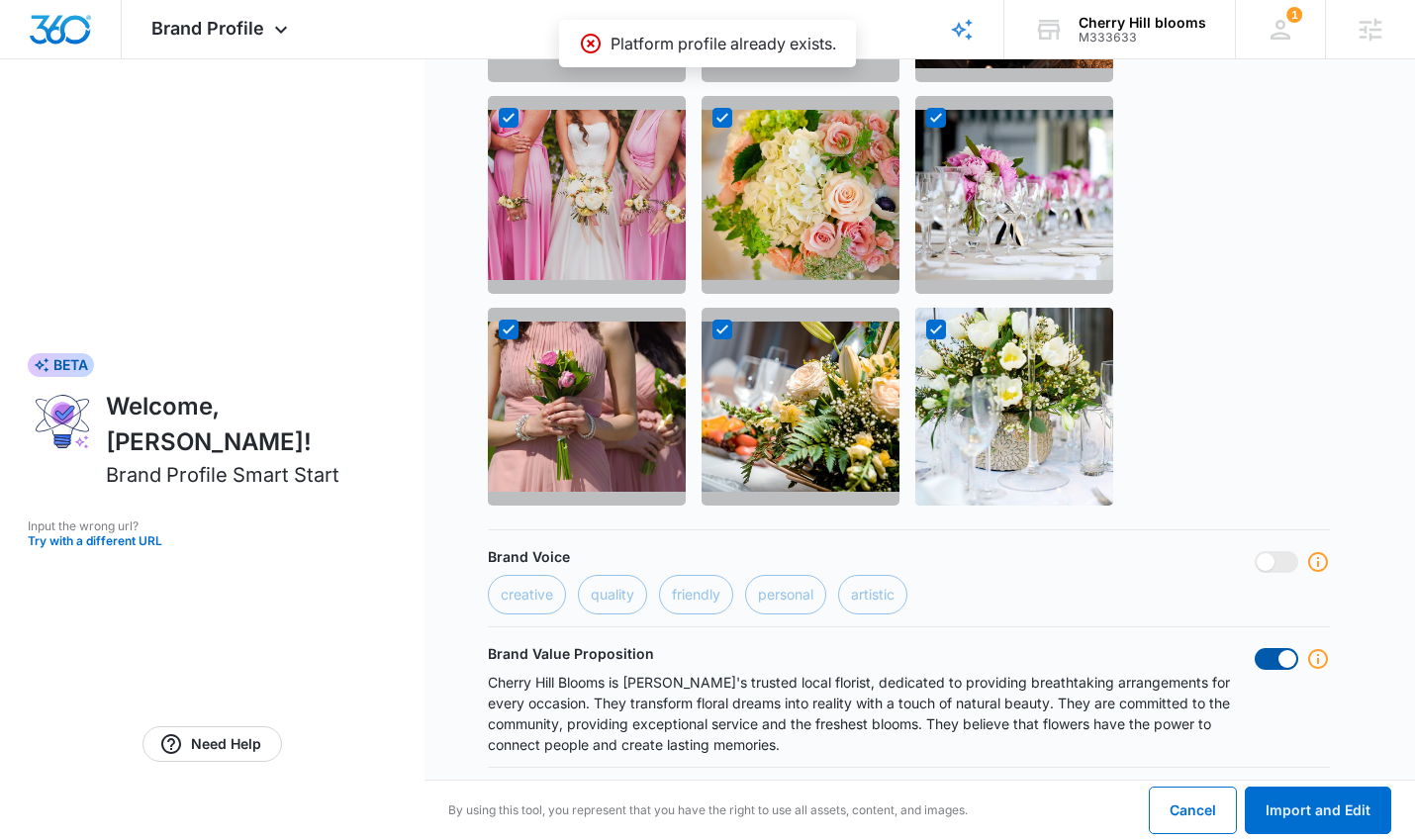 click at bounding box center (1287, 659) 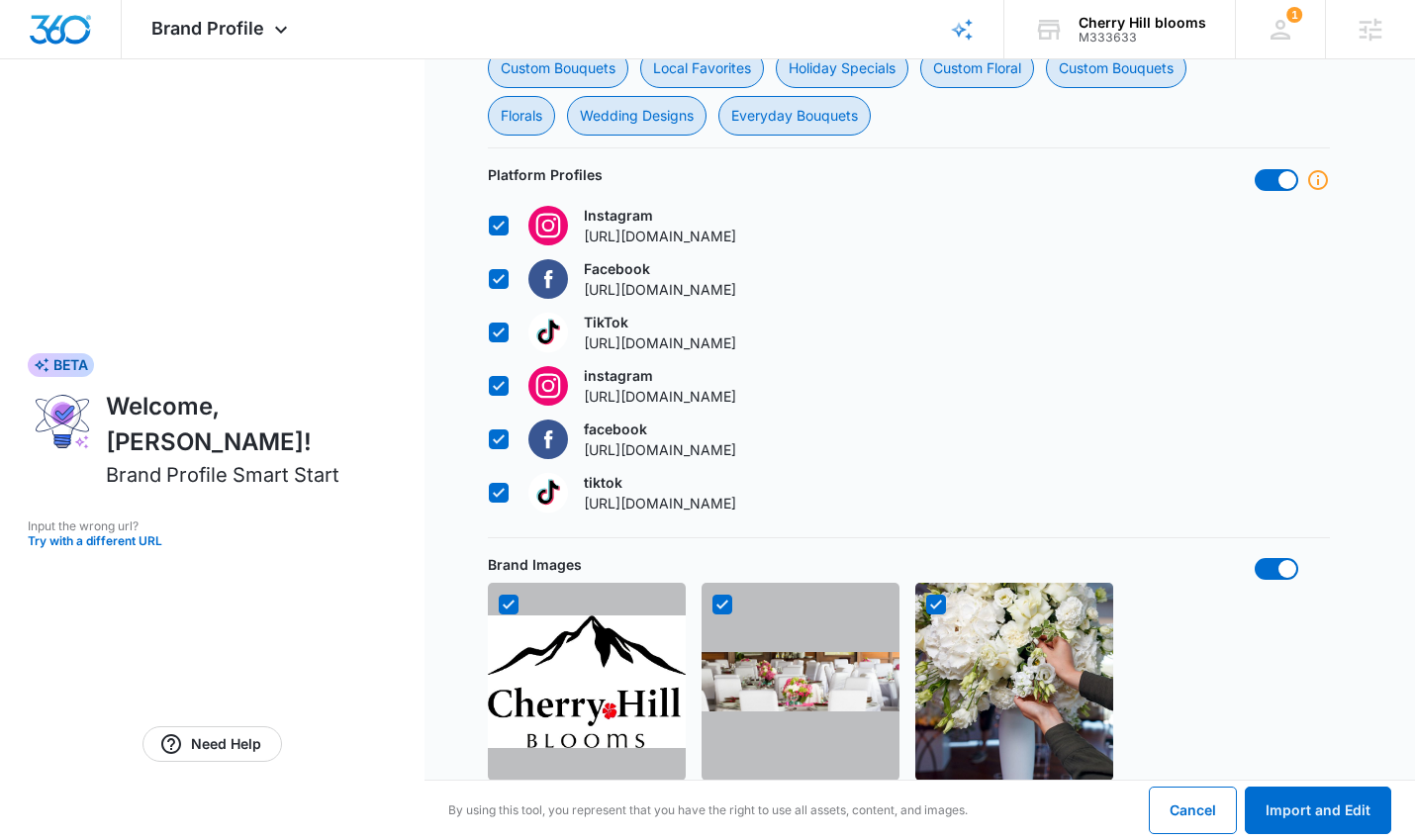 scroll, scrollTop: 1394, scrollLeft: 0, axis: vertical 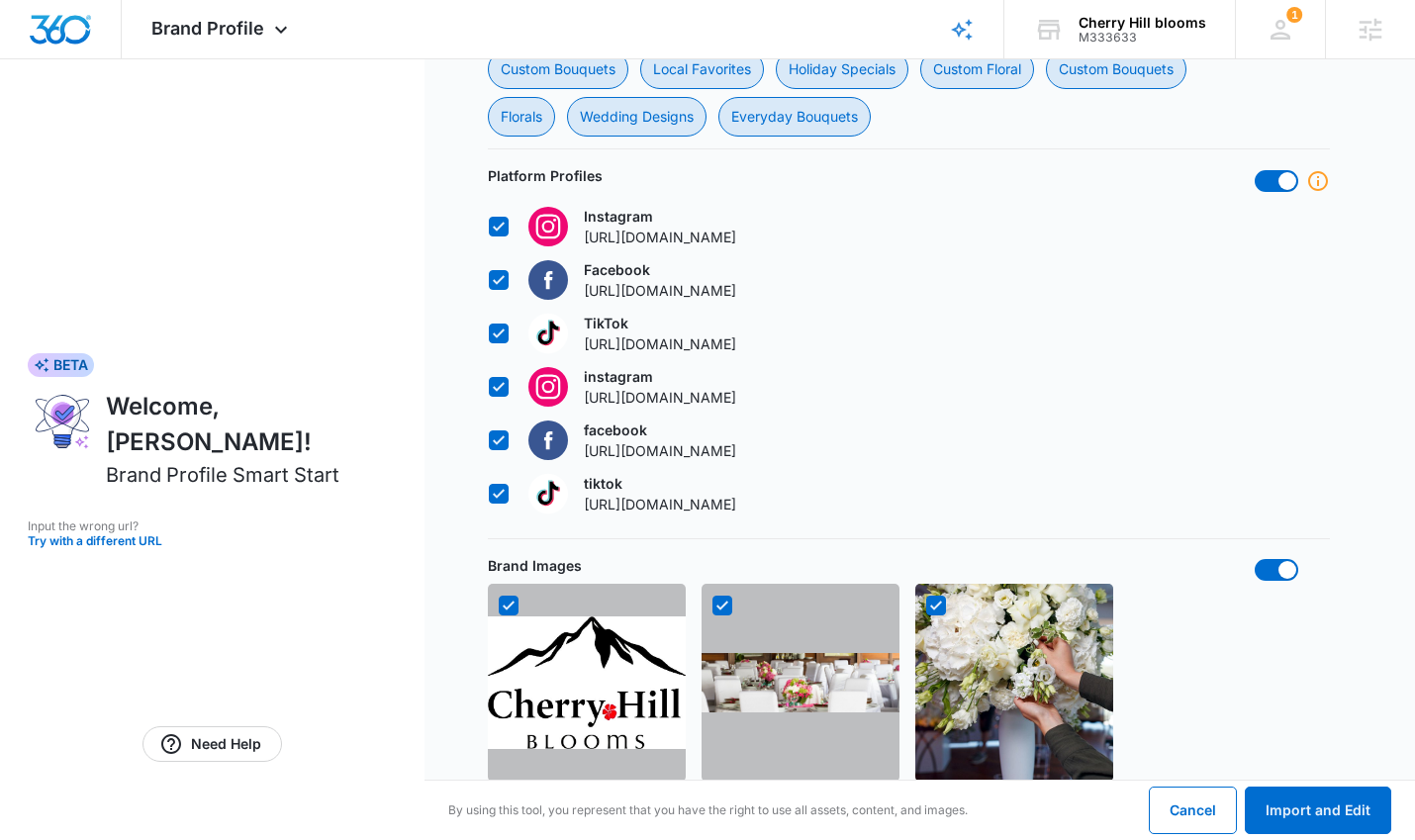 drag, startPoint x: 493, startPoint y: 491, endPoint x: 501, endPoint y: 477, distance: 16.124515 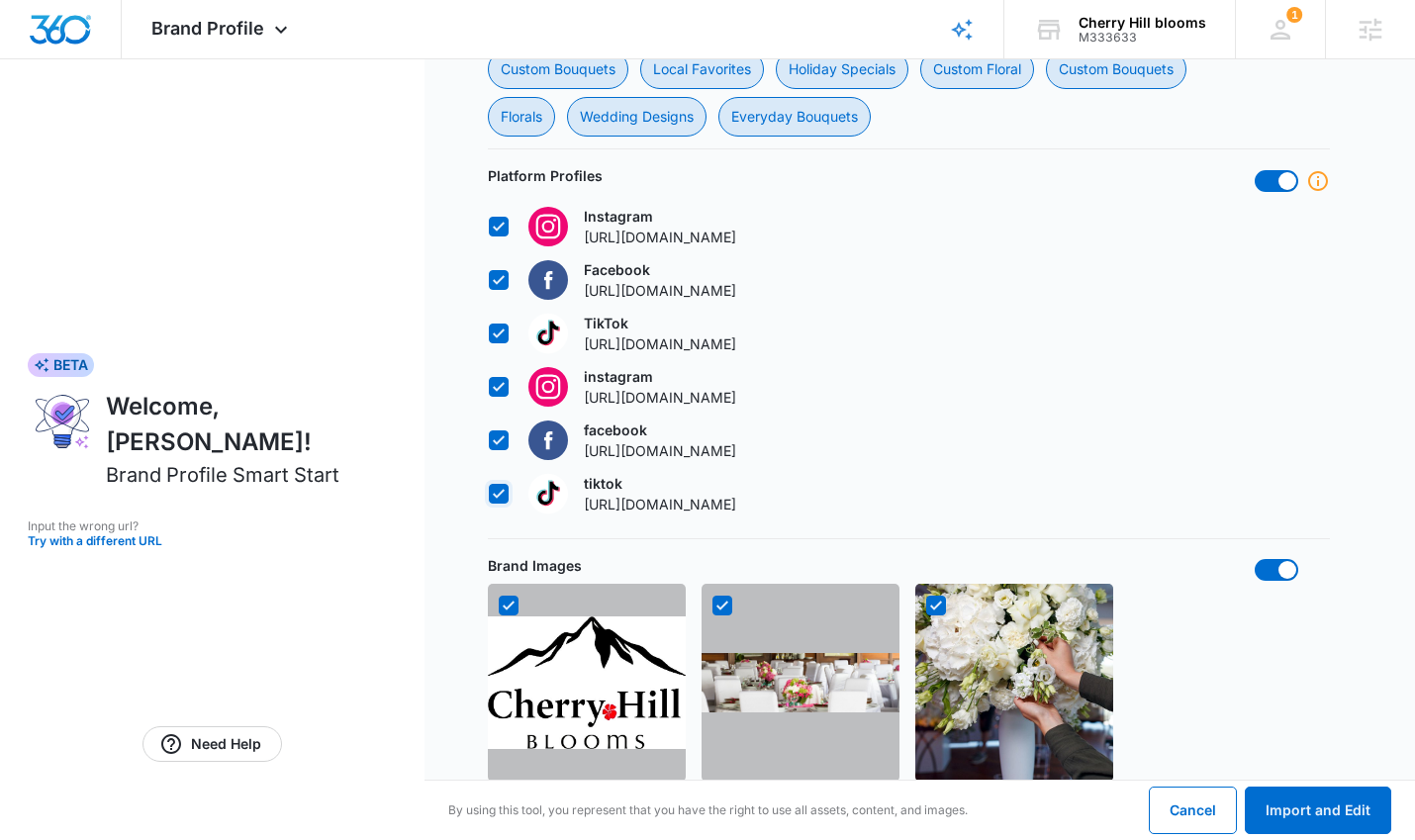 click on "tiktok [URL][DOMAIN_NAME]" at bounding box center (488, 494) 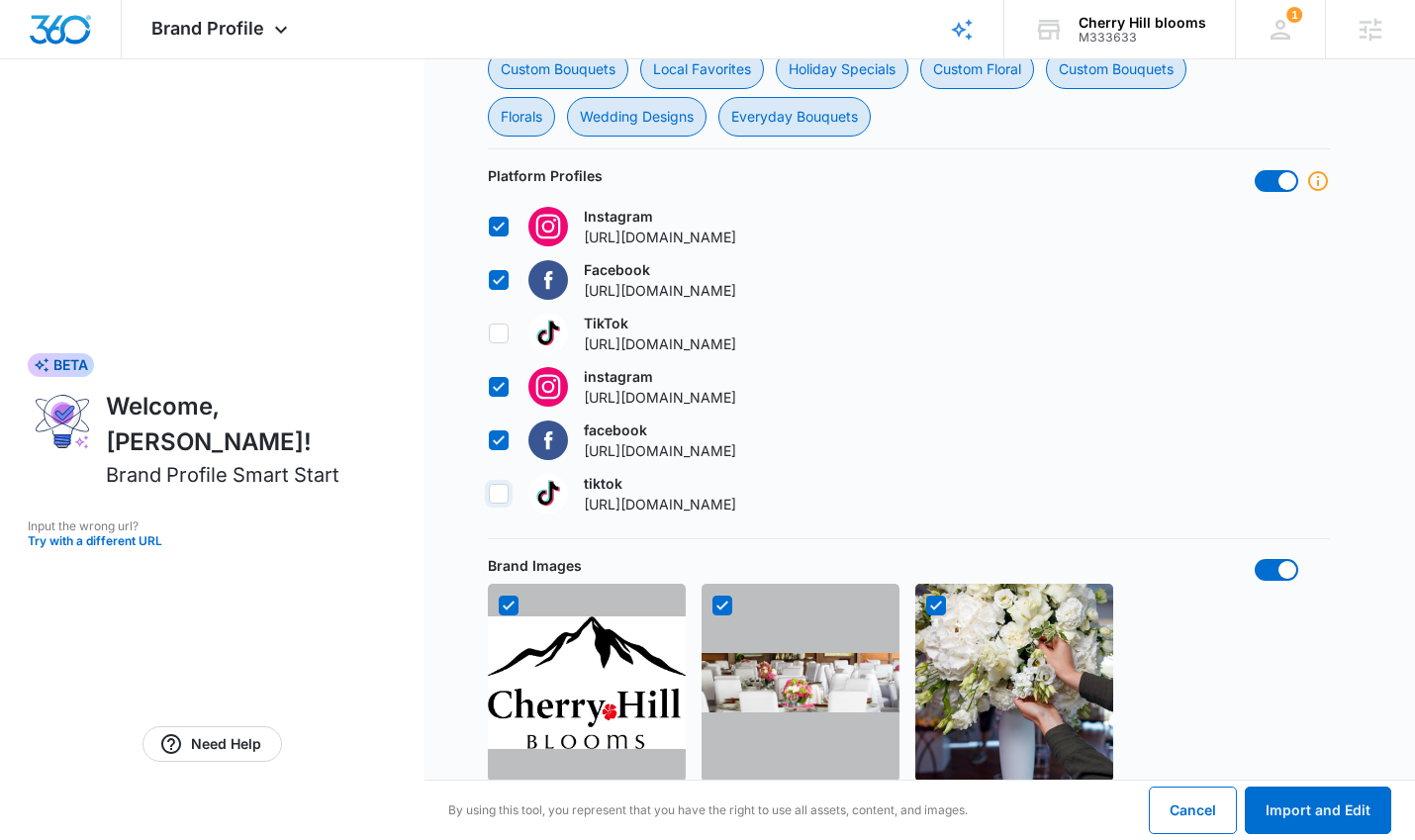 checkbox on "false" 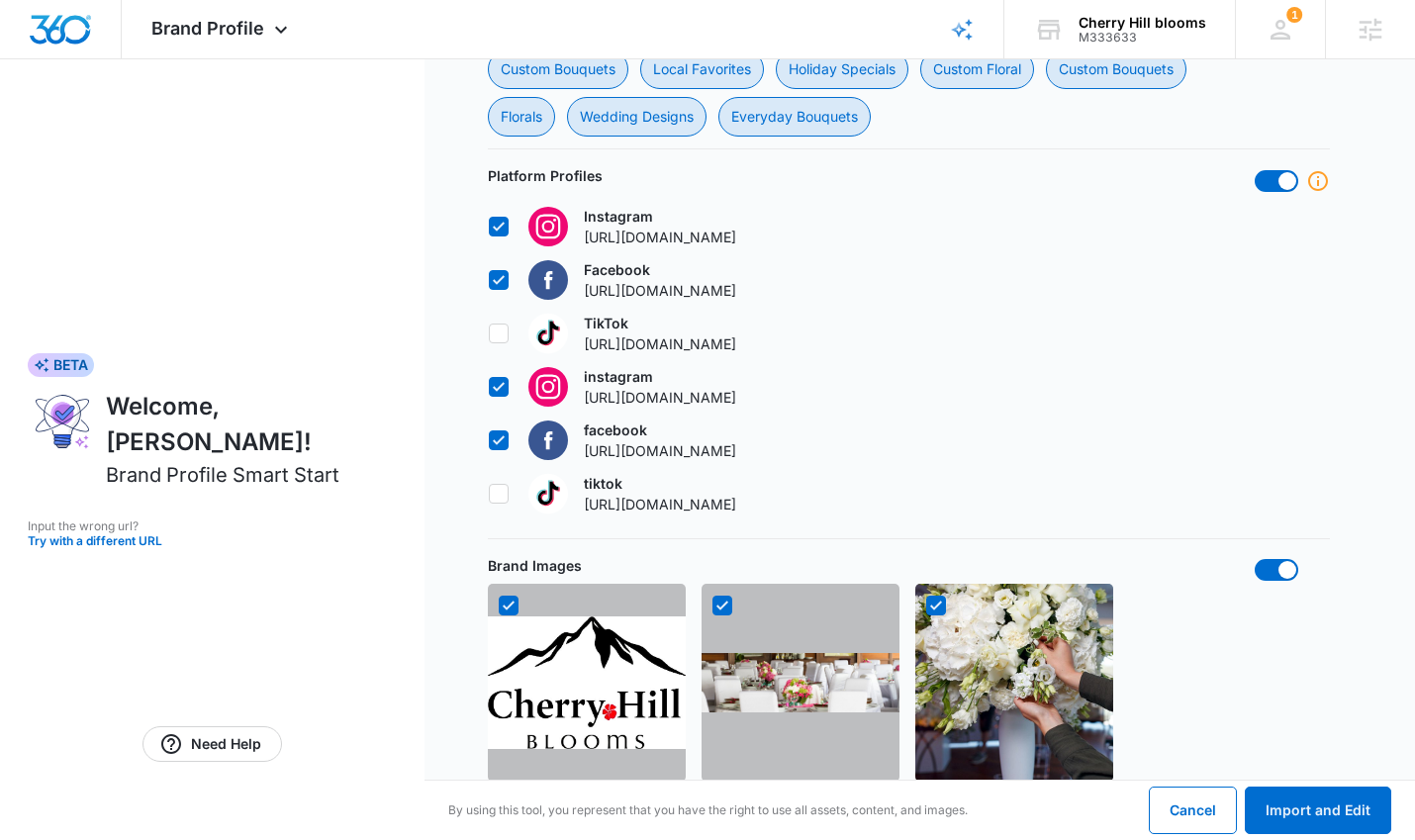 click on "facebook [URL][DOMAIN_NAME]" at bounding box center [612, 440] 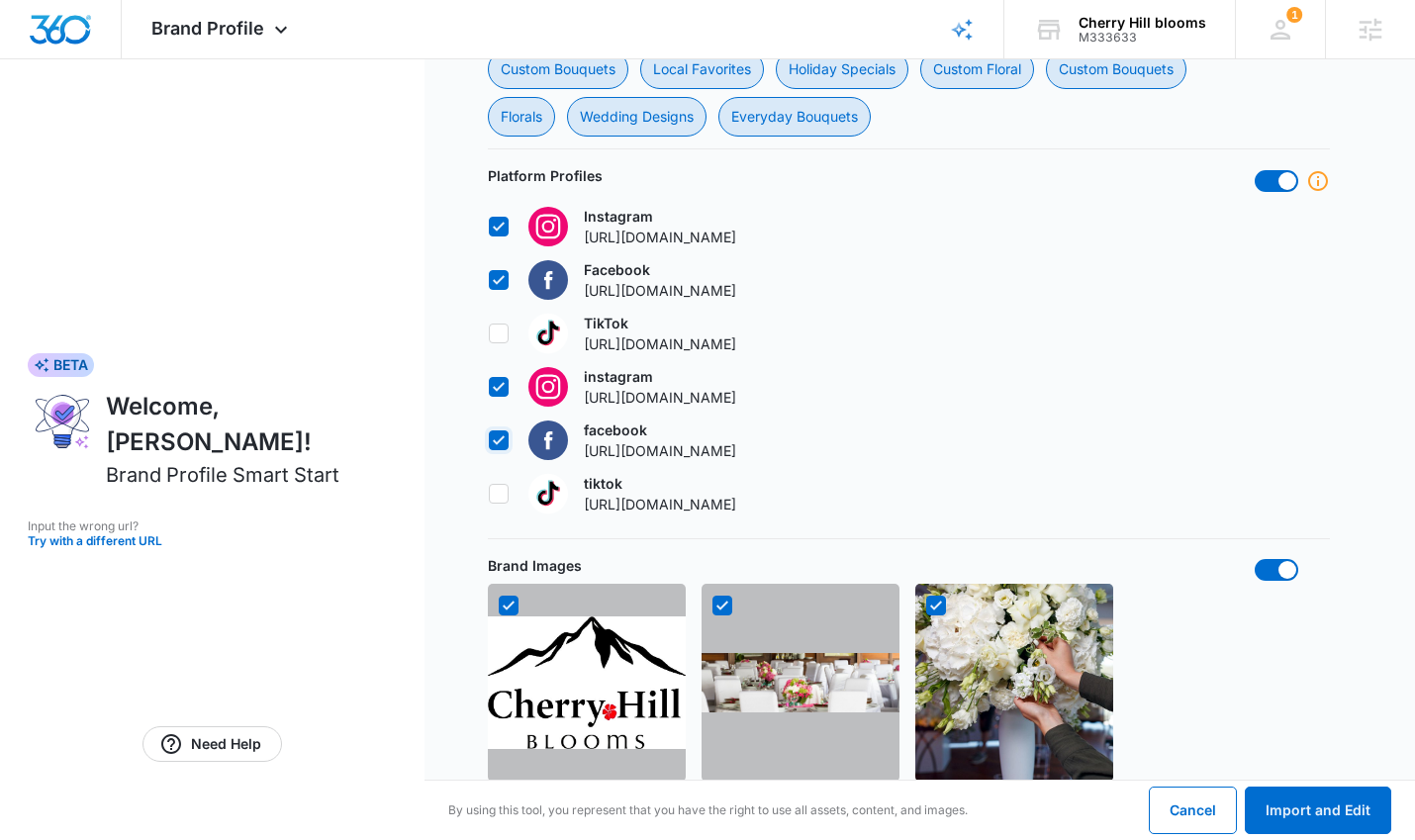 click on "facebook [URL][DOMAIN_NAME]" at bounding box center [488, 440] 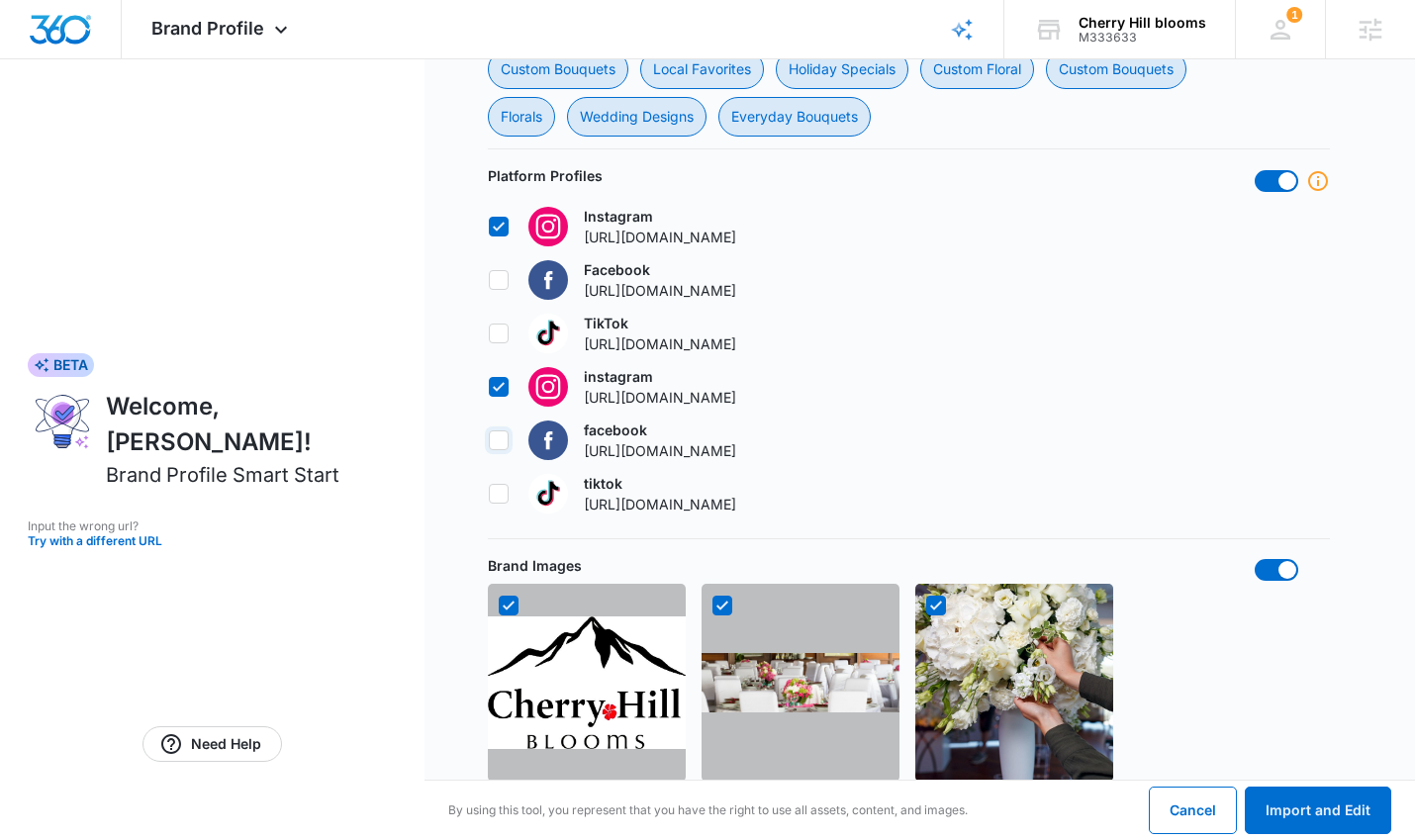 checkbox on "false" 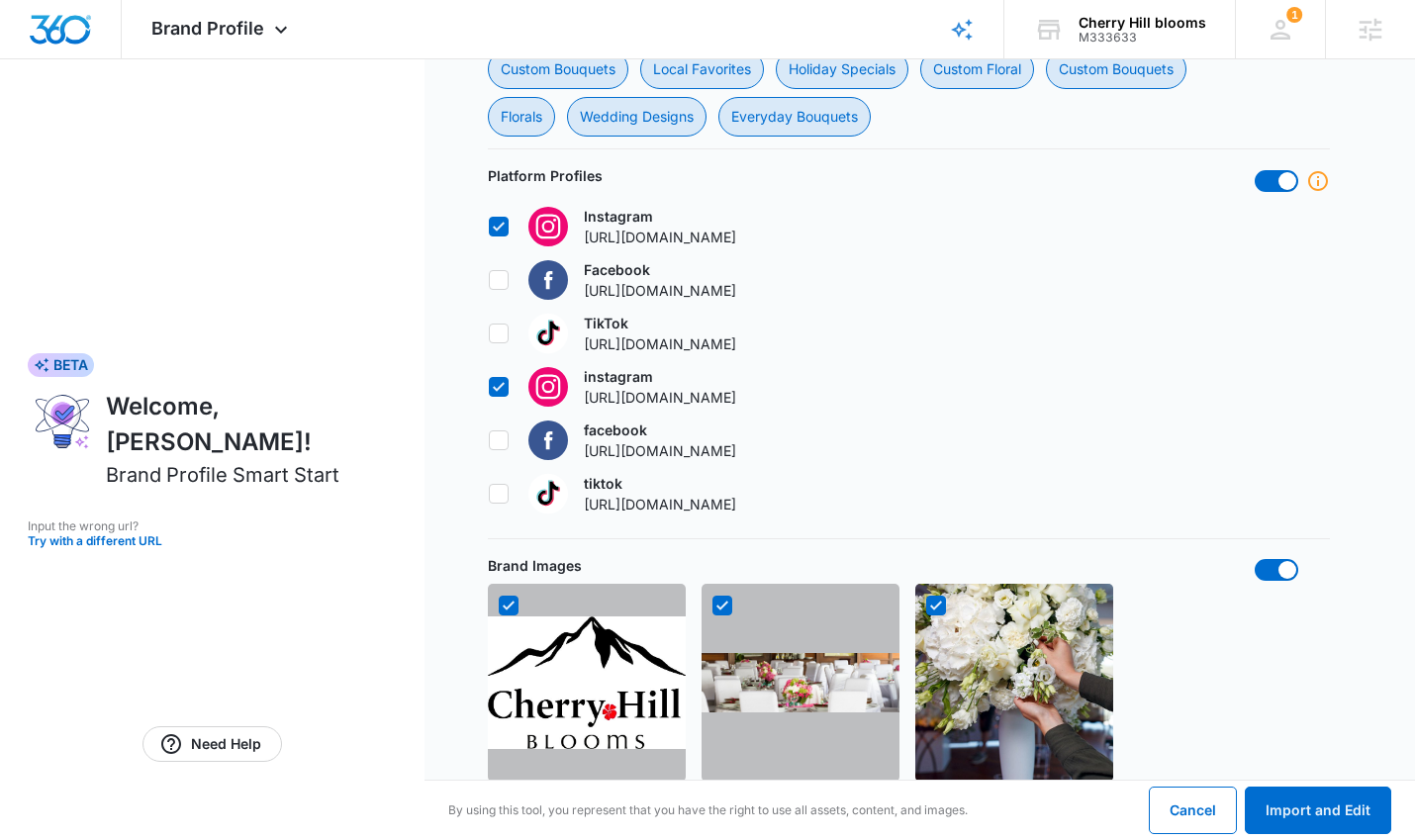 click 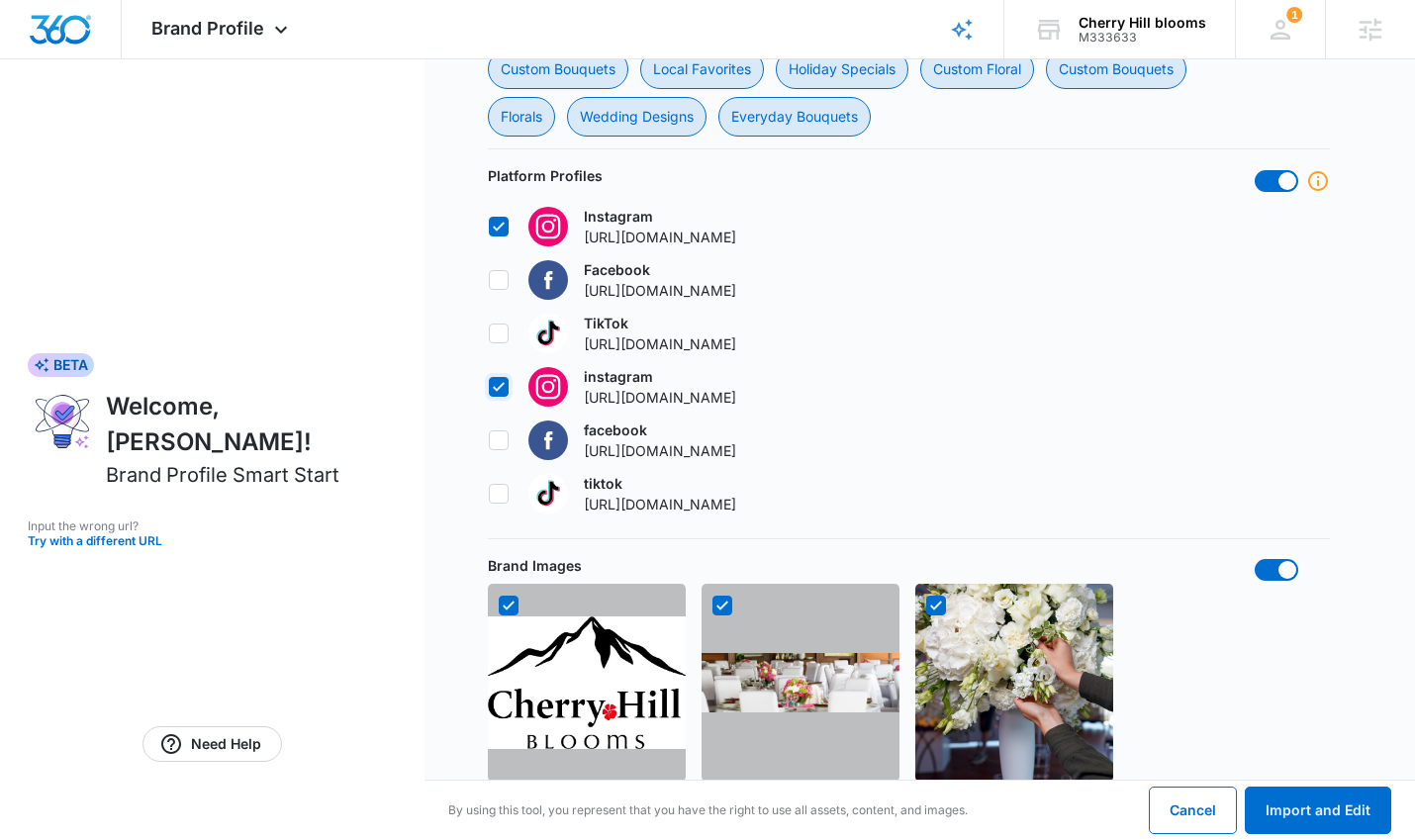 click on "instagram [URL][DOMAIN_NAME]" at bounding box center [488, 387] 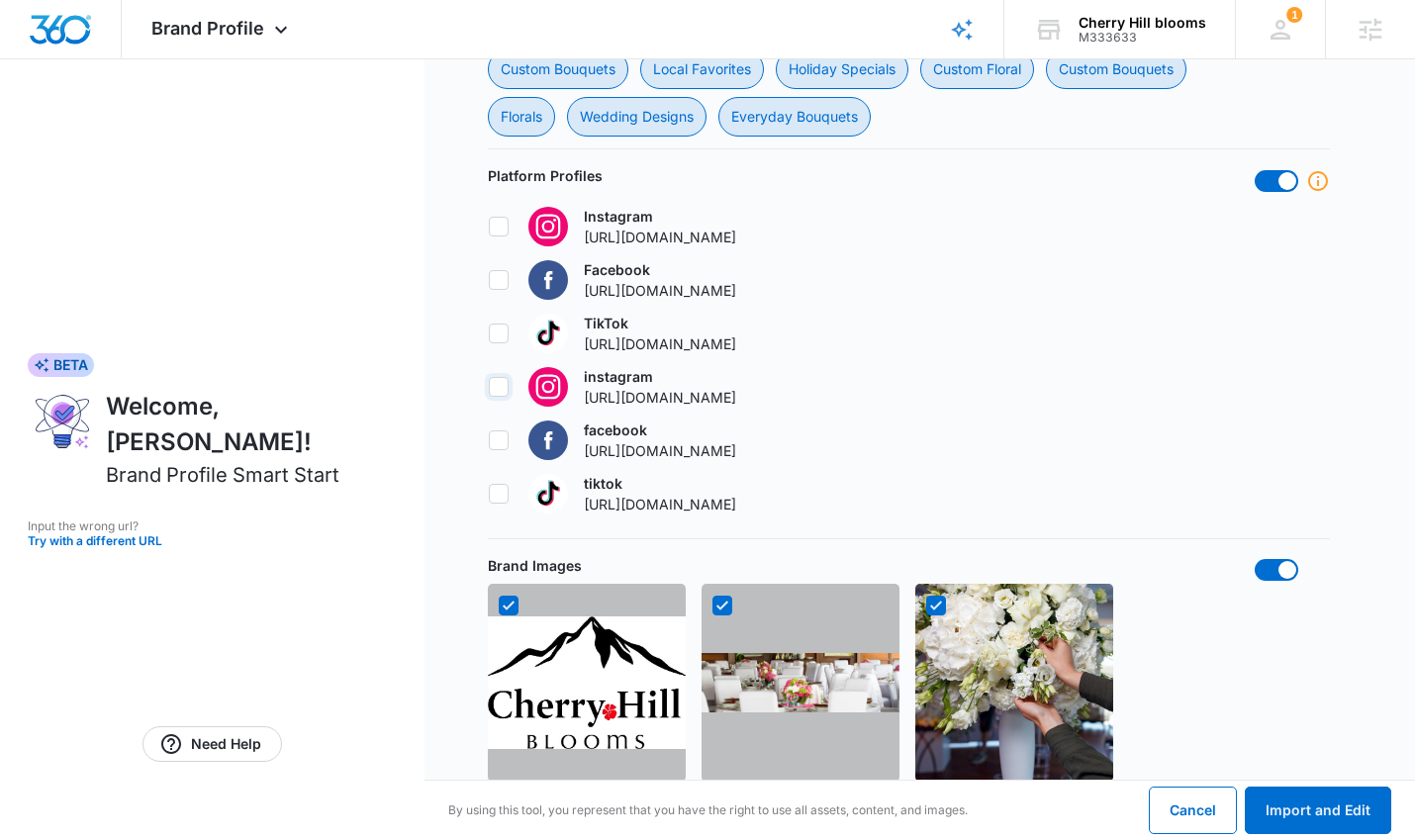 checkbox on "false" 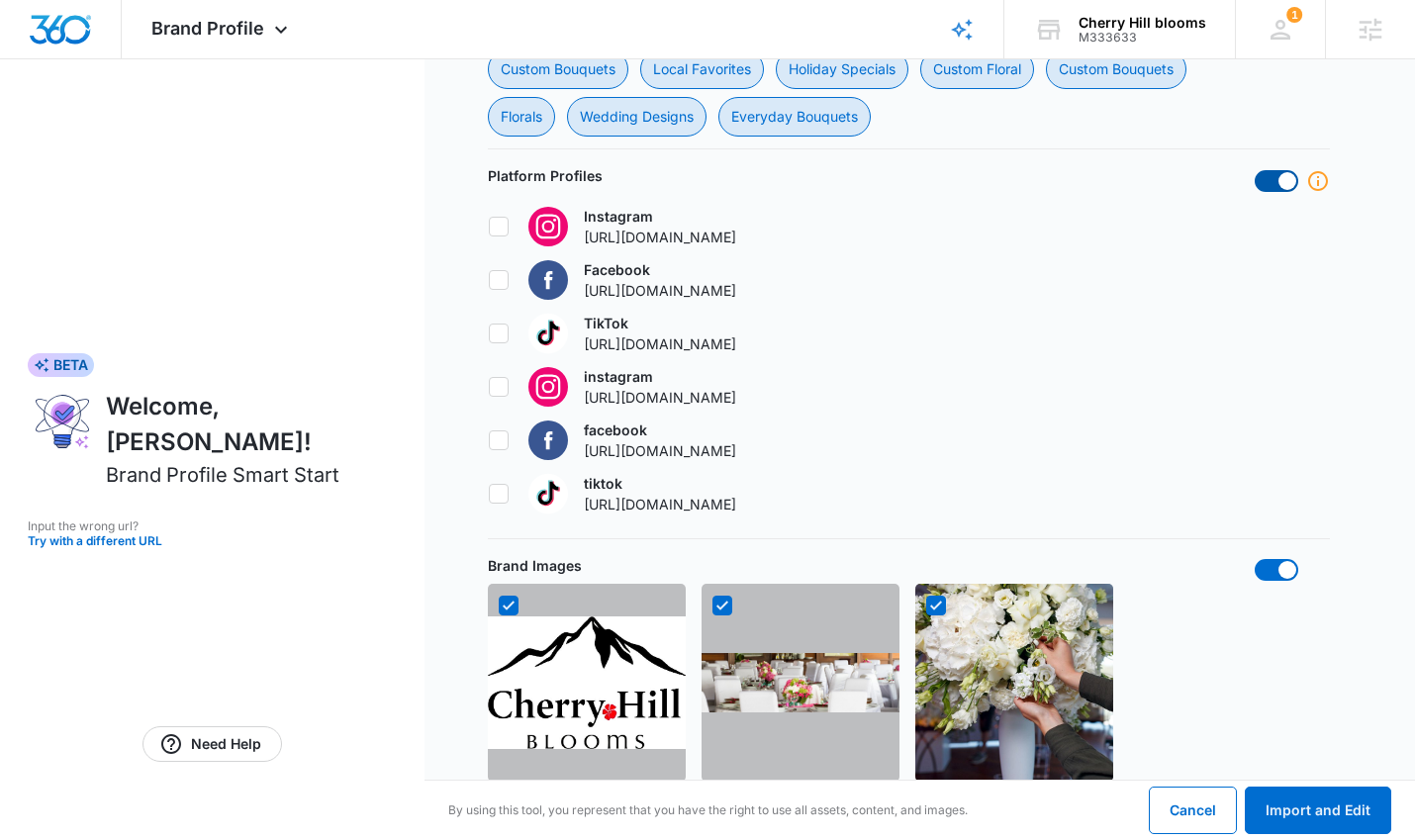 click at bounding box center [1287, 181] 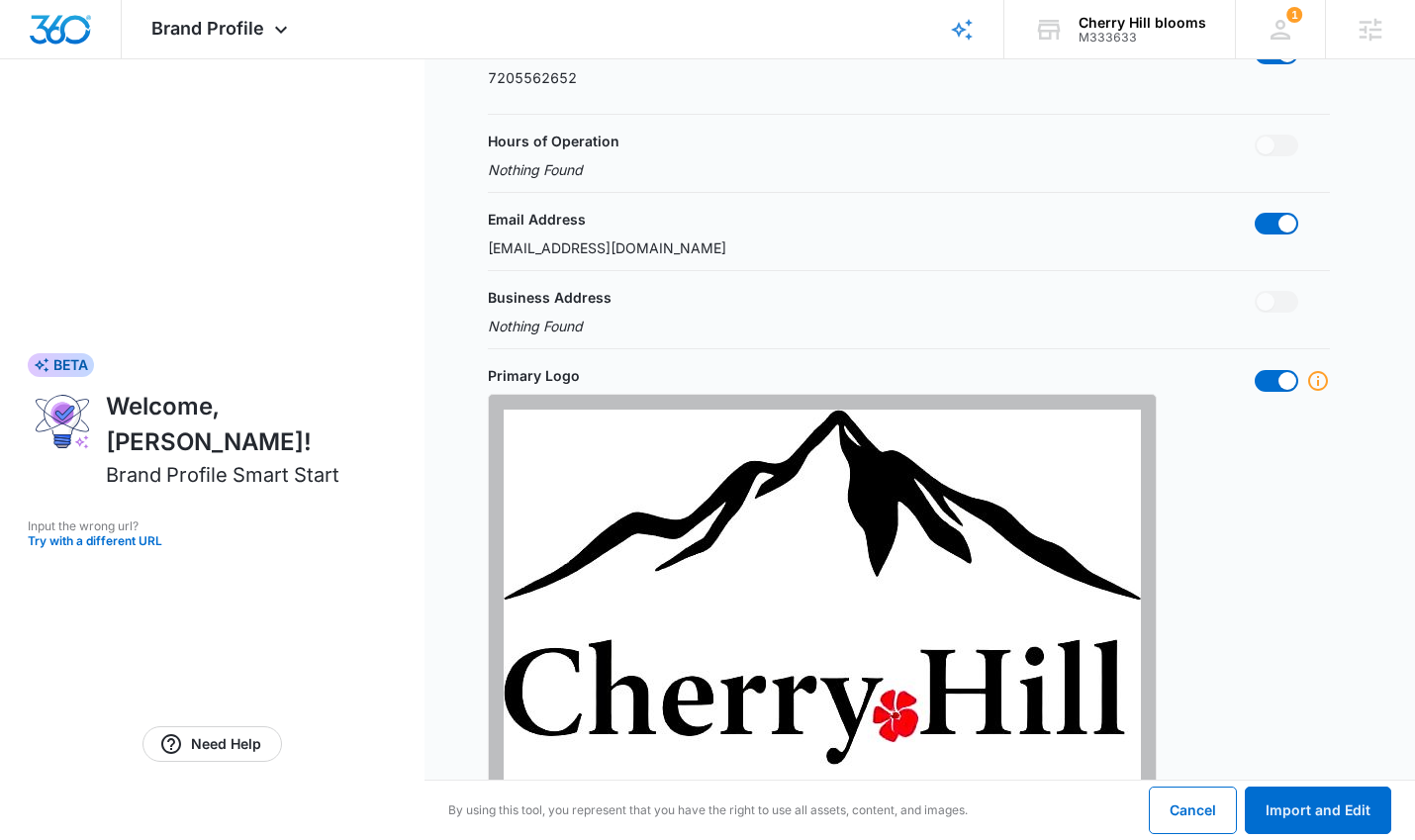 scroll, scrollTop: 0, scrollLeft: 0, axis: both 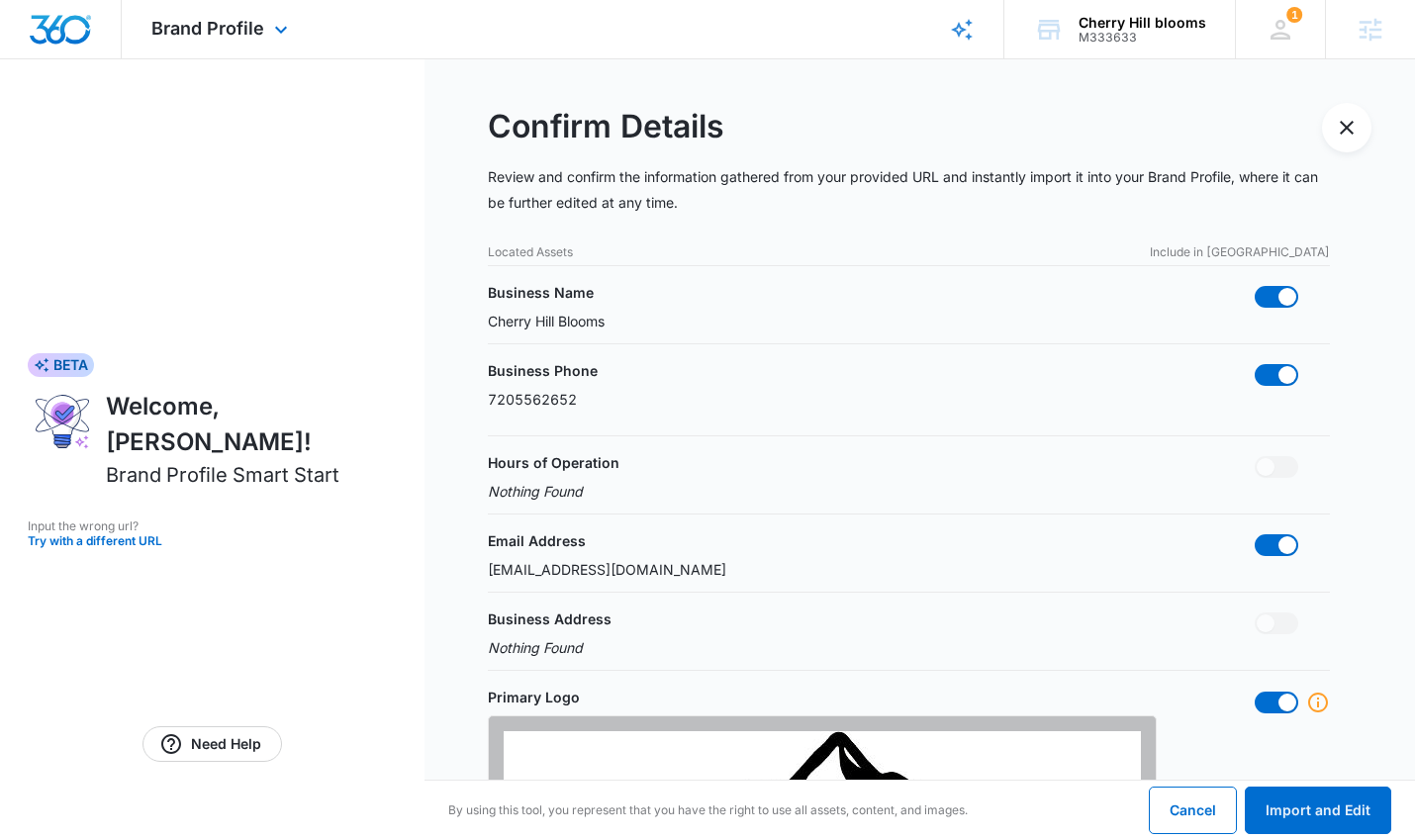 click at bounding box center (60, 30) 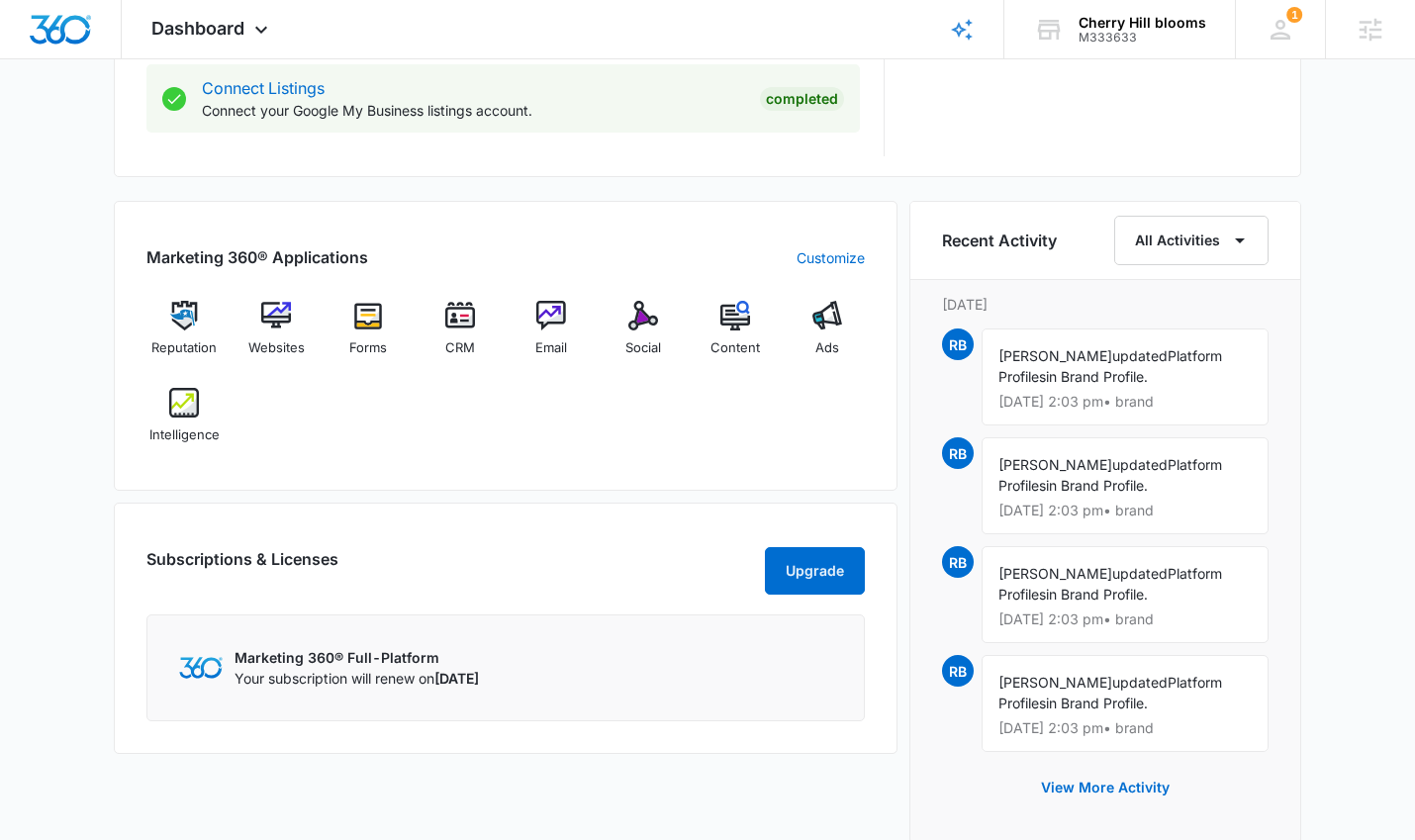scroll, scrollTop: 1097, scrollLeft: 0, axis: vertical 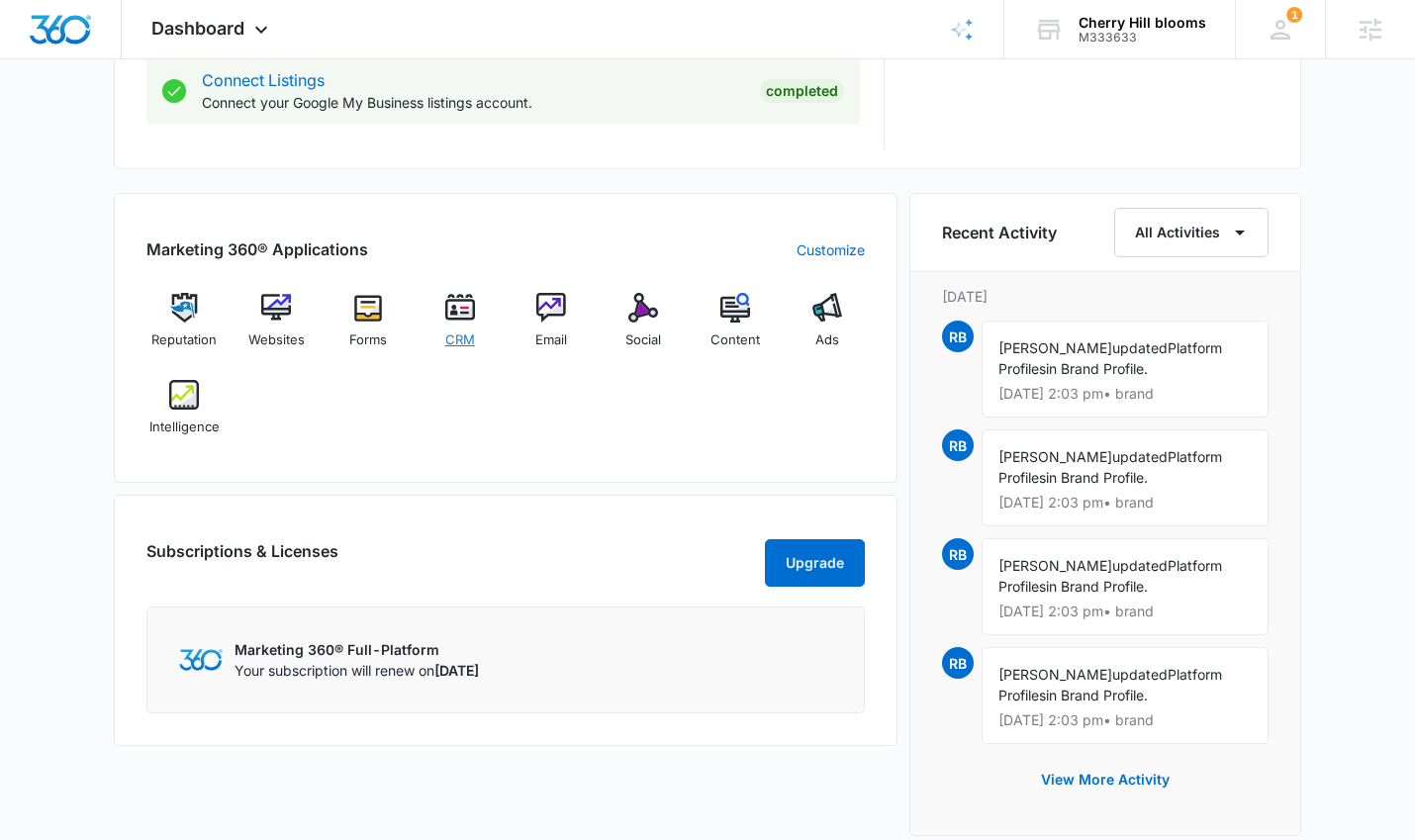 click at bounding box center (460, 308) 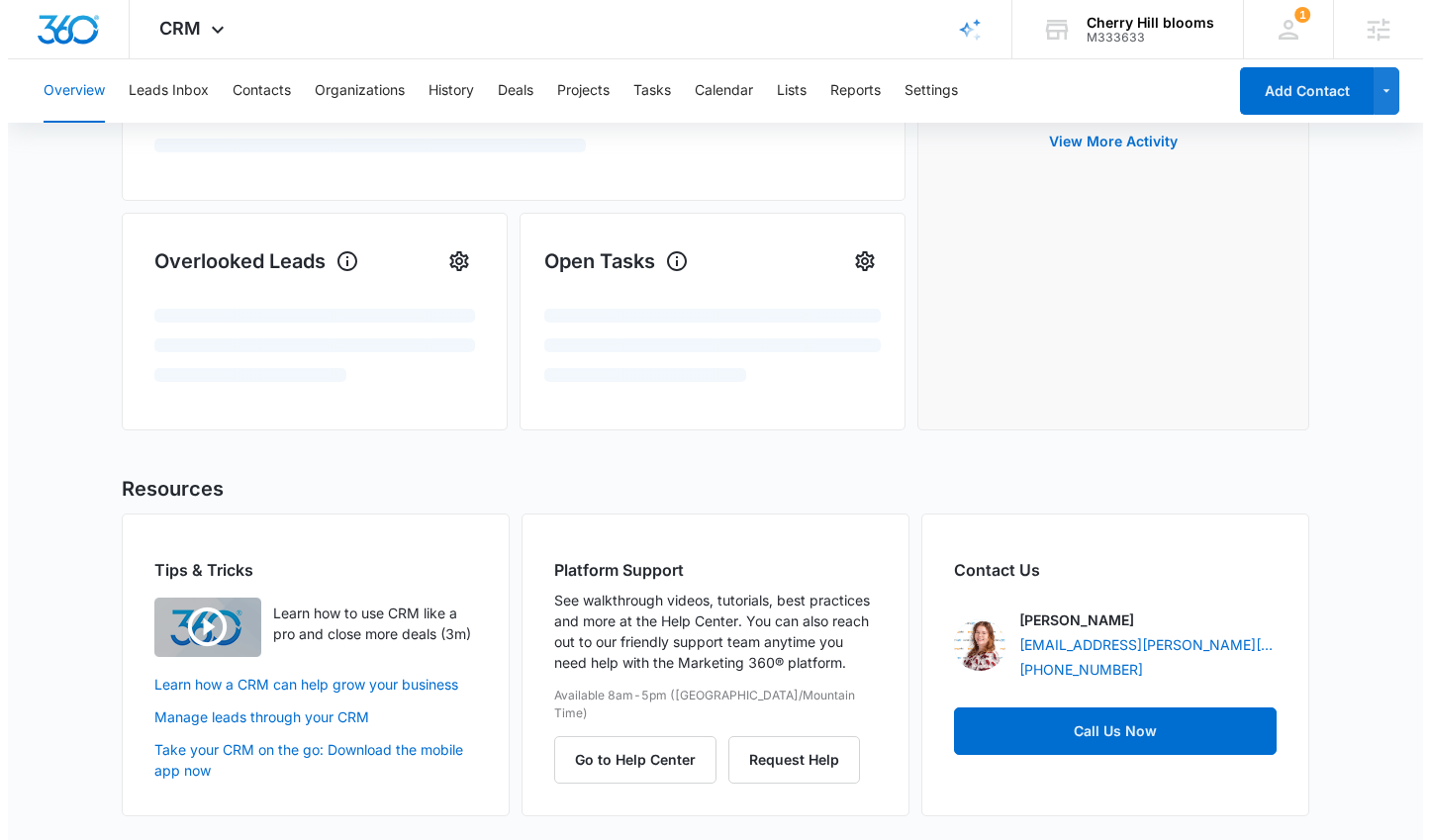 scroll, scrollTop: 0, scrollLeft: 0, axis: both 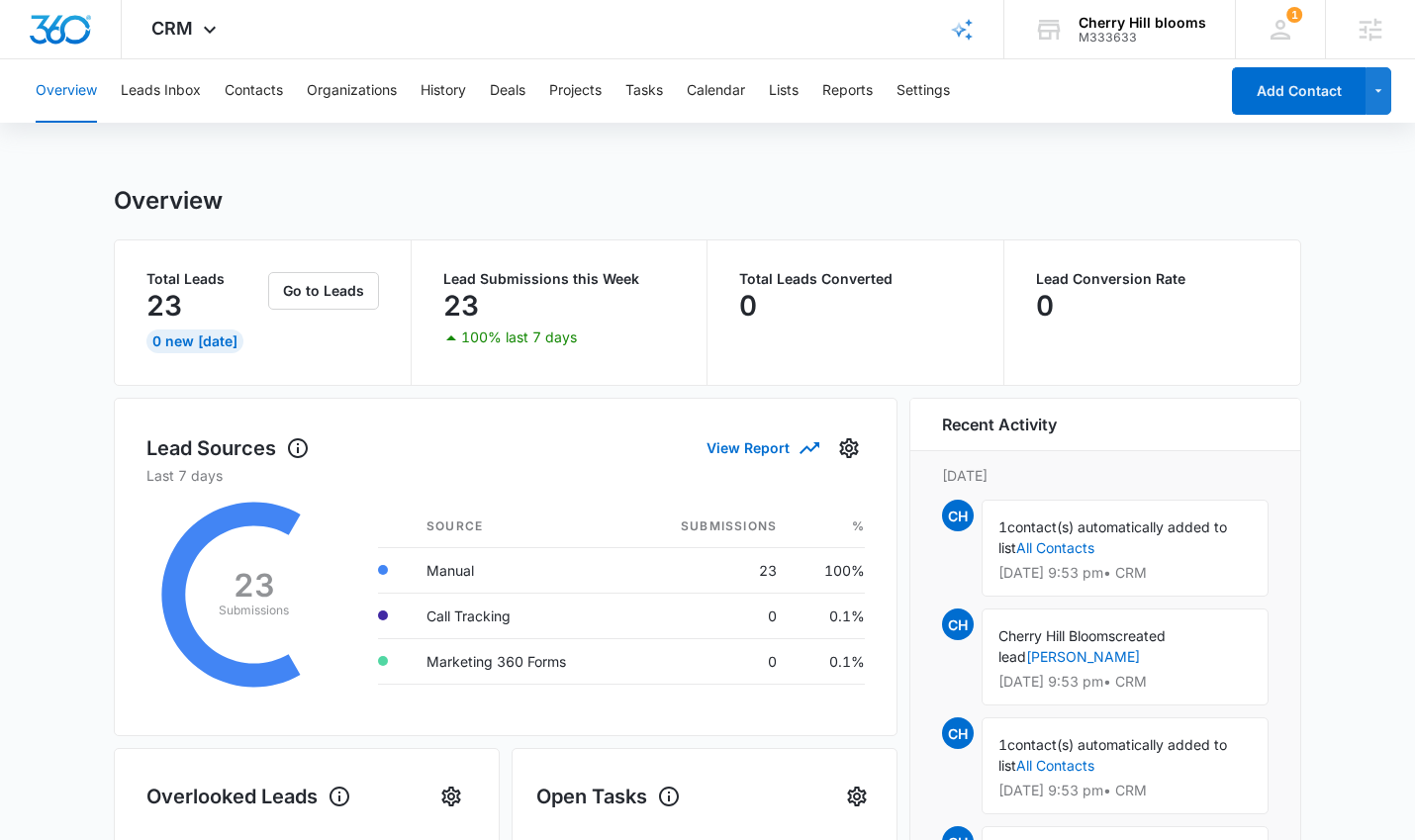 click on "Overview Leads Inbox Contacts Organizations History Deals Projects Tasks Calendar Lists Reports Settings" at bounding box center [620, 91] 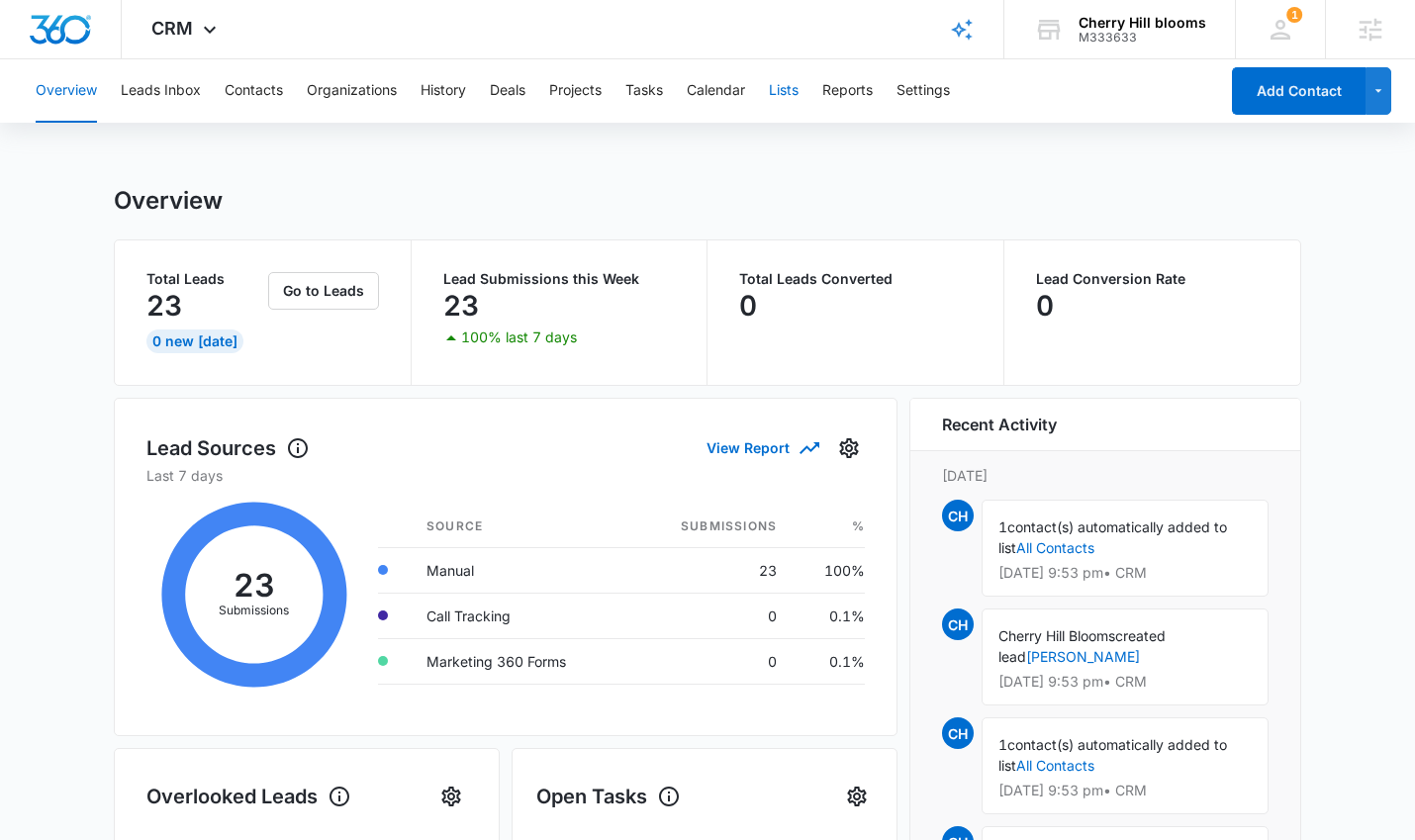click on "Lists" at bounding box center (784, 91) 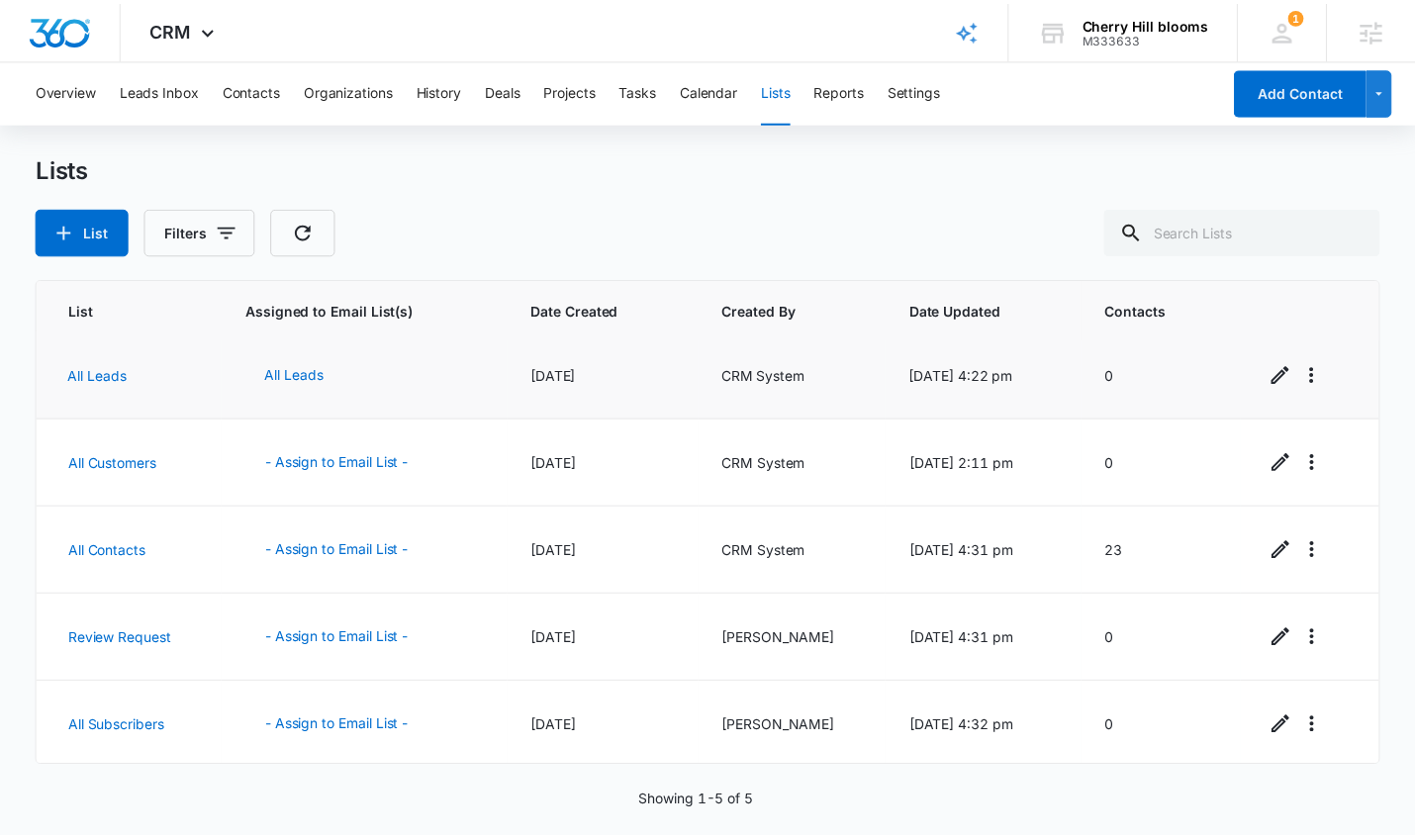 scroll, scrollTop: 14, scrollLeft: 0, axis: vertical 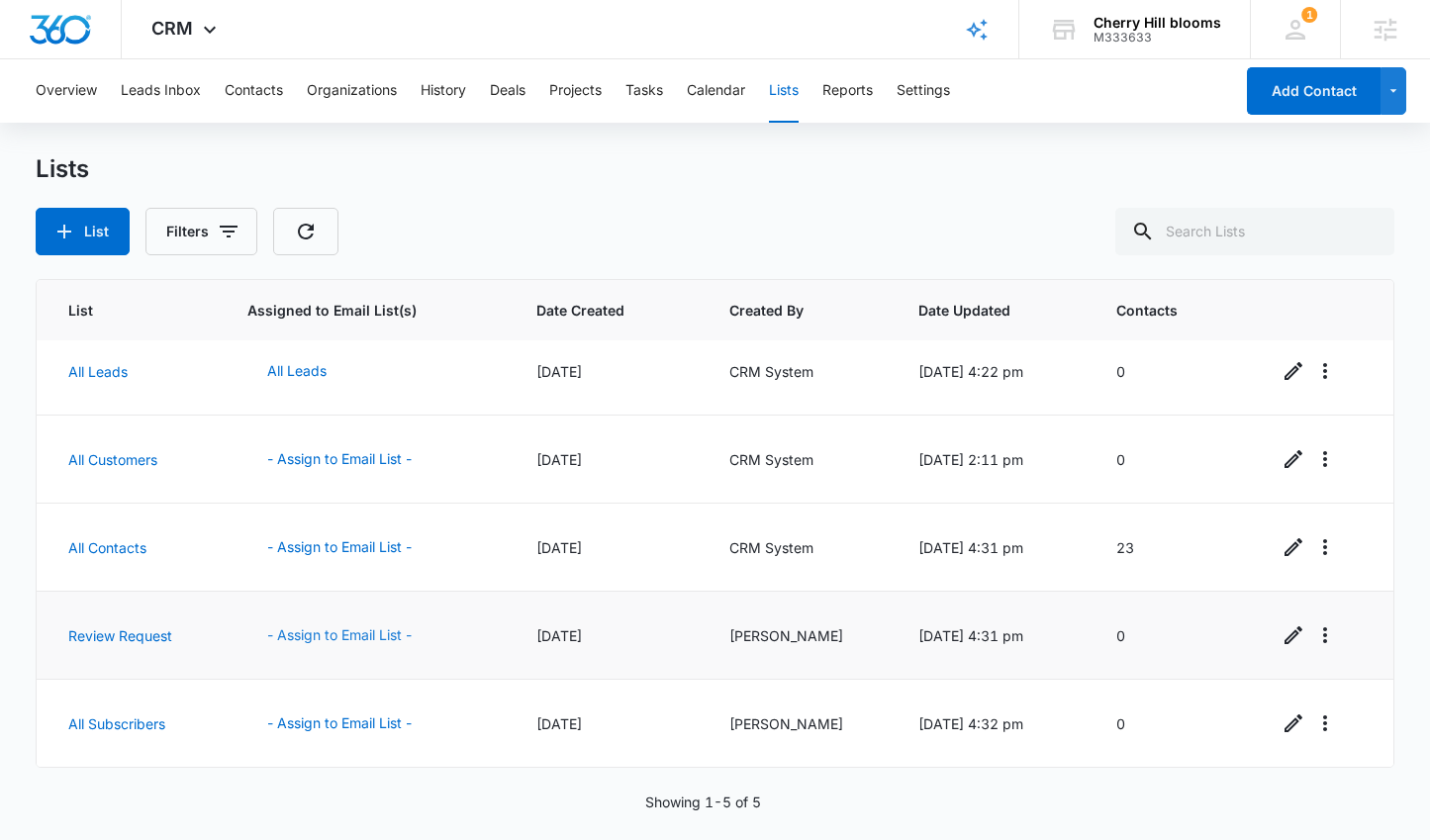 click on "- Assign to Email List -" at bounding box center [339, 635] 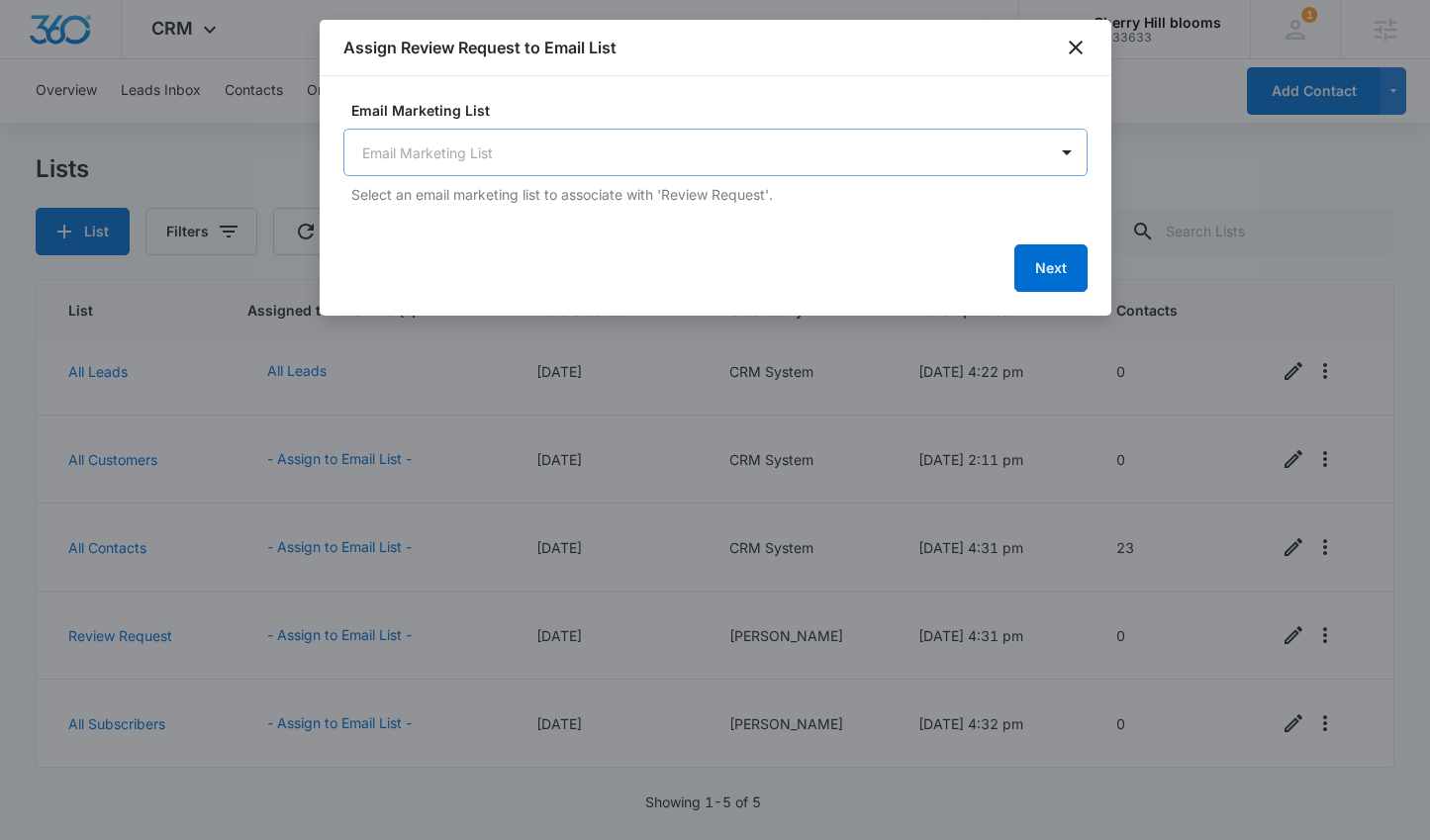 click on "CRM Apps Reputation Websites Forms CRM Email Social Content Ads Intelligence Files Brand Settings Cherry Hill blooms M333633 Your Accounts View All 1 RB [PERSON_NAME] [PERSON_NAME][EMAIL_ADDRESS][PERSON_NAME][DOMAIN_NAME] My Profile 1 Notifications Support Logout Terms & Conditions   •   Privacy Policy Agencies Overview Leads Inbox Contacts Organizations History Deals Projects Tasks Calendar Lists Reports Settings Add Contact Lists List Filters List Assigned to Email List(s) Date Created Created By Date Updated Contacts All Leads All Leads [DATE] CRM System [DATE] 4:22 pm 0 All Customers - Assign to Email List - [DATE] CRM System [DATE] 2:11 pm 0 All Contacts - Assign to Email List - [DATE] CRM System [DATE] 4:31 pm 23 Review Request - Assign to Email List - [DATE] [PERSON_NAME] [DATE] 4:31 pm 0 All Subscribers - Assign to Email List - [DATE] [PERSON_NAME] [DATE] 4:32 pm 0 Showing   1-5   of   5 Cherry Hill blooms - CRM Lists - Marketing 360®
Assign Review Request to Email List" at bounding box center (715, 420) 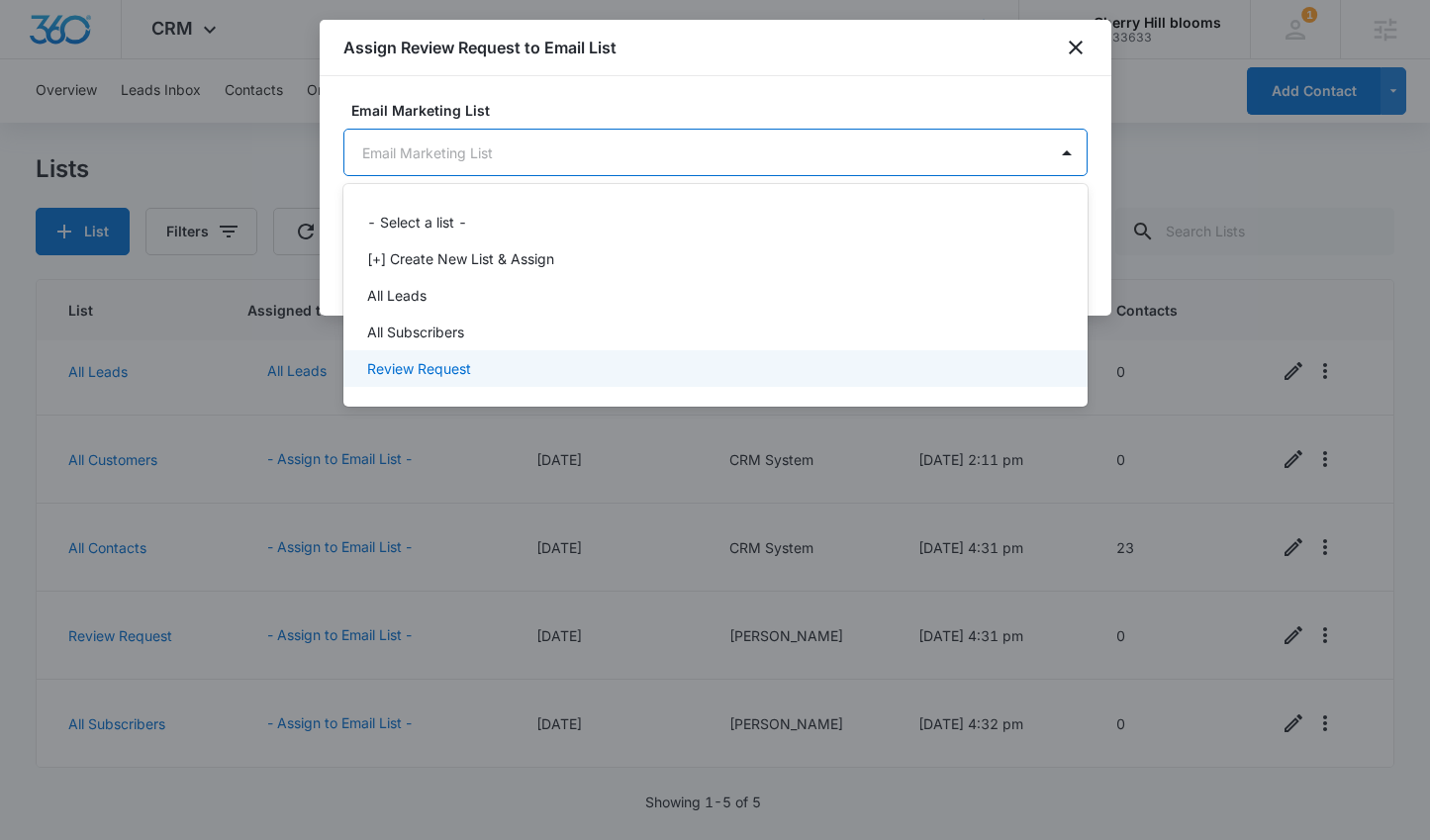 click on "Review Request" at bounding box center [714, 368] 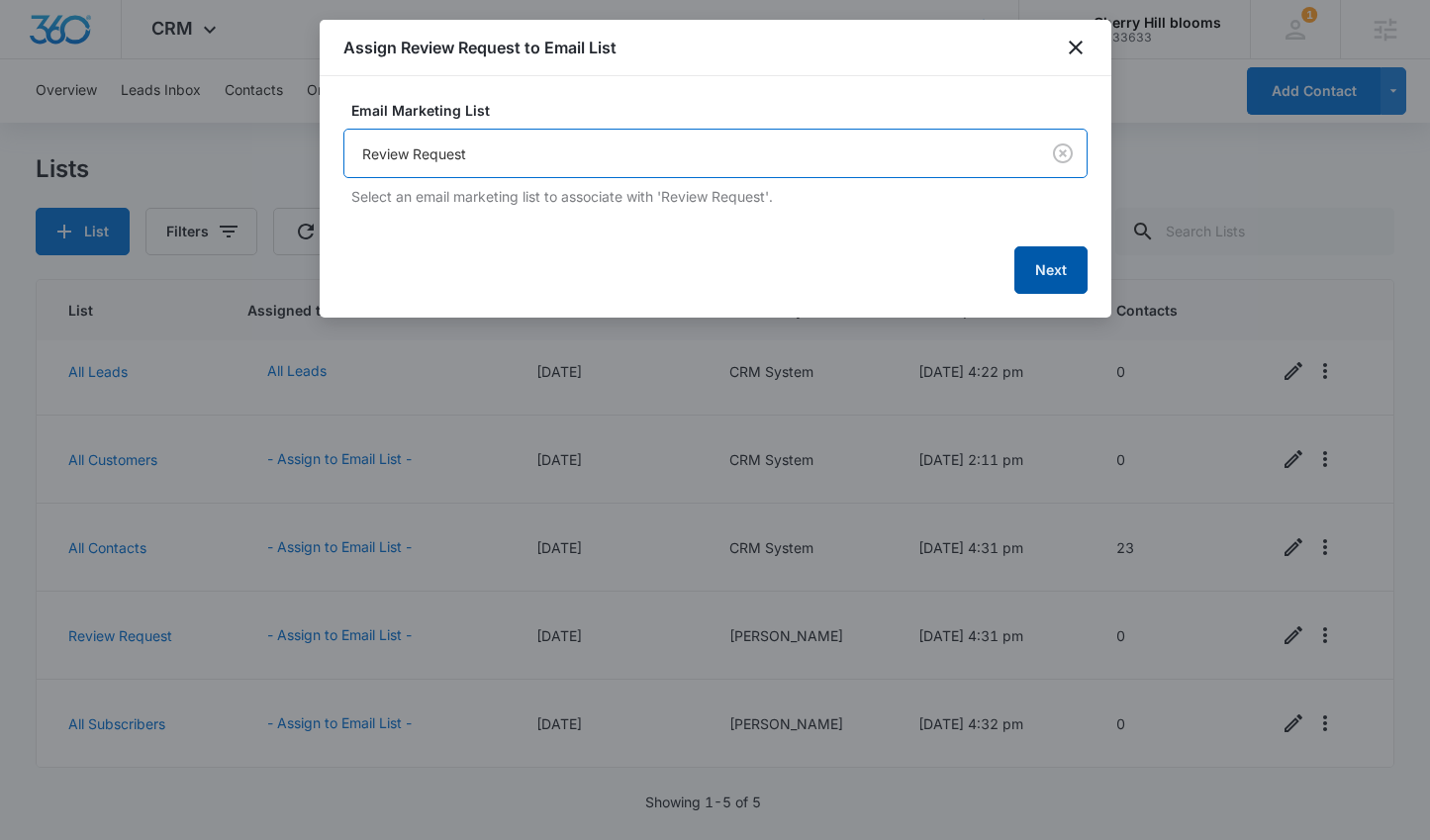 click on "Next" at bounding box center [1051, 270] 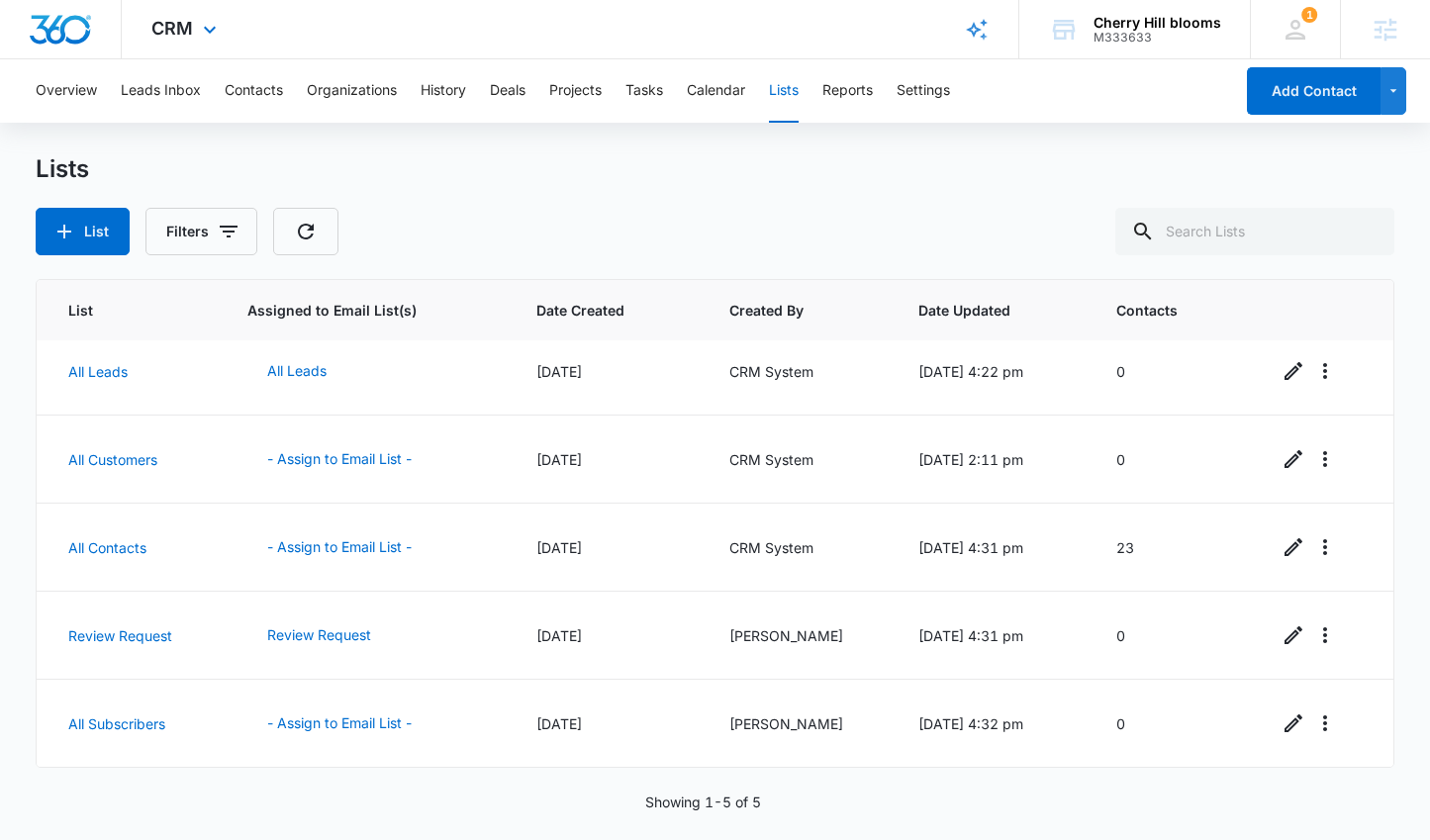 click at bounding box center (60, 30) 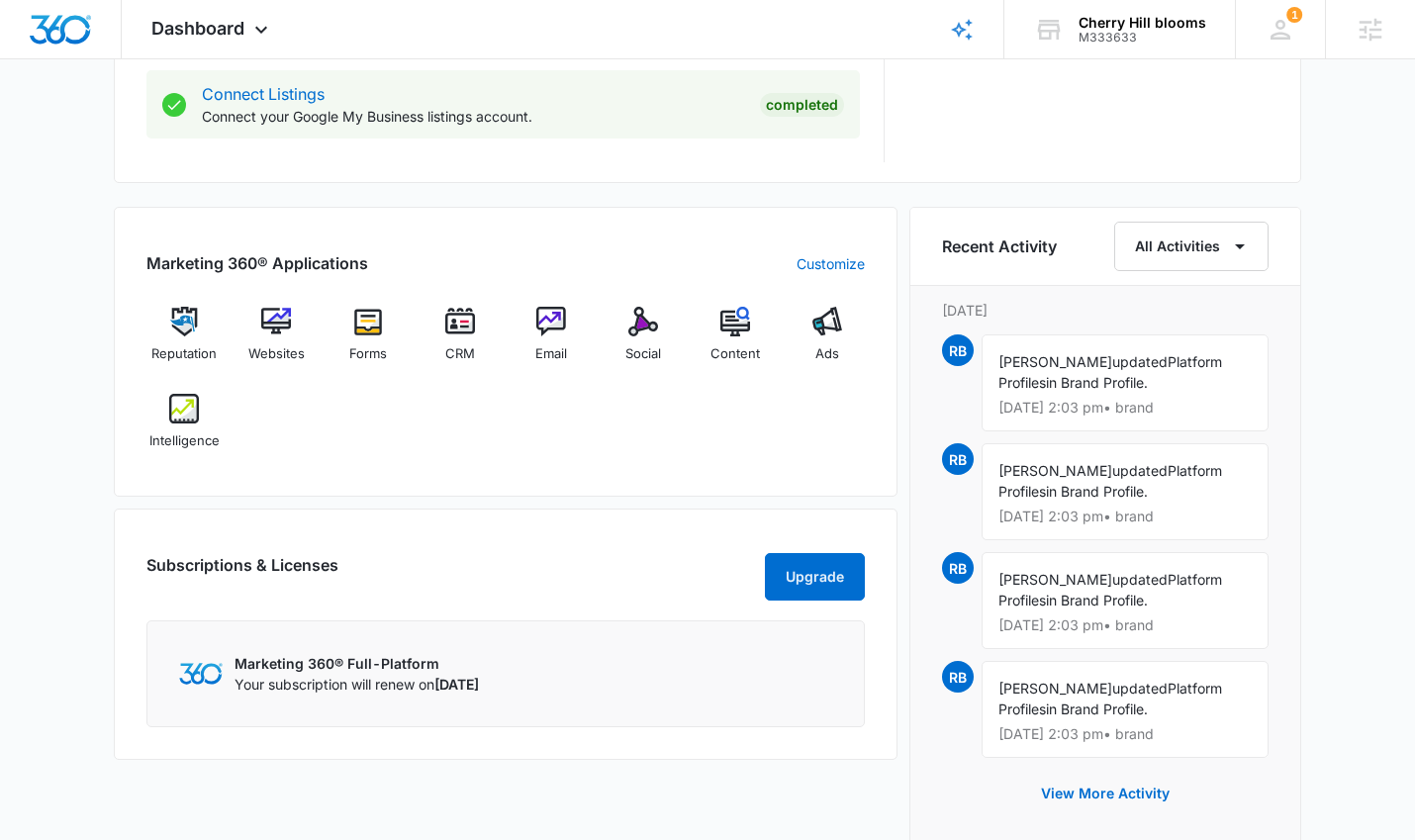 scroll, scrollTop: 1262, scrollLeft: 0, axis: vertical 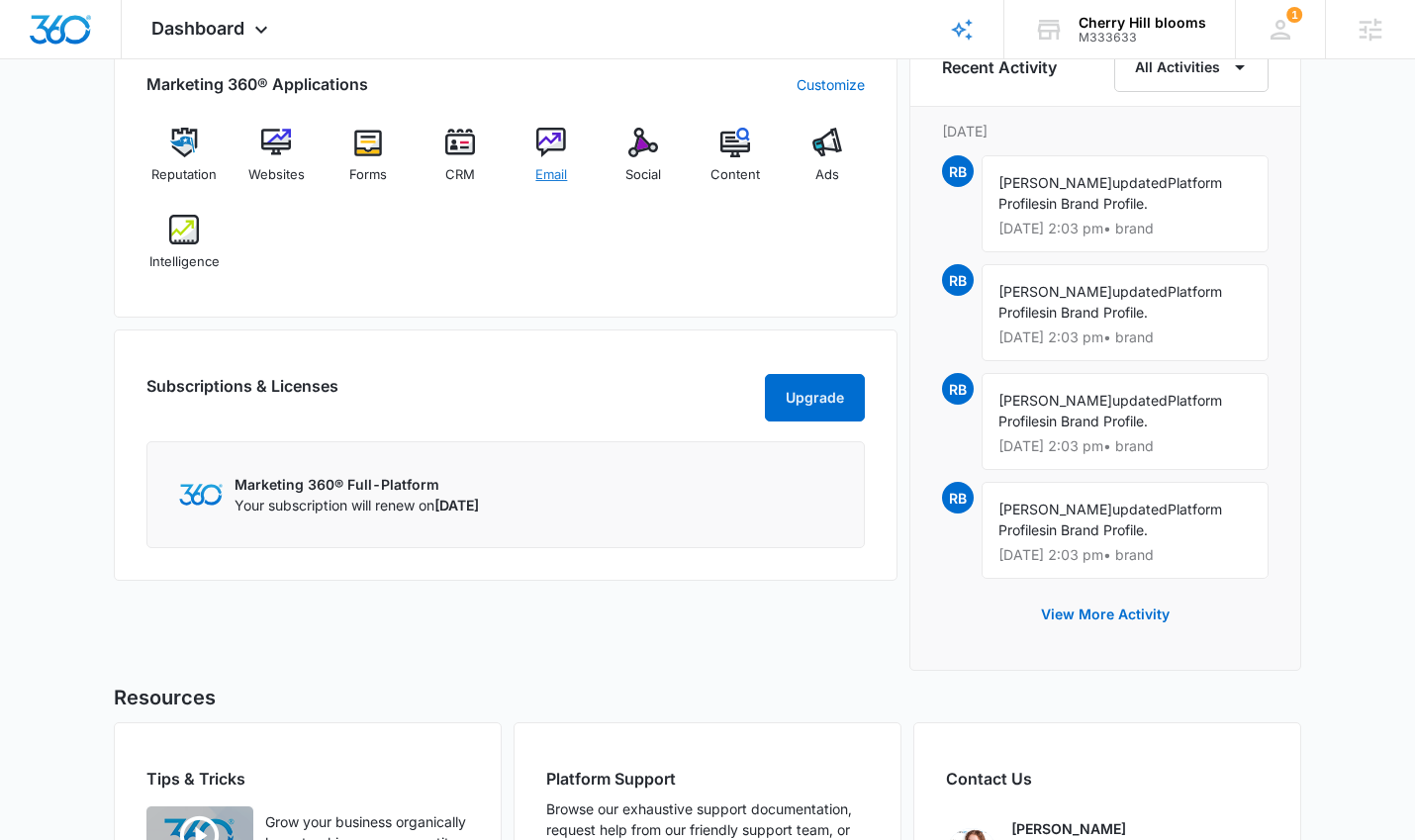 click at bounding box center [551, 142] 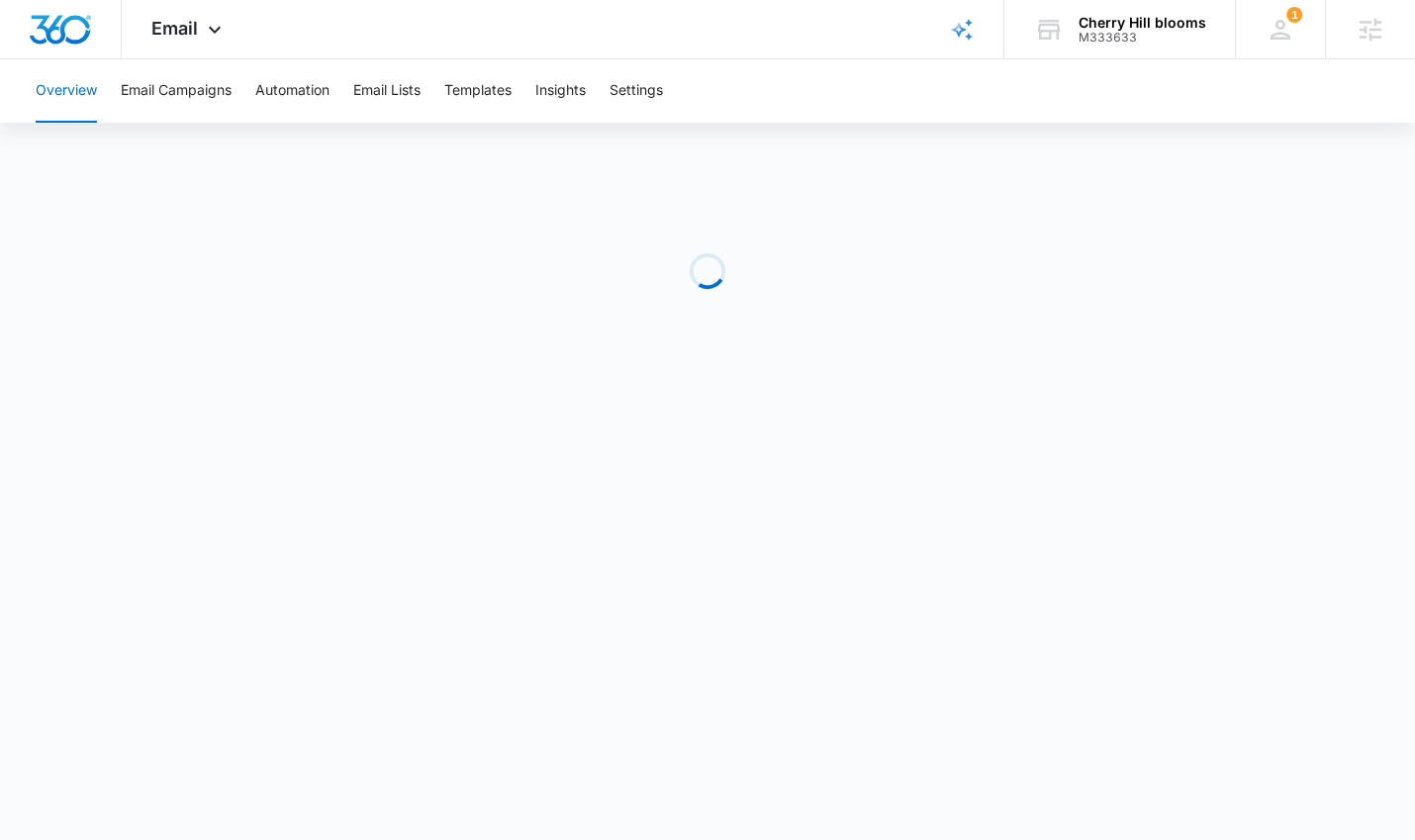 scroll, scrollTop: 0, scrollLeft: 0, axis: both 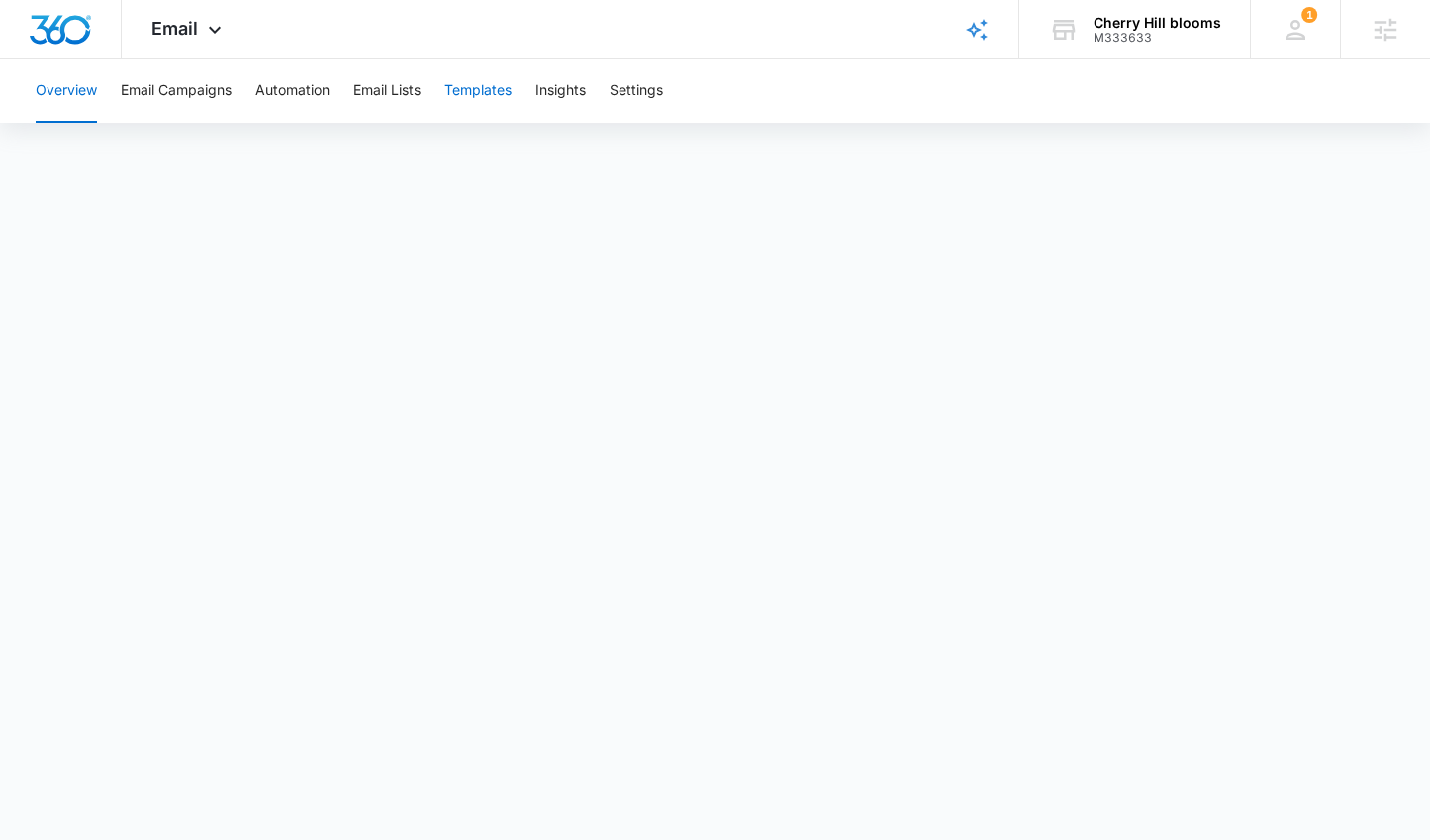 click on "Templates" at bounding box center [478, 91] 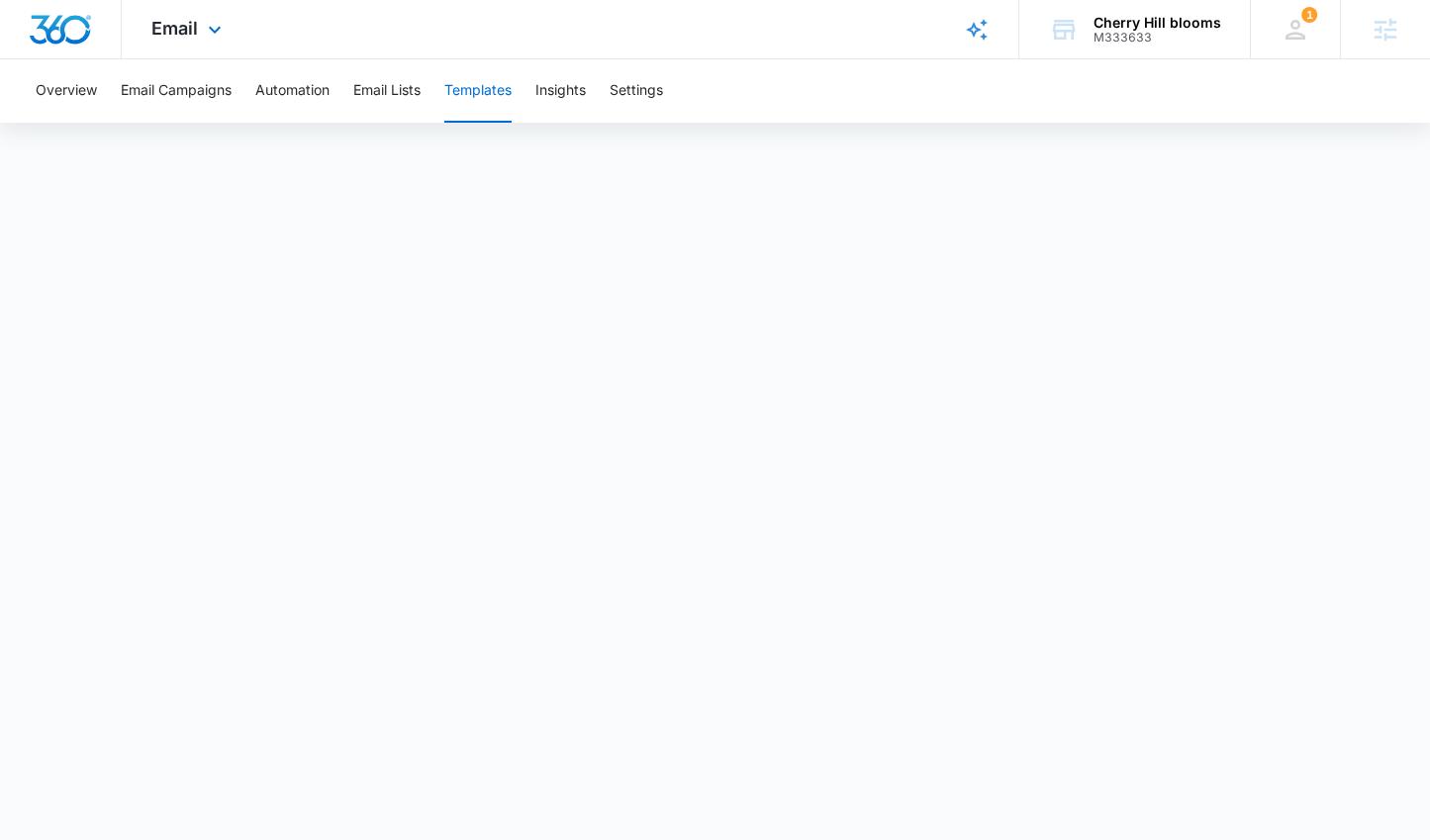 click on "Email Apps Reputation Websites Forms CRM Email Social Content Ads Intelligence Files Brand Settings" at bounding box center (189, 29) 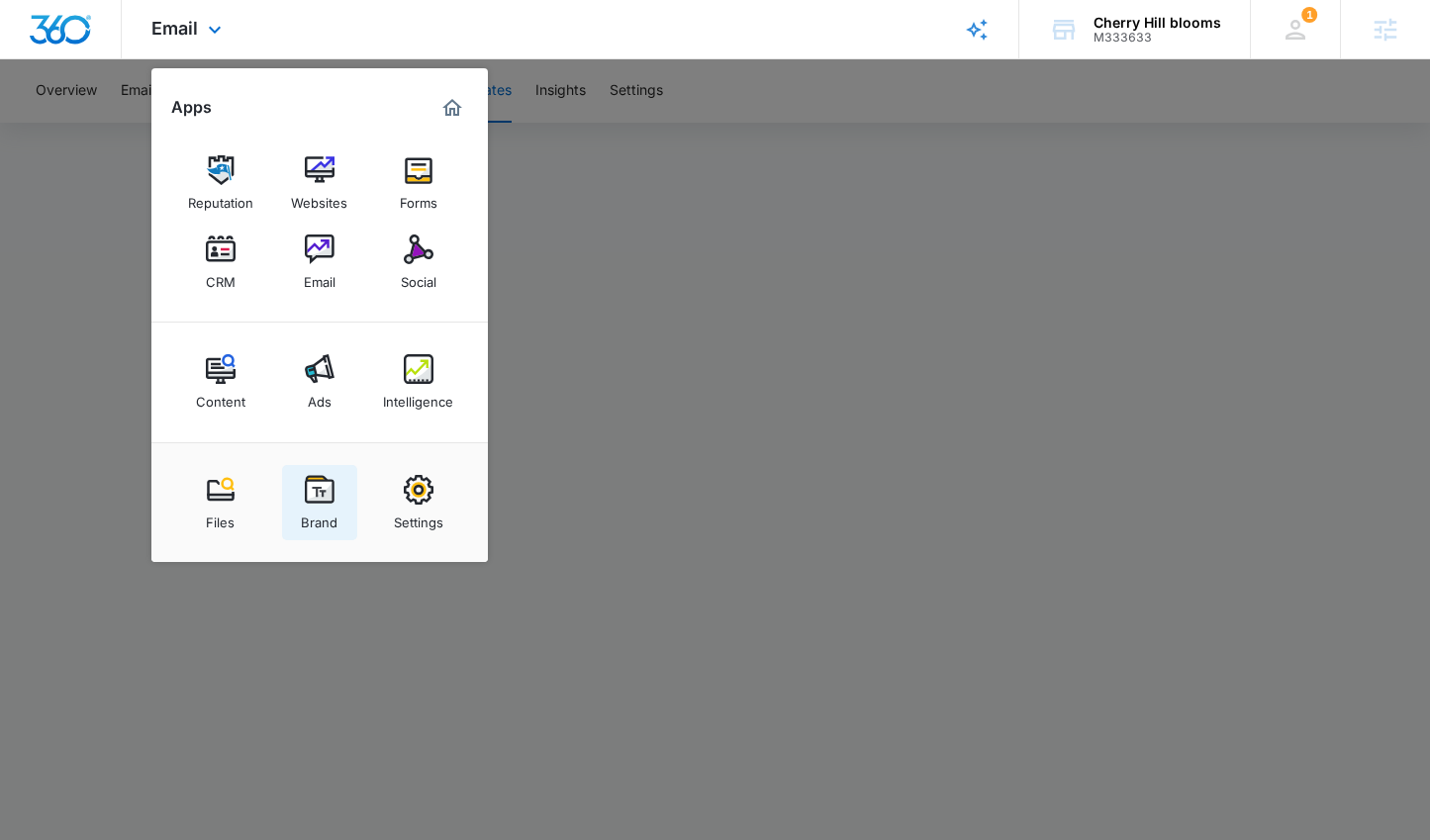 click at bounding box center [320, 490] 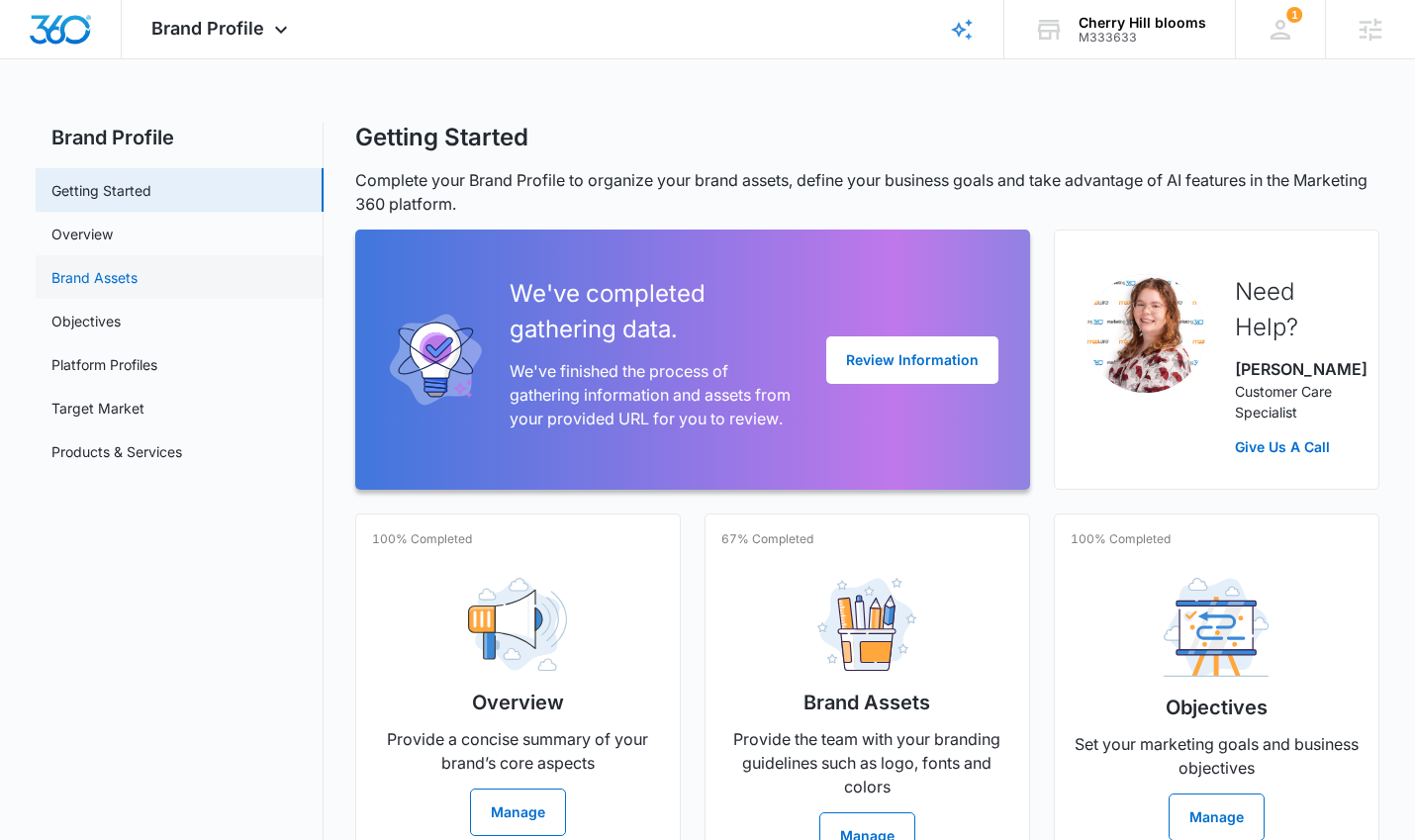 click on "Brand Assets" at bounding box center [94, 277] 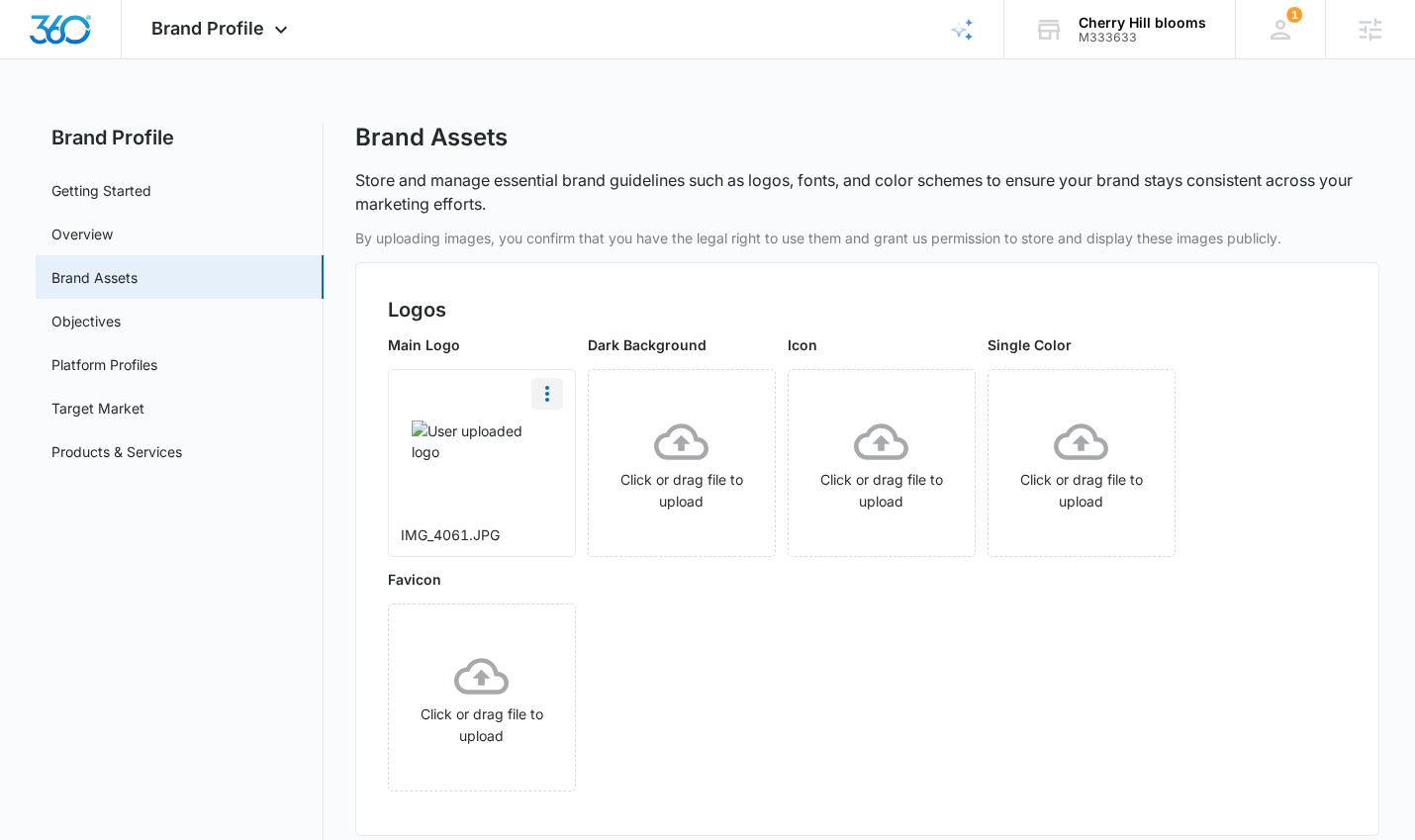 click at bounding box center [547, 394] 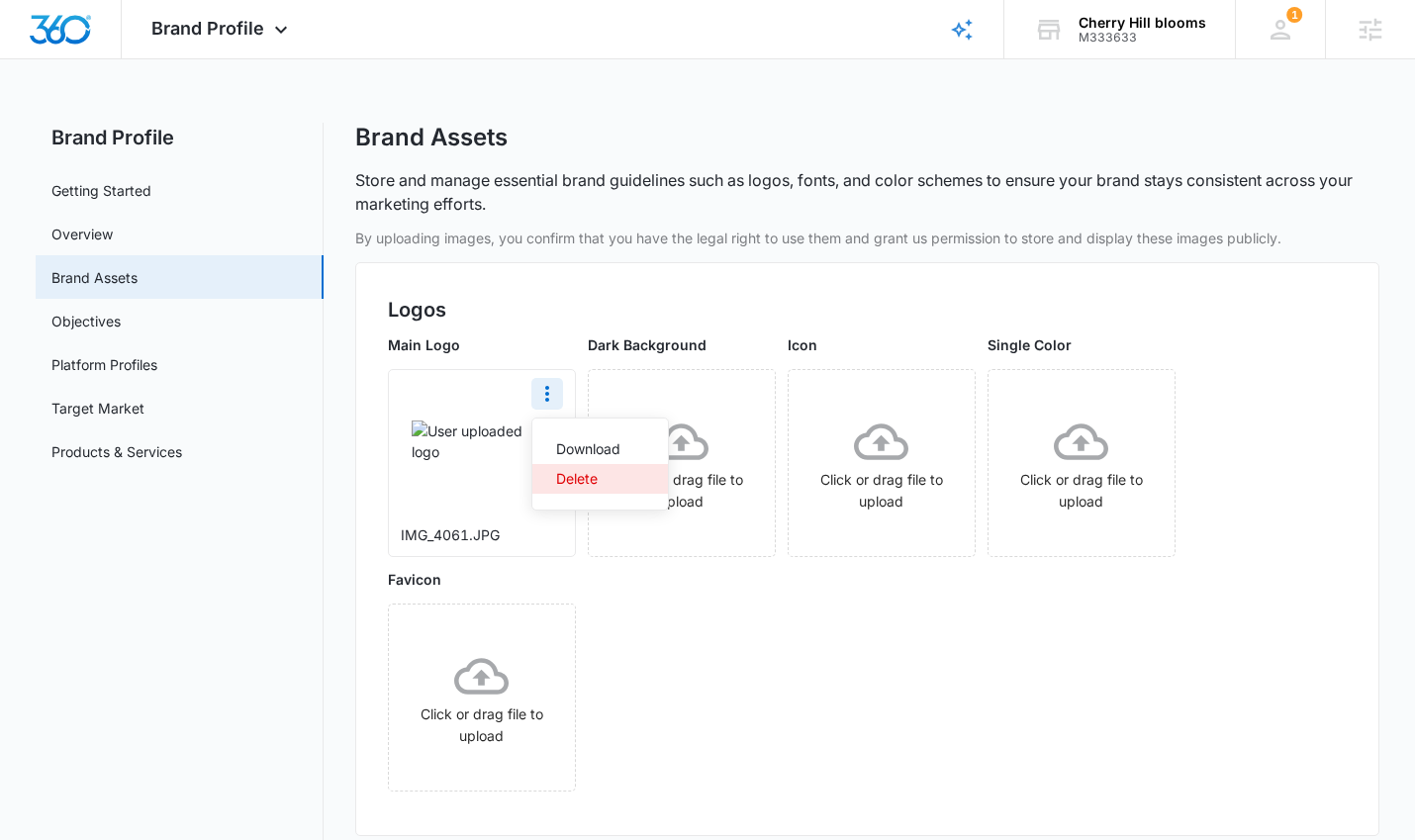 click on "Delete" at bounding box center (588, 479) 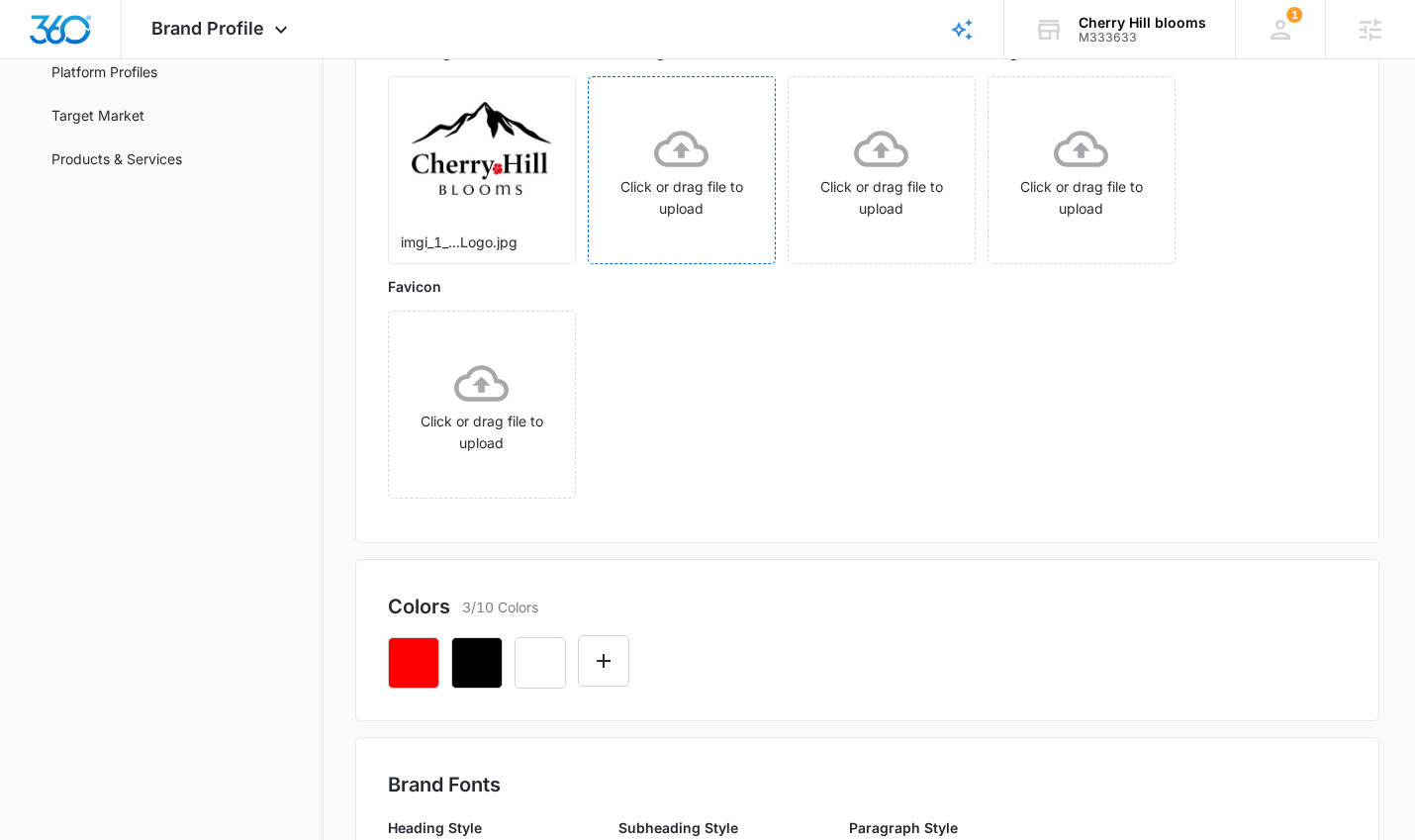 scroll, scrollTop: 0, scrollLeft: 0, axis: both 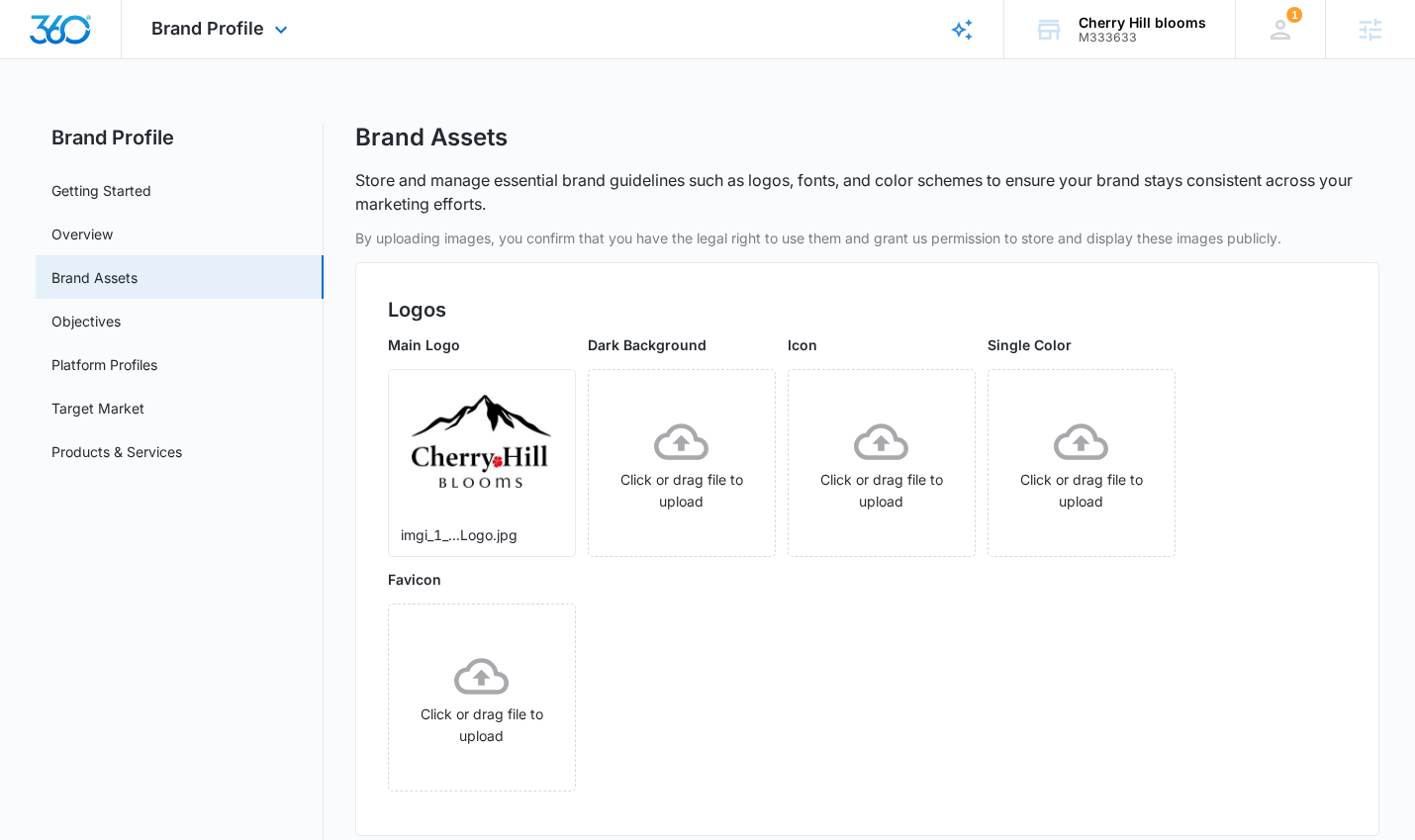 click at bounding box center (60, 30) 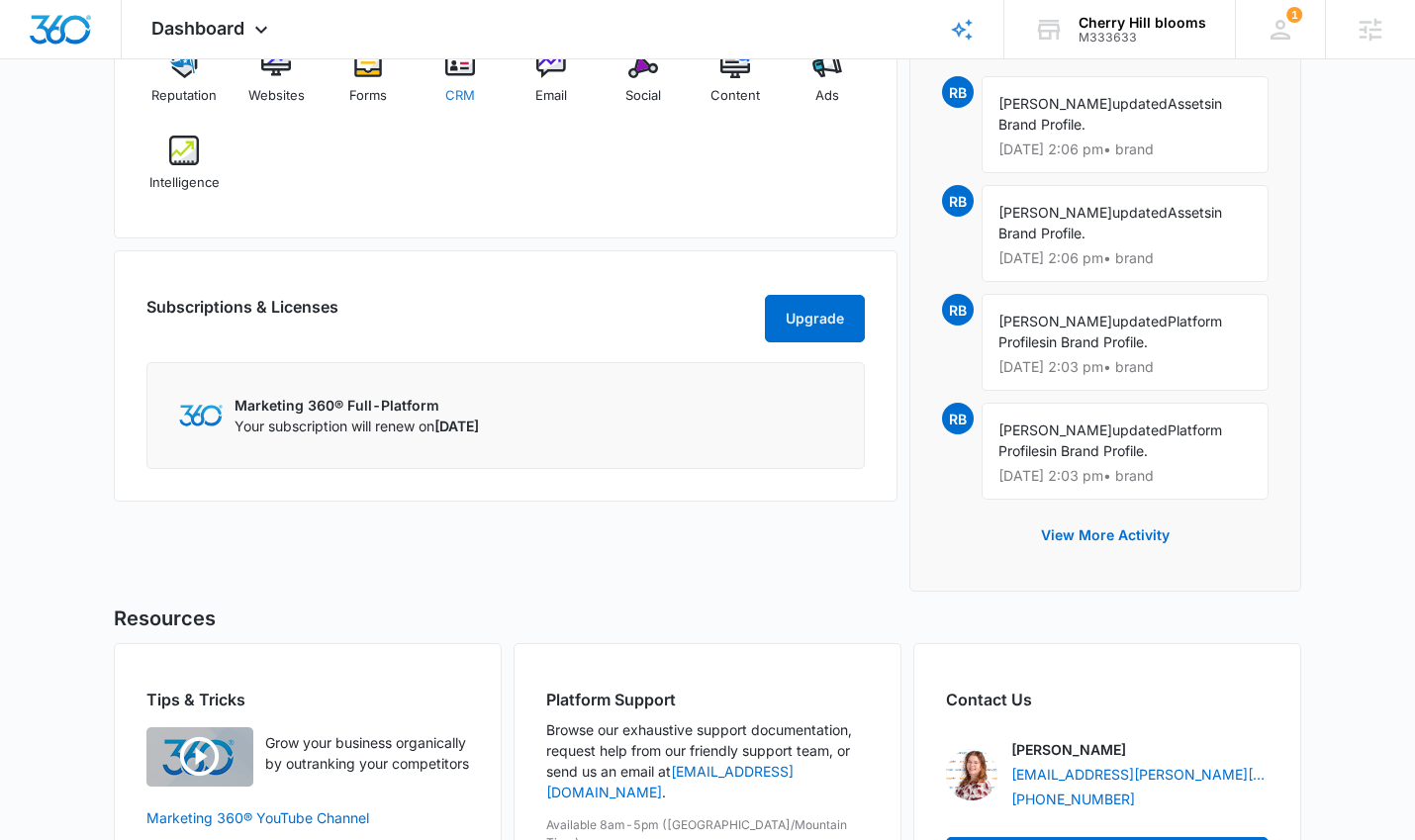 scroll, scrollTop: 1119, scrollLeft: 0, axis: vertical 